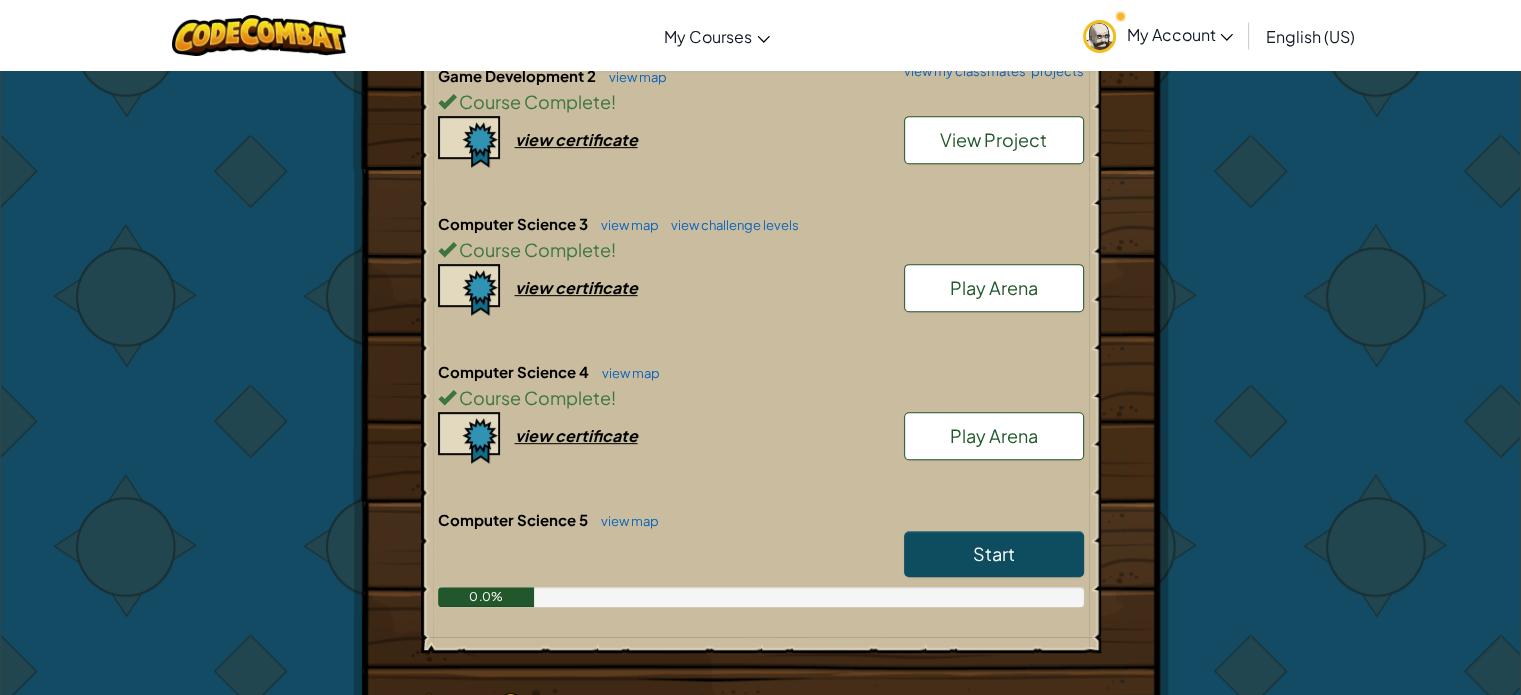 scroll, scrollTop: 1100, scrollLeft: 0, axis: vertical 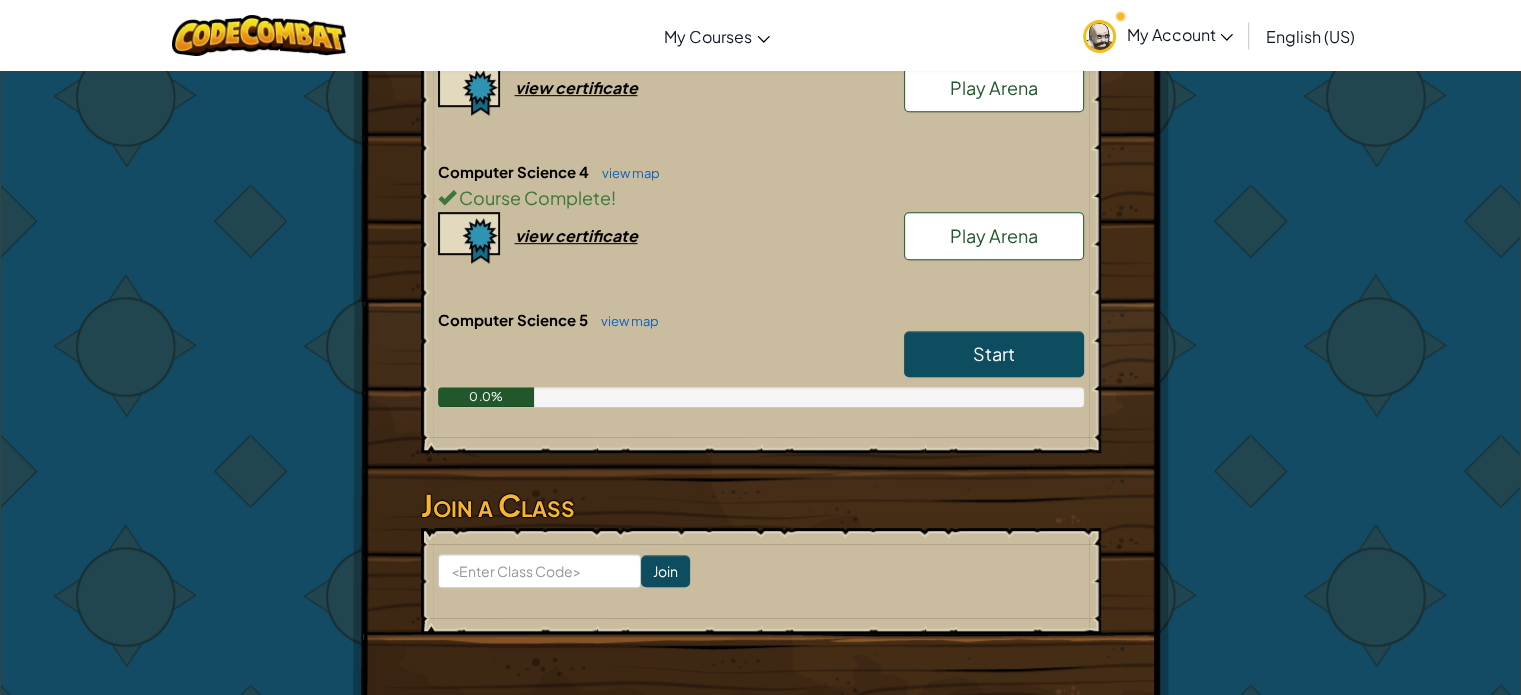click on "Start" at bounding box center [994, 354] 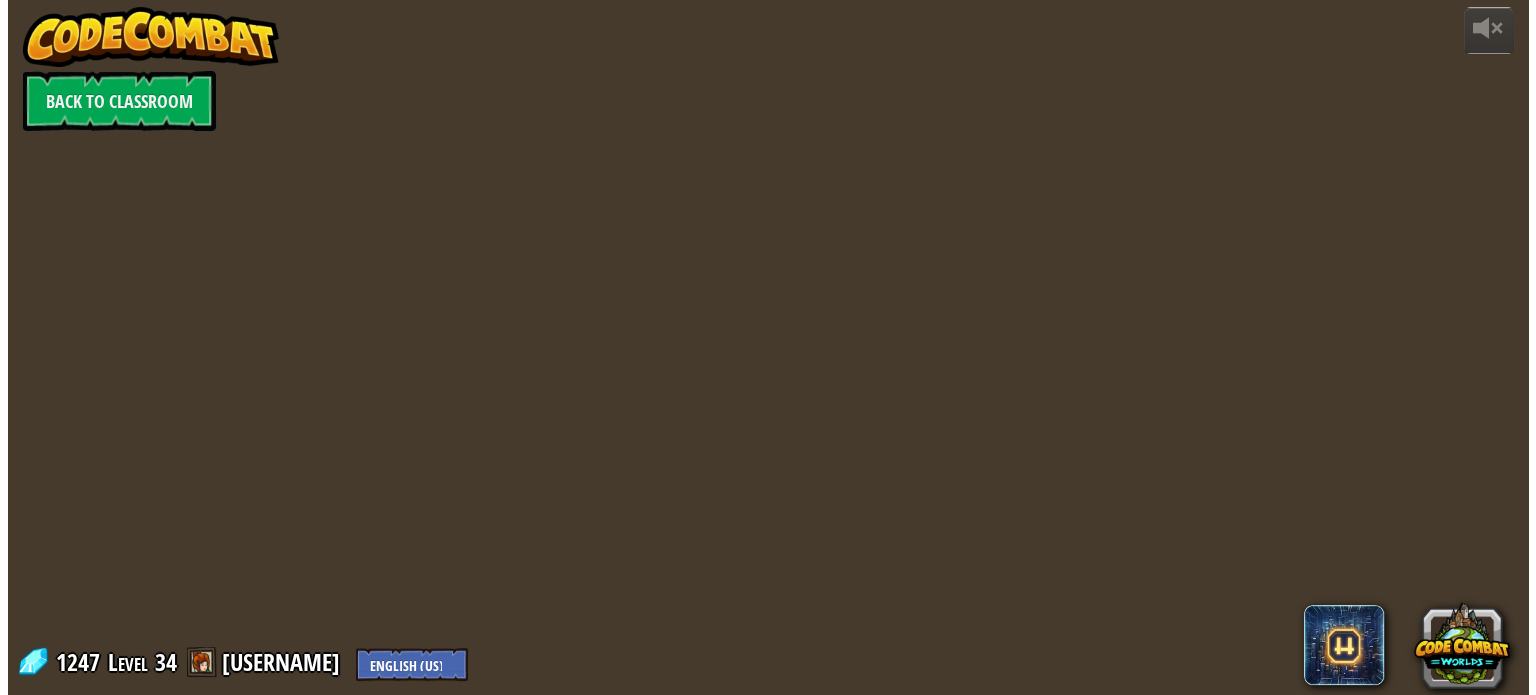 scroll, scrollTop: 0, scrollLeft: 0, axis: both 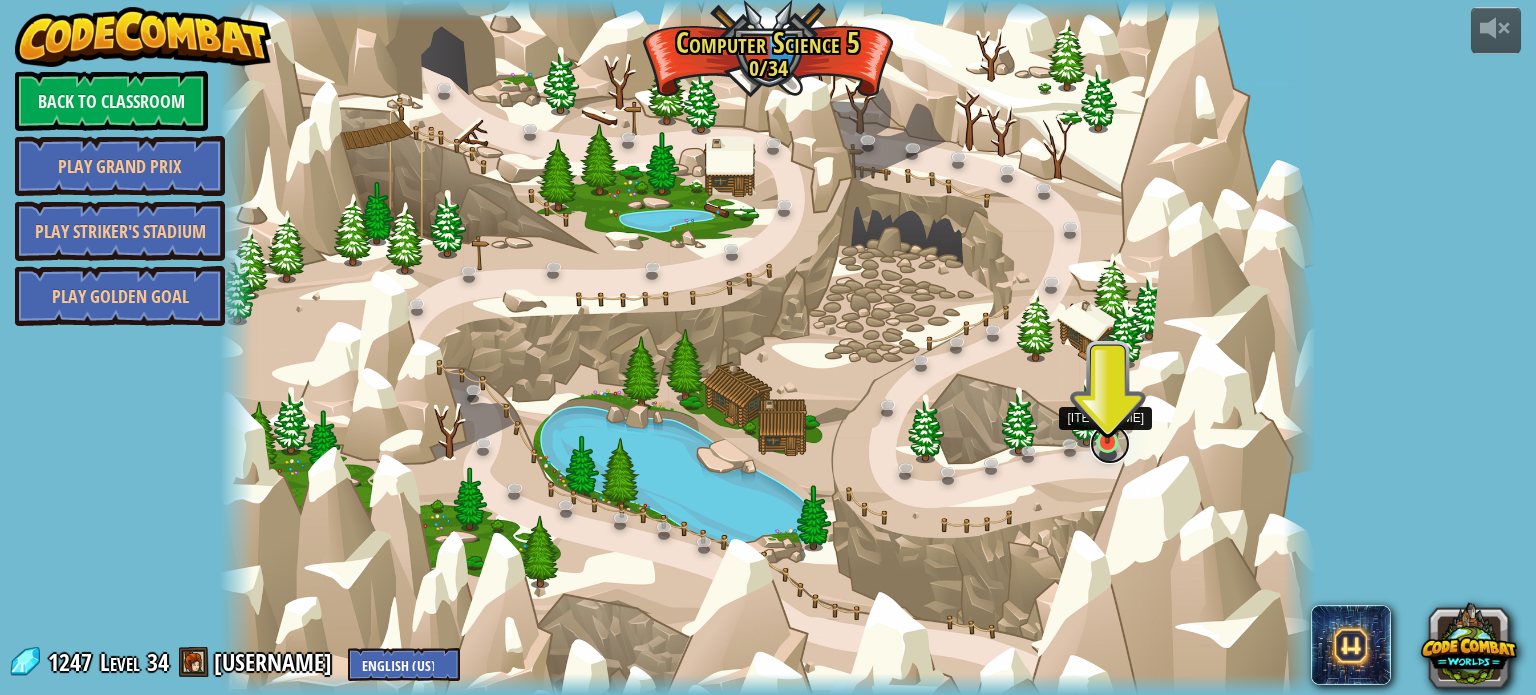 click at bounding box center (1110, 444) 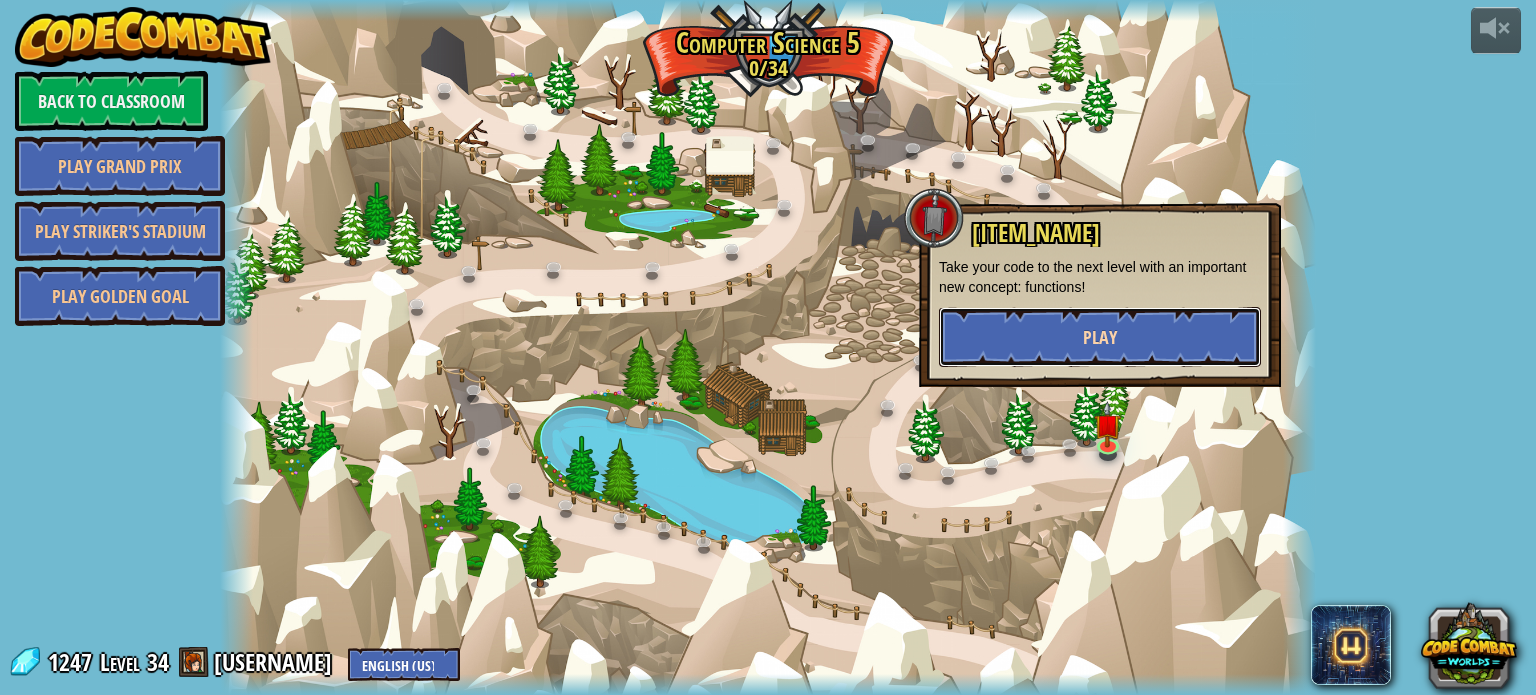 click on "Play" at bounding box center [1100, 337] 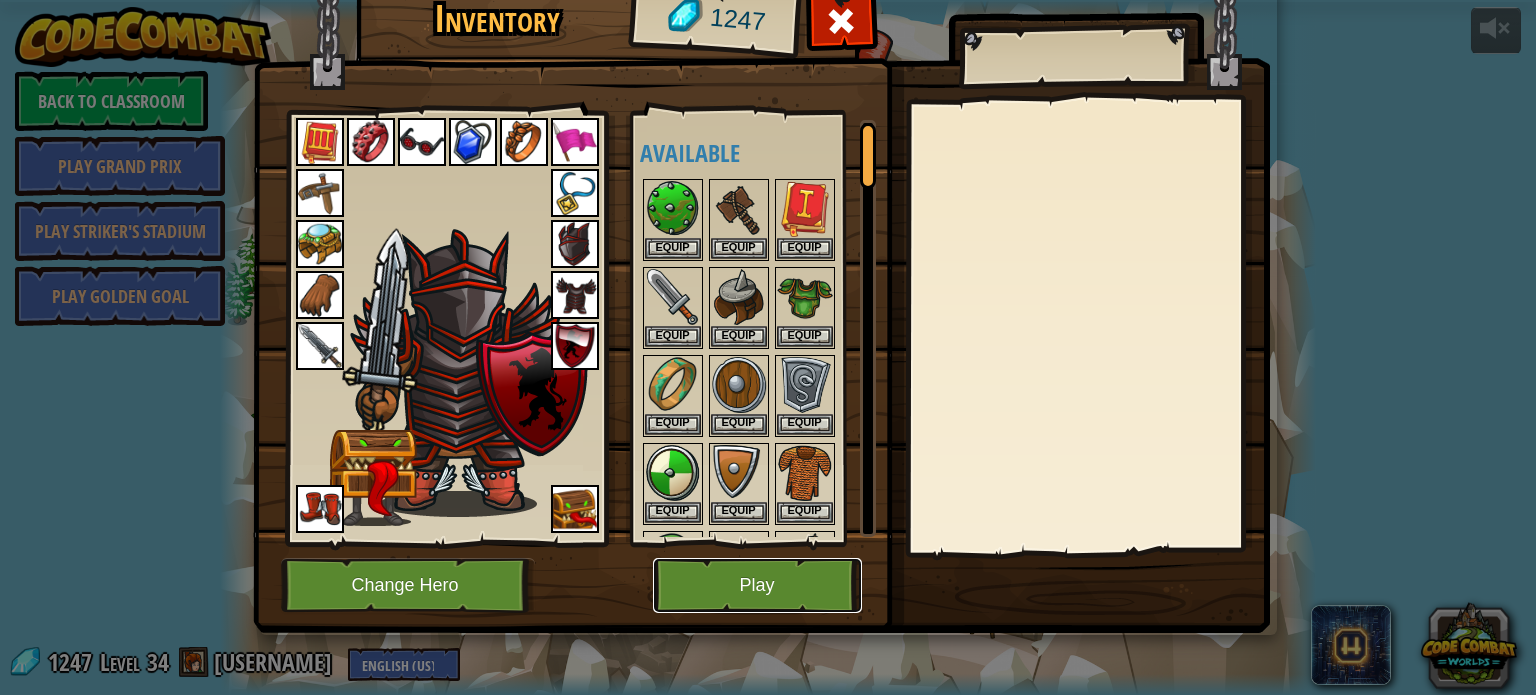 click on "Play" at bounding box center (757, 585) 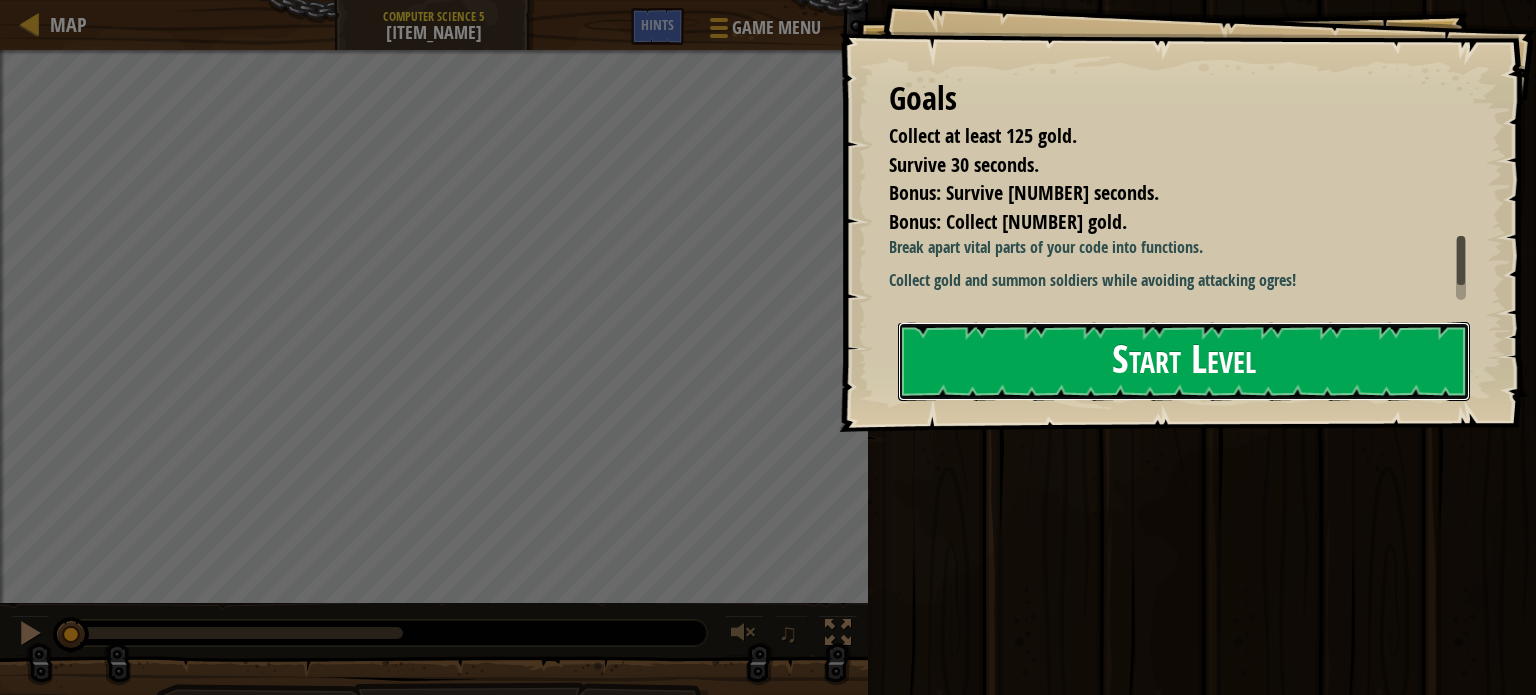 click on "Start Level" at bounding box center [1184, 361] 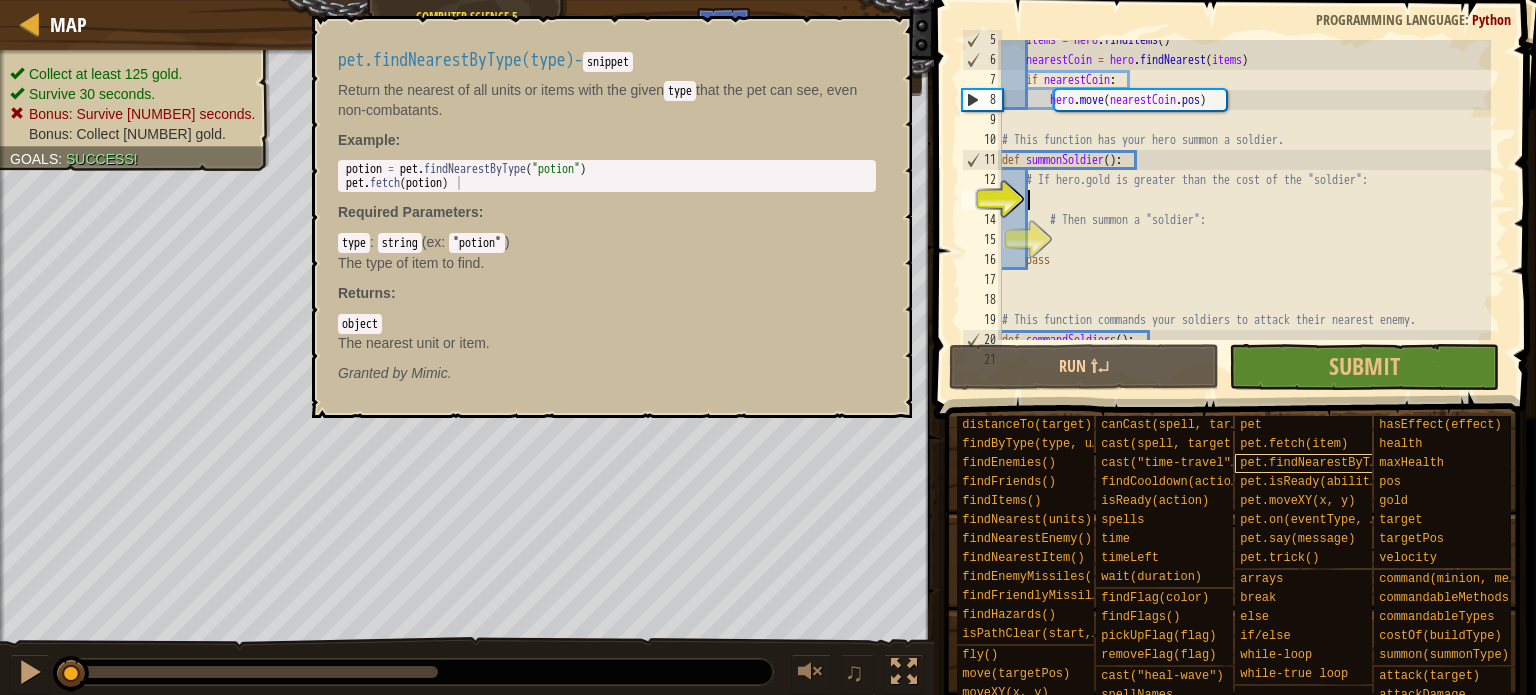 scroll, scrollTop: 110, scrollLeft: 0, axis: vertical 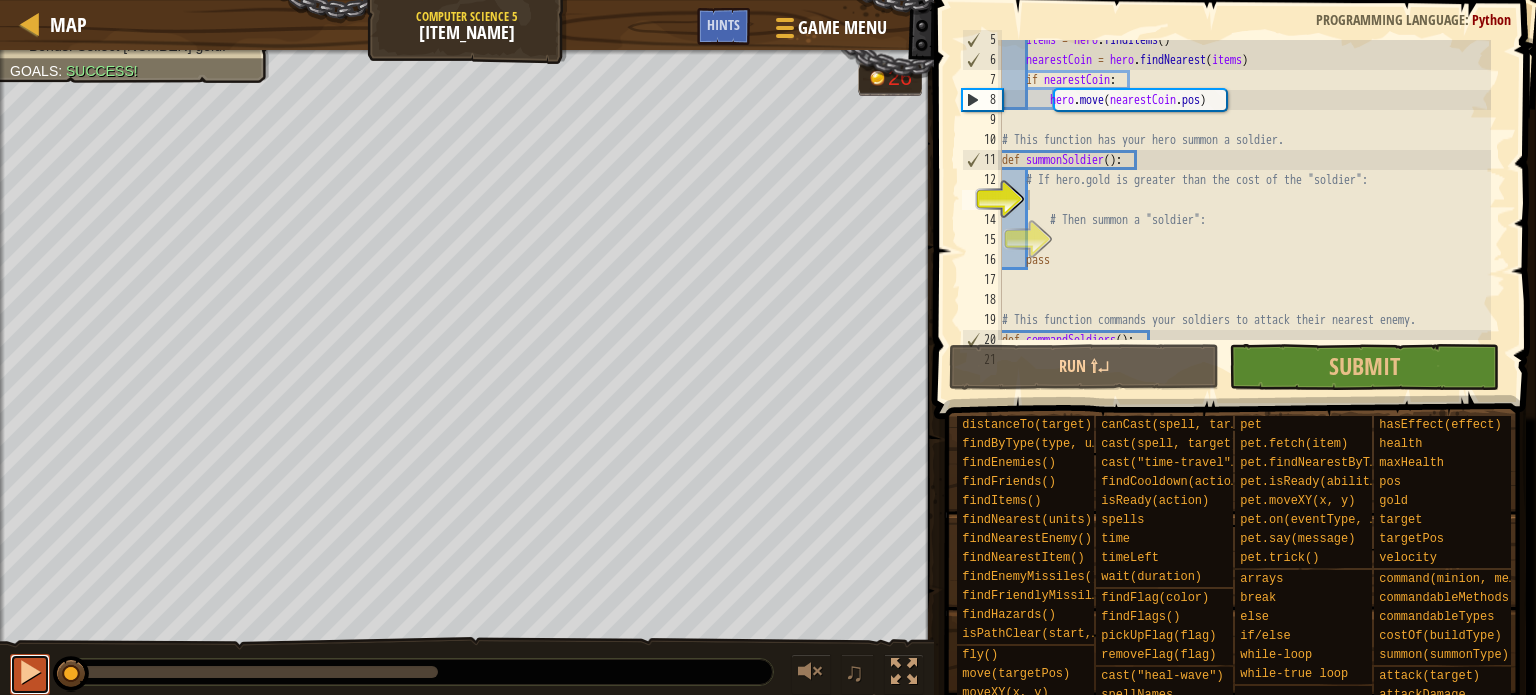 click at bounding box center (30, 672) 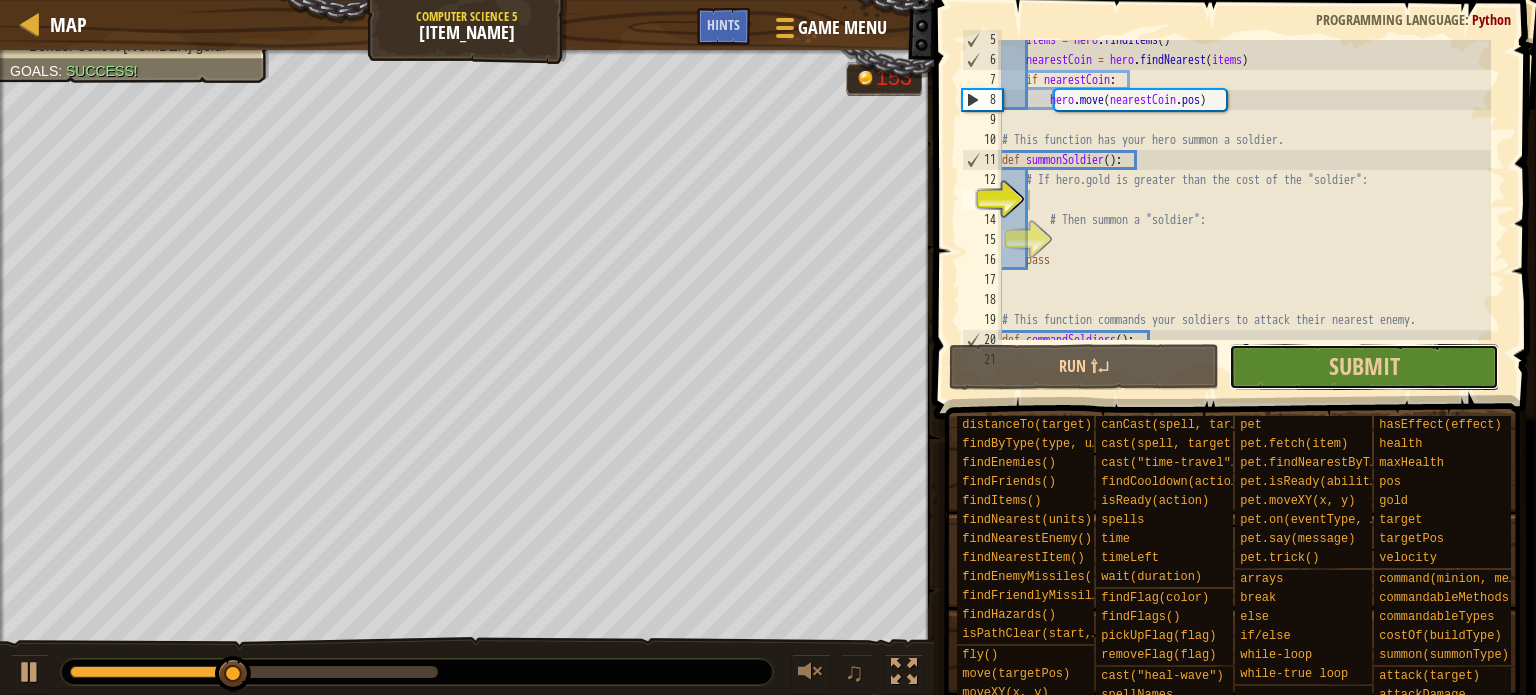 click on "Submit" at bounding box center [1364, 367] 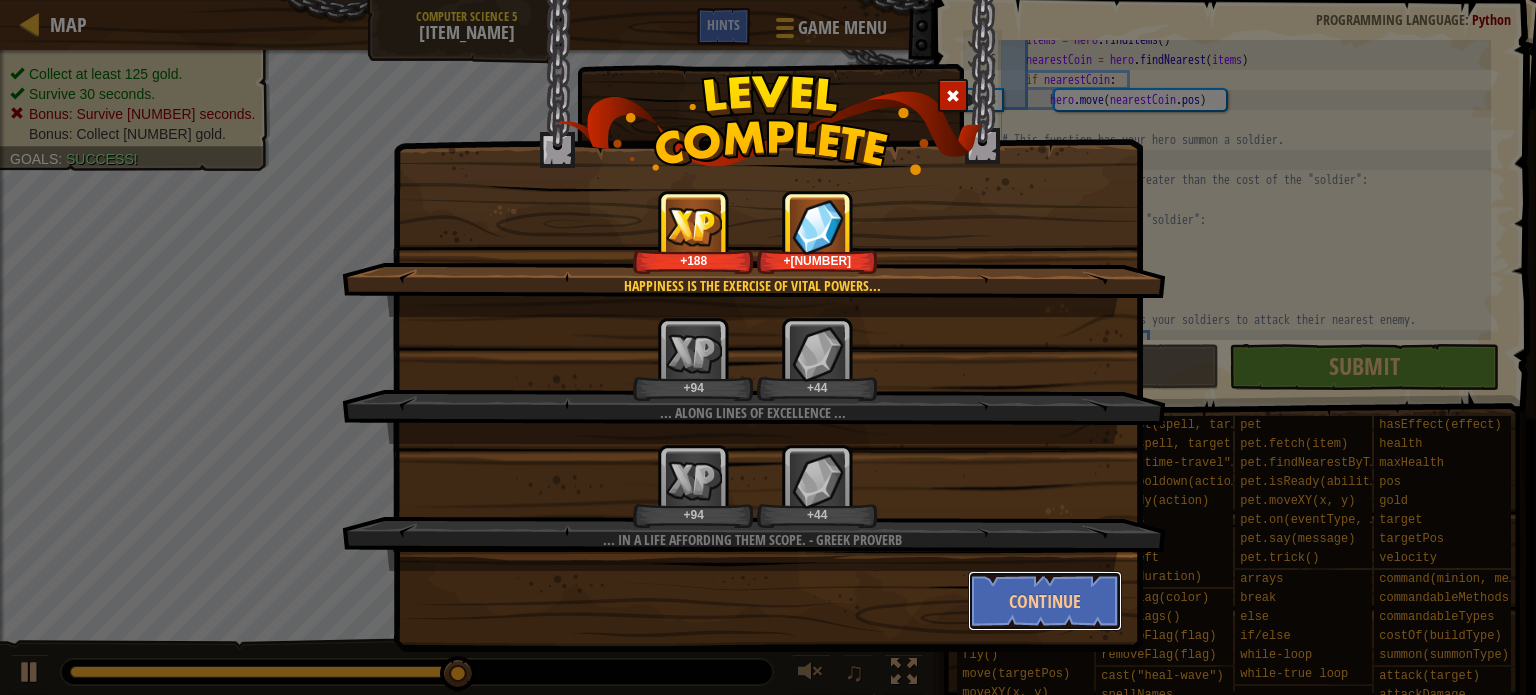 drag, startPoint x: 1056, startPoint y: 584, endPoint x: 1028, endPoint y: 598, distance: 31.304953 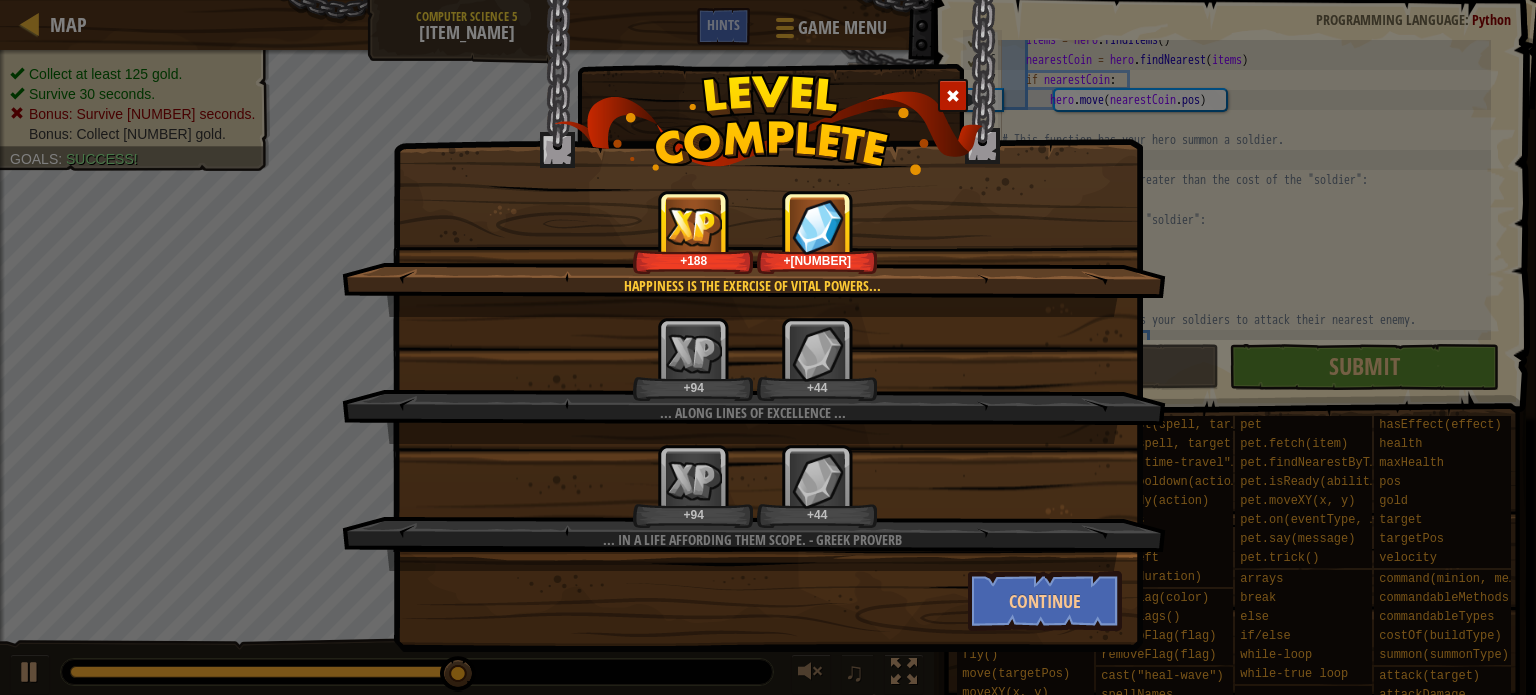 click on "Happiness is the exercise of vital powers... +188 +87 ... along lines of excellence ... +94 +44 ... in a life affording them scope. - Greek Proverb +94 +44 Continue" at bounding box center (768, 347) 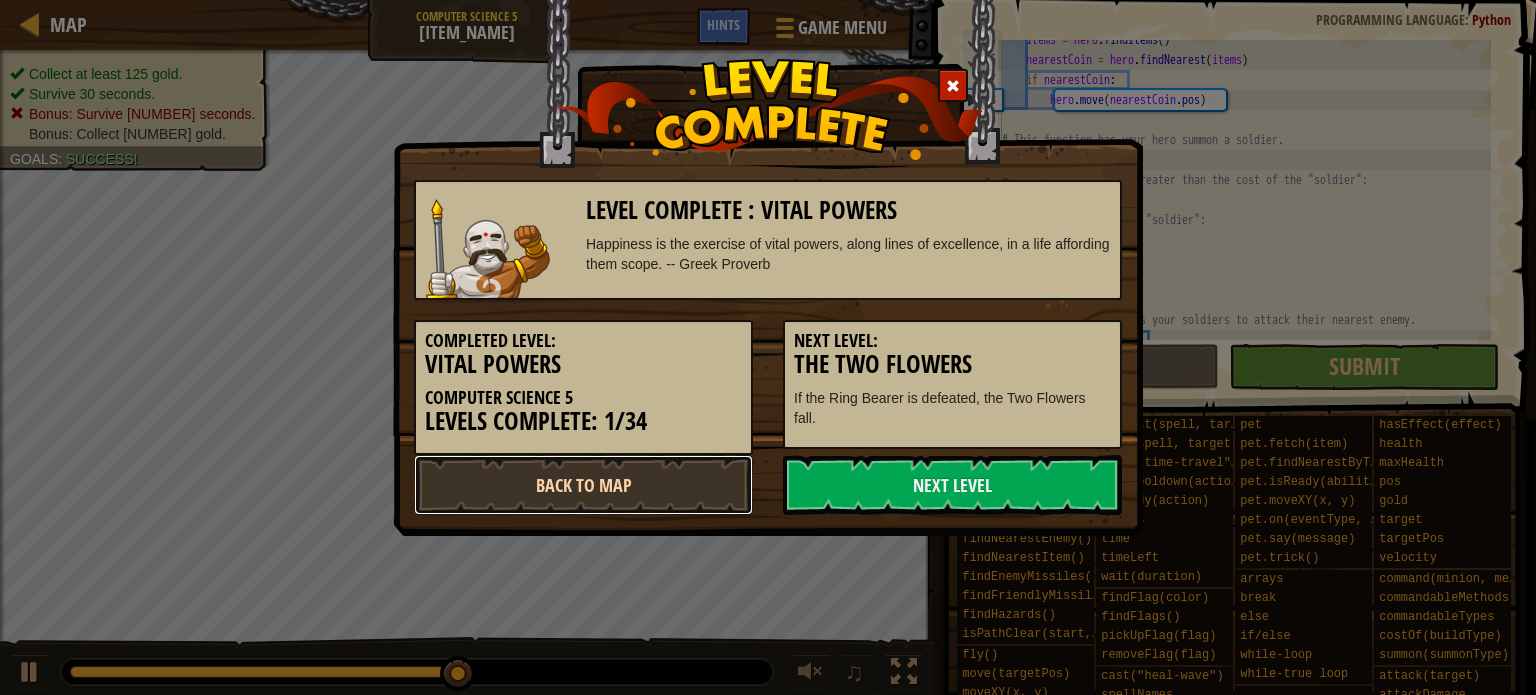 click on "Back to Map" at bounding box center (583, 485) 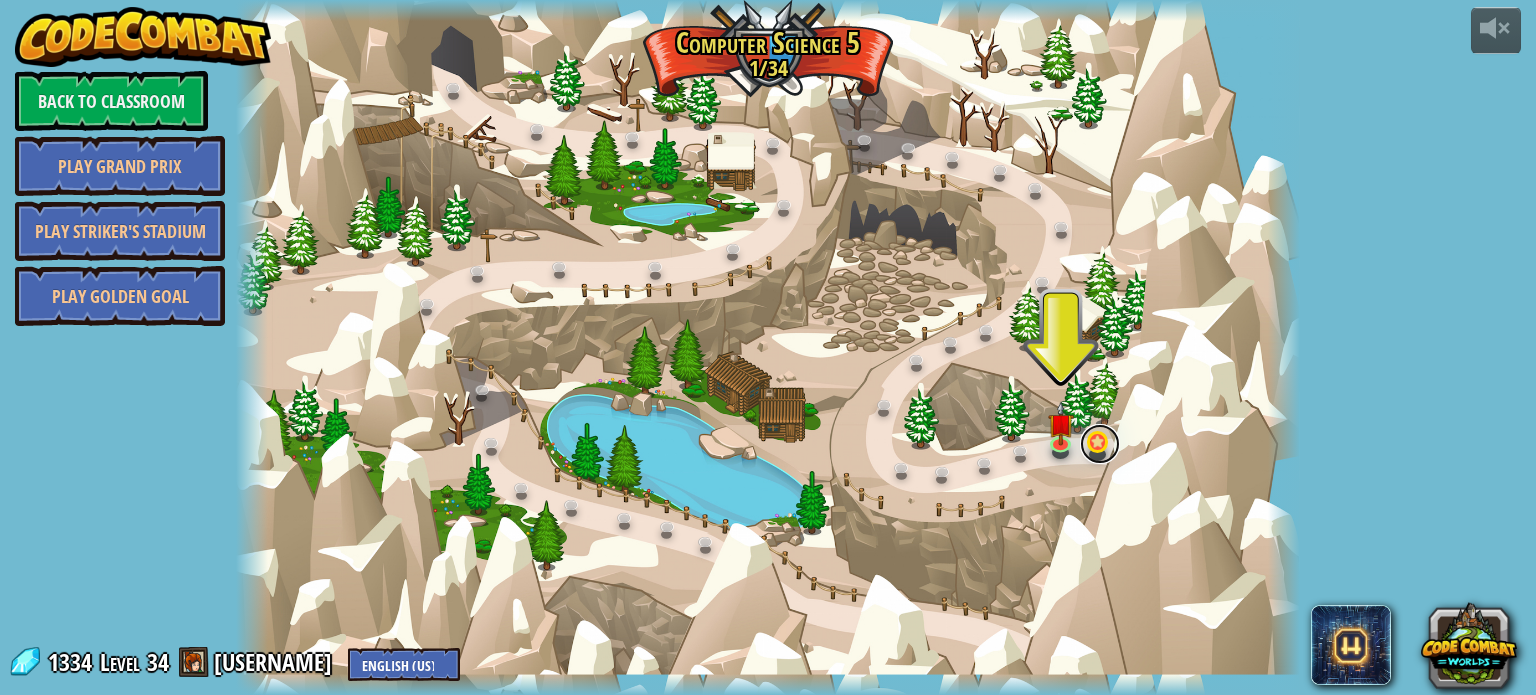 click at bounding box center (1100, 444) 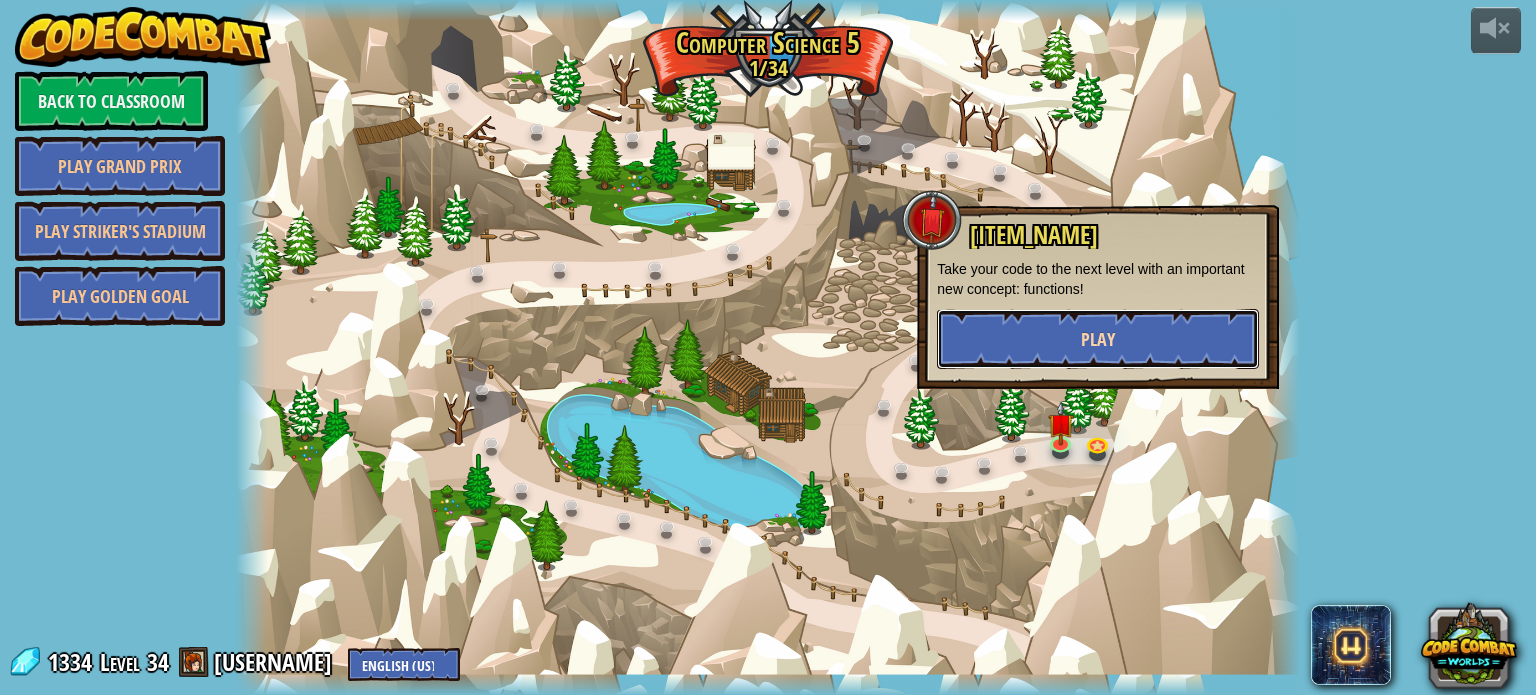 click on "Play" at bounding box center [1098, 339] 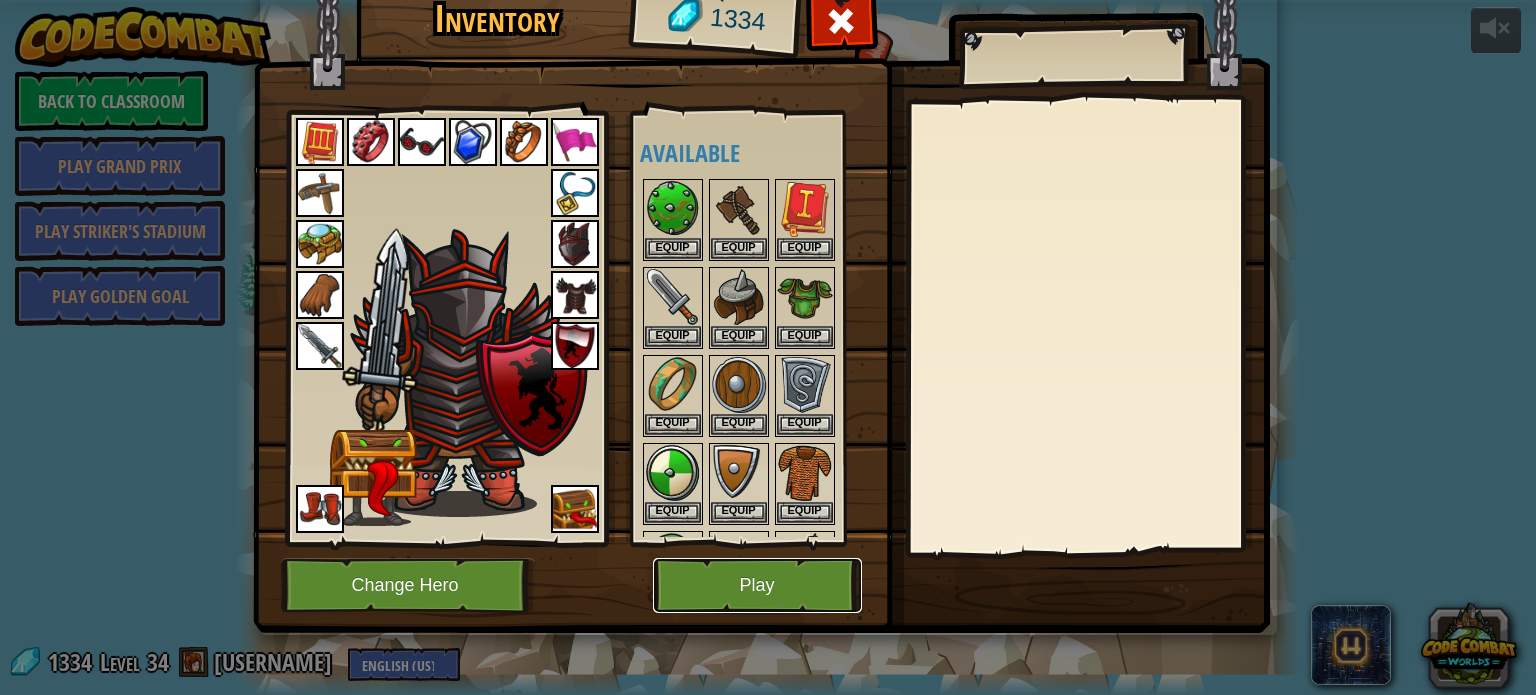 click on "Play" at bounding box center [757, 585] 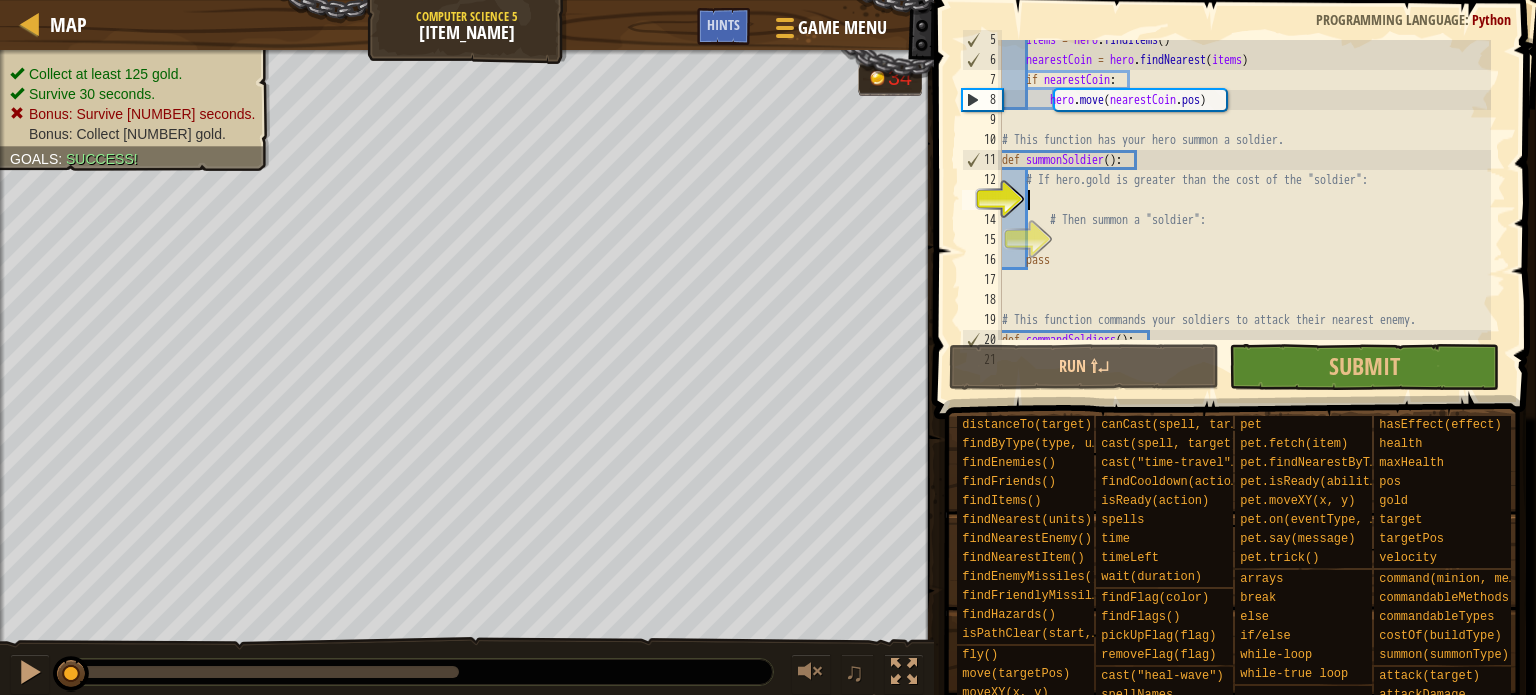 scroll, scrollTop: 110, scrollLeft: 0, axis: vertical 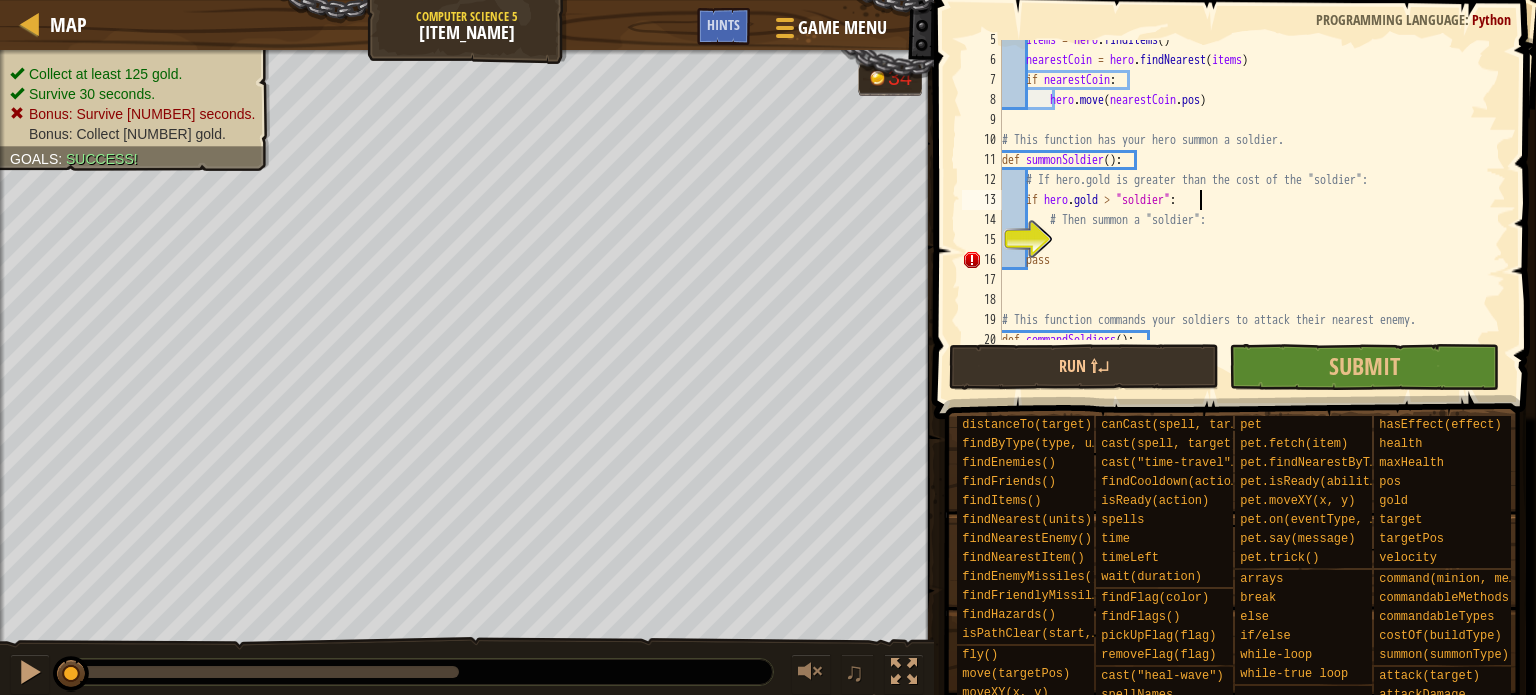 type on "if hero.gold > "soldier":" 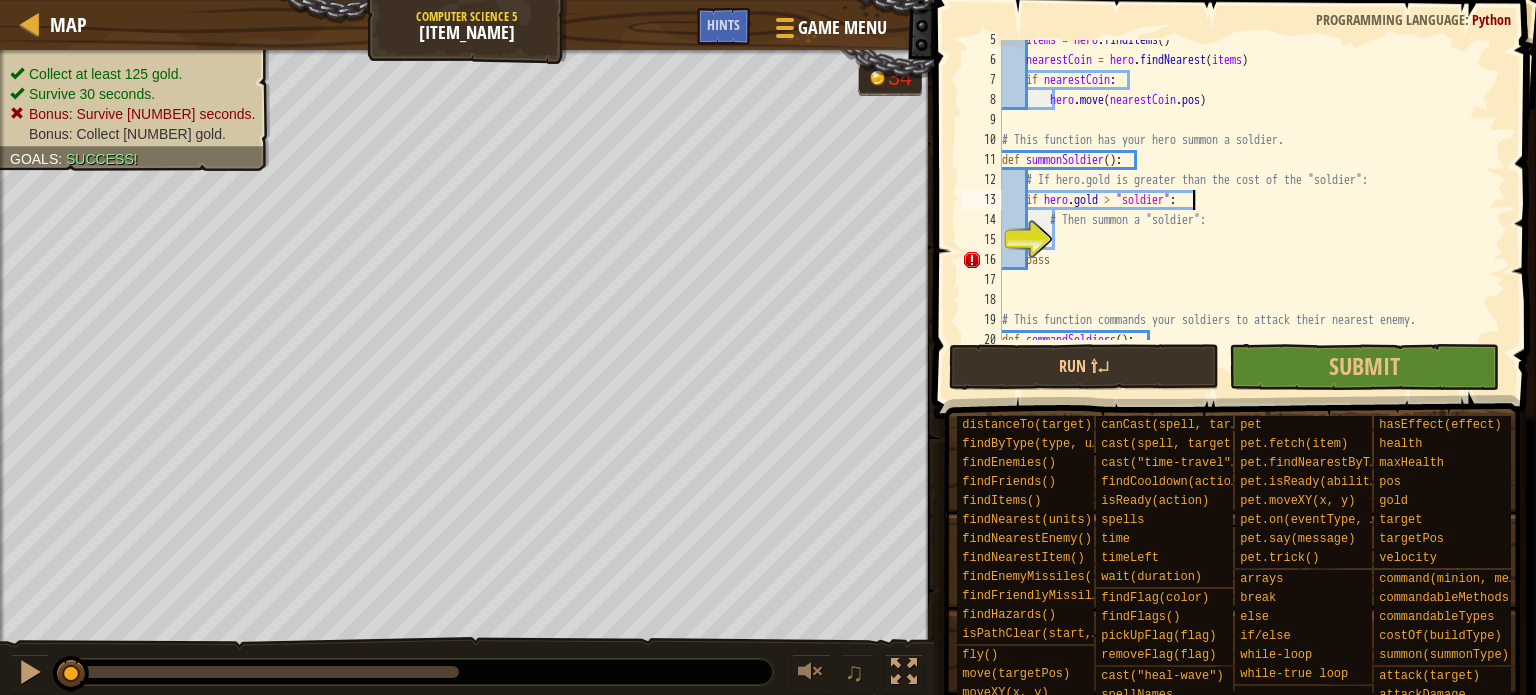 click on "items   =   hero . findItems ( )      nearestCoin   =   hero . findNearest ( items )      if   nearestCoin :          hero . move ( nearestCoin . pos ) # This function has your hero summon a soldier. def   summonSoldier ( ) :      # If hero.gold is greater than the cost of the "soldier":      if   hero . gold   >   "soldier" :          # Then summon a "soldier":               pass # This function commands your soldiers to attack their nearest enemy. def   commandSoldiers ( ) :" at bounding box center (1244, 200) 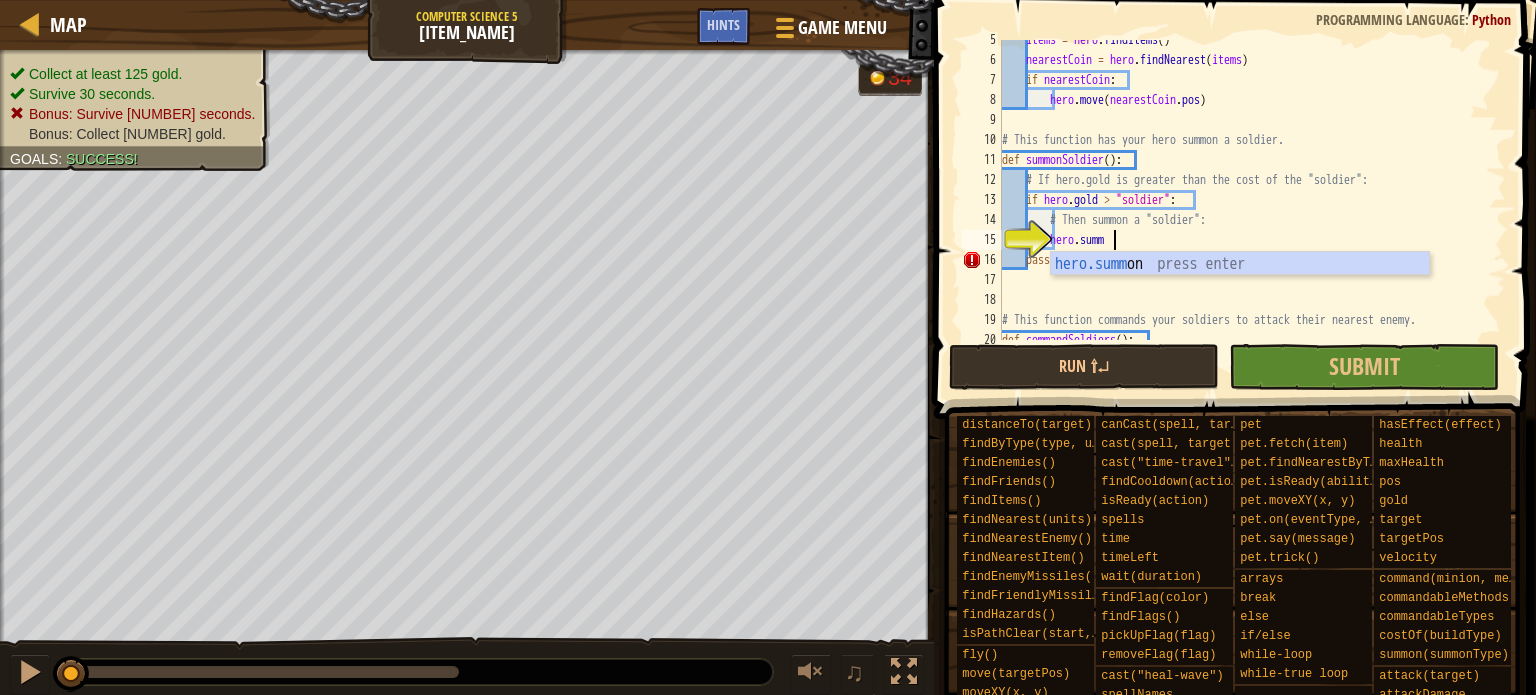 scroll, scrollTop: 9, scrollLeft: 8, axis: both 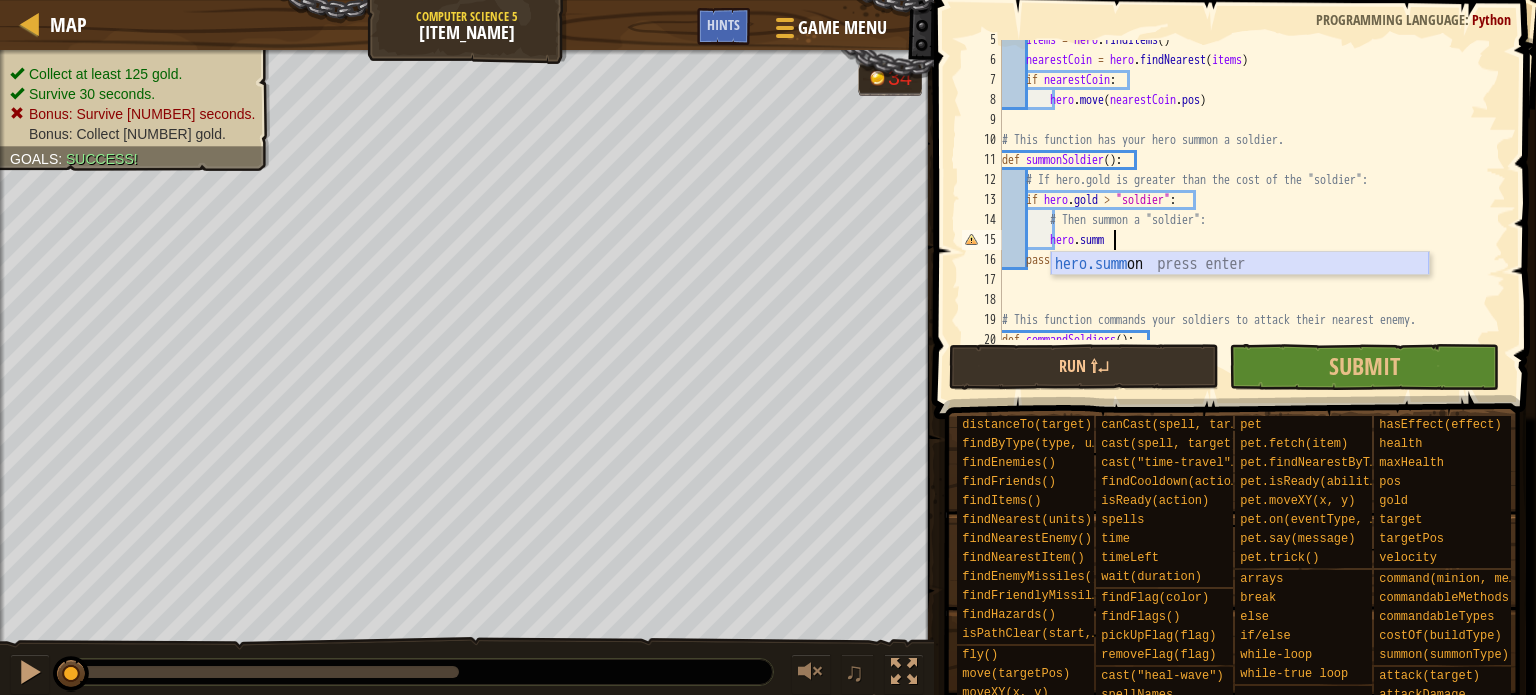 click on "hero.summ on press enter" at bounding box center (1240, 288) 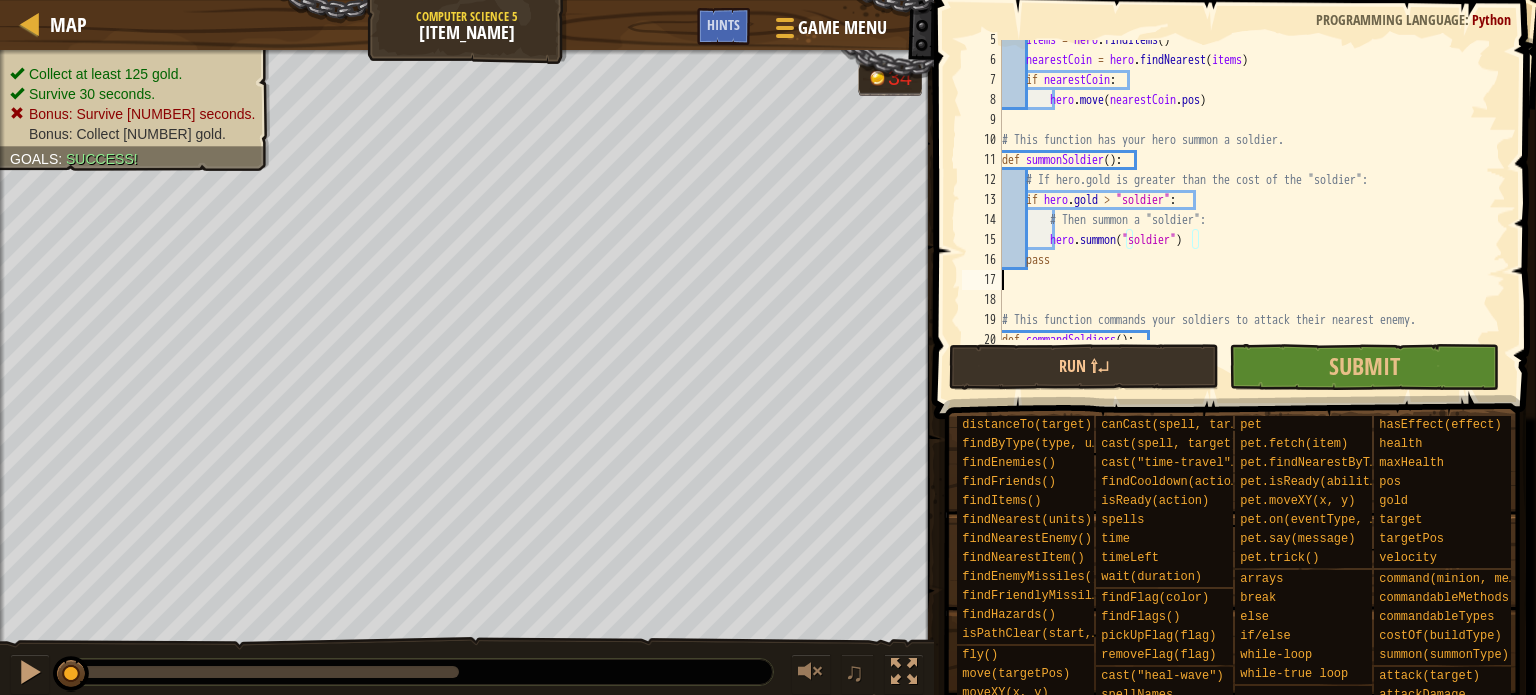 click on "items   =   hero . findItems ( )      nearestCoin   =   hero . findNearest ( items )      if   nearestCoin :          hero . move ( nearestCoin . pos ) # This function has your hero summon a soldier. def   summonSoldier ( ) :      # If hero.gold is greater than the cost of the "soldier":      if   hero . gold   >   "soldier" :          # Then summon a "soldier":          hero . summon ( "soldier" )      pass # This function commands your soldiers to attack their nearest enemy. def   commandSoldiers ( ) :" at bounding box center [1244, 200] 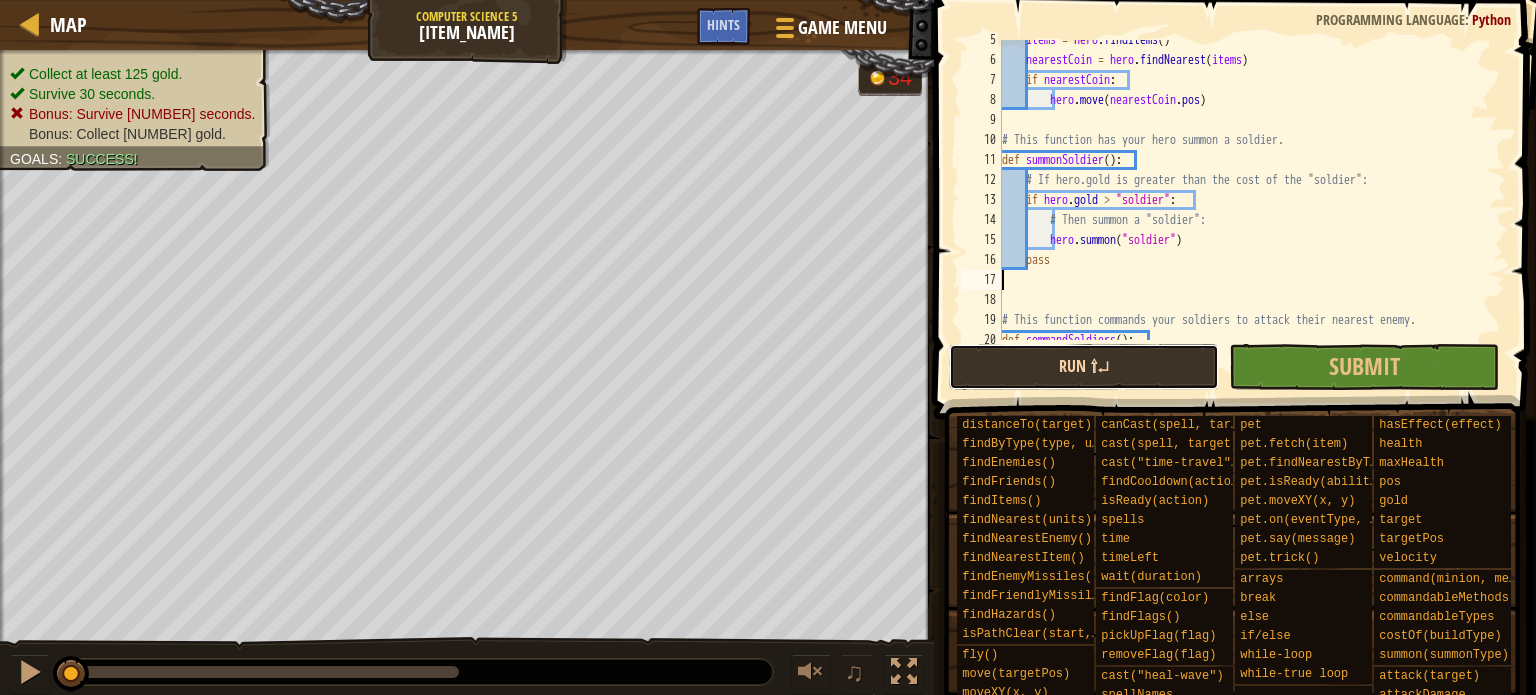 click on "Run ⇧↵" at bounding box center [1084, 367] 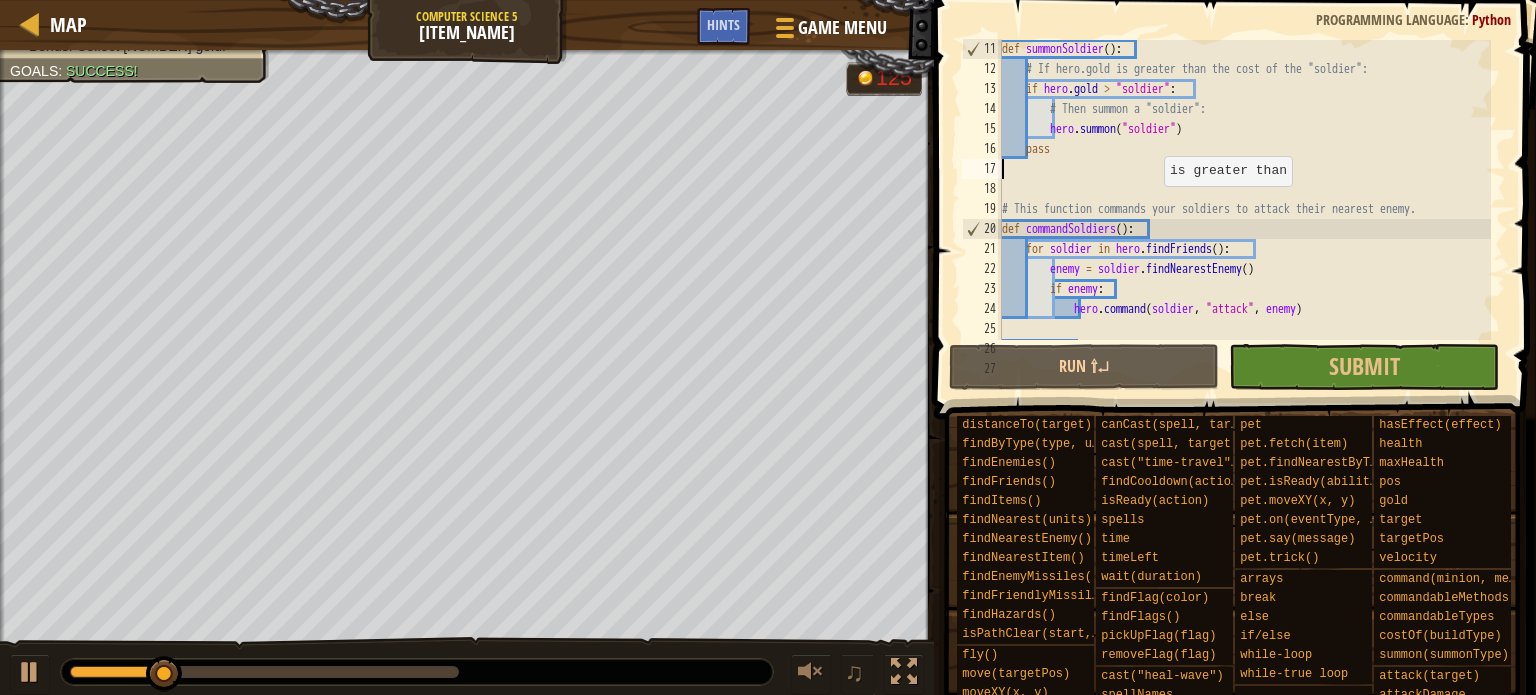 scroll, scrollTop: 400, scrollLeft: 0, axis: vertical 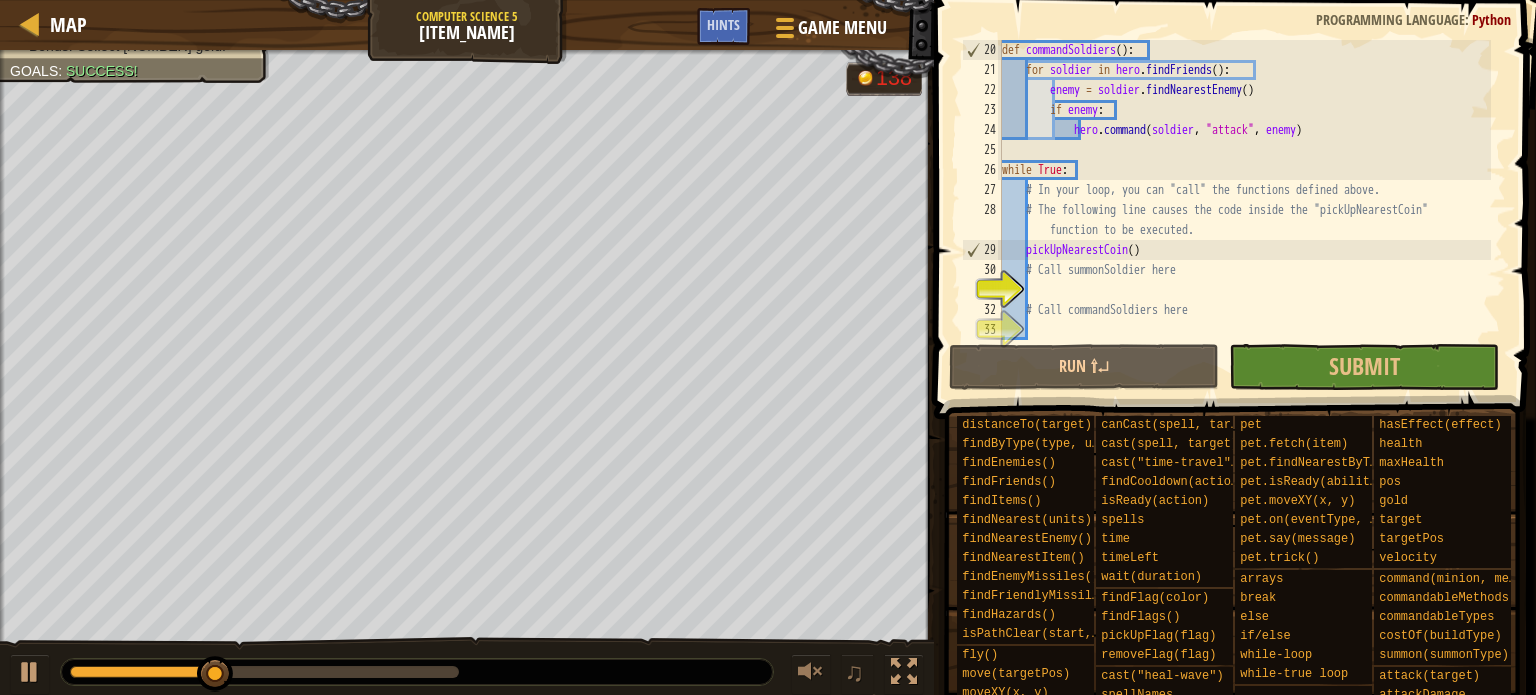 click on "def   commandSoldiers ( ) :      for   soldier   in   hero . findFriends ( ) :          enemy   =   soldier . findNearestEnemy ( )          if   enemy :              hero . command ( soldier ,   "attack" ,   enemy ) while   True :      # In your loop, you can "call" the functions defined above.      # The following line causes the code inside the "pickUpNearestCoin"           function to be executed.      pickUpNearestCoin ( )      # Call summonSoldier here           # Call commandSoldiers here" at bounding box center [1244, 210] 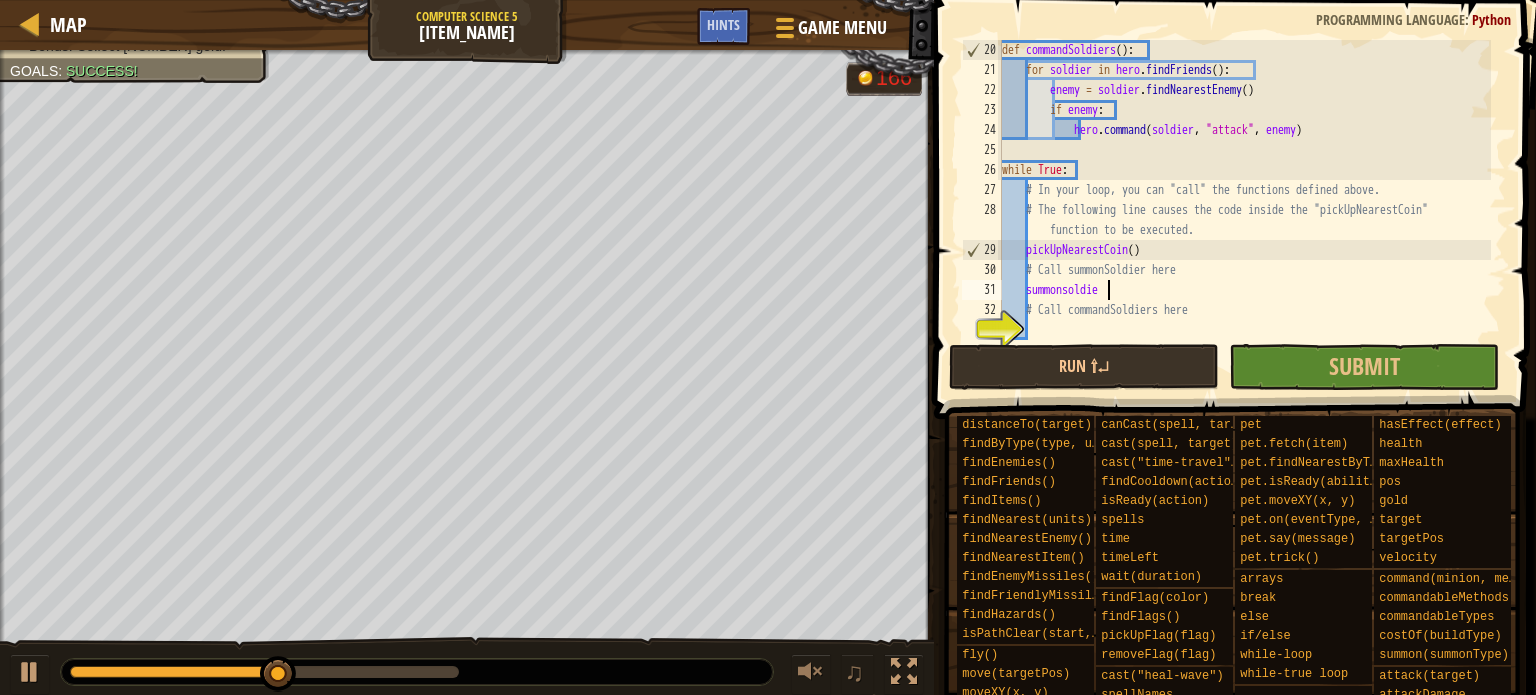 type on "summonsoldier" 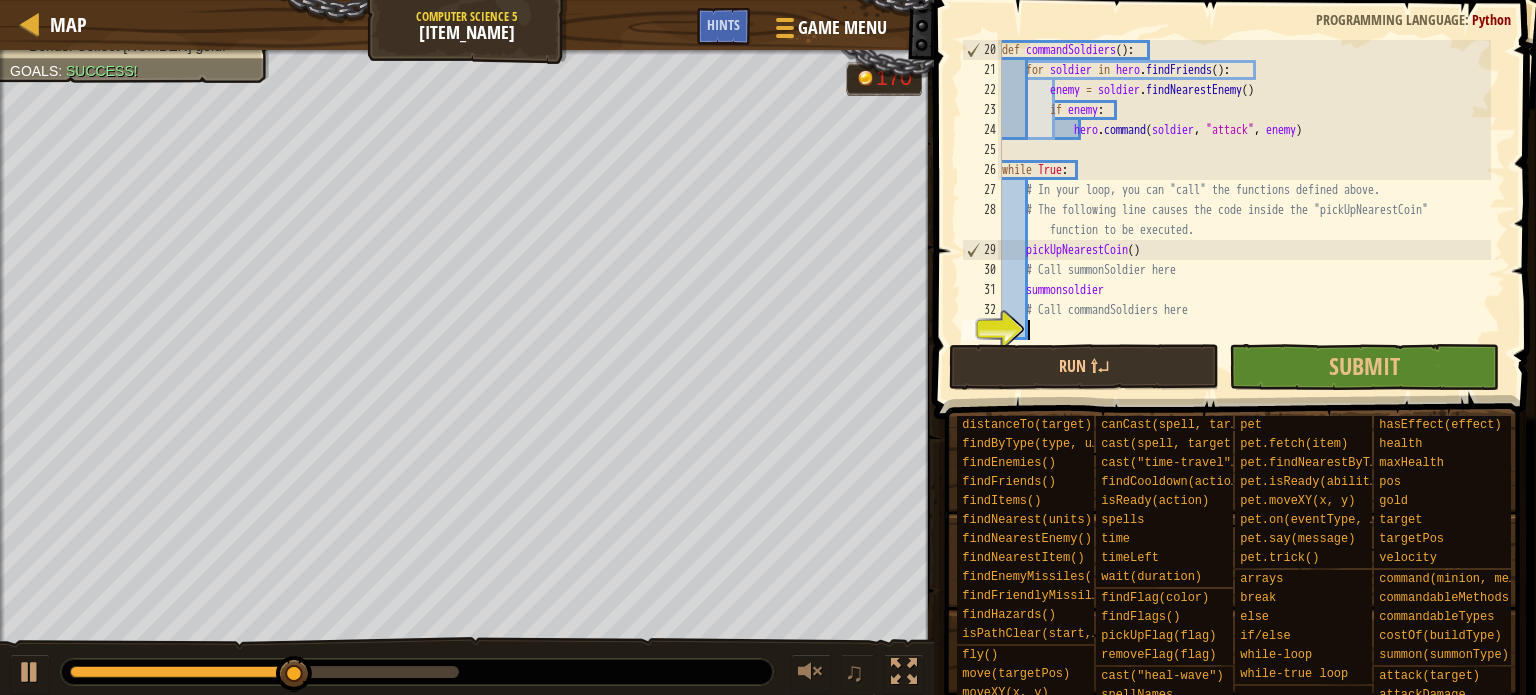 click on "def   commandSoldiers ( ) :      for   soldier   in   hero . findFriends ( ) :          enemy   =   soldier . findNearestEnemy ( )          if   enemy :              hero . command ( soldier ,   "attack" ,   enemy ) while   True :      # In your loop, you can "call" the functions defined above.      # The following line causes the code inside the "pickUpNearestCoin"           function to be executed.      pickUpNearestCoin ( )      # Call summonSoldier here      summonsoldier      # Call commandSoldiers here" at bounding box center (1244, 210) 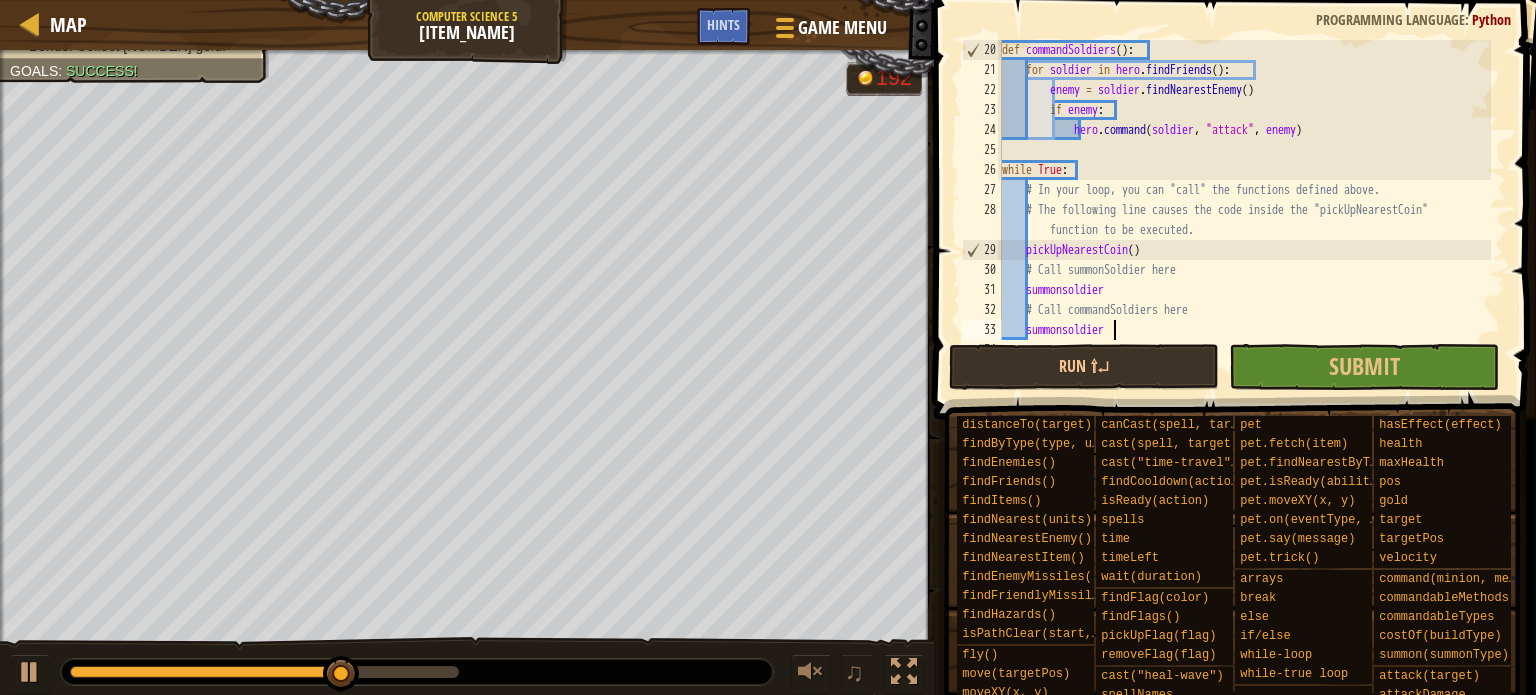 scroll, scrollTop: 9, scrollLeft: 8, axis: both 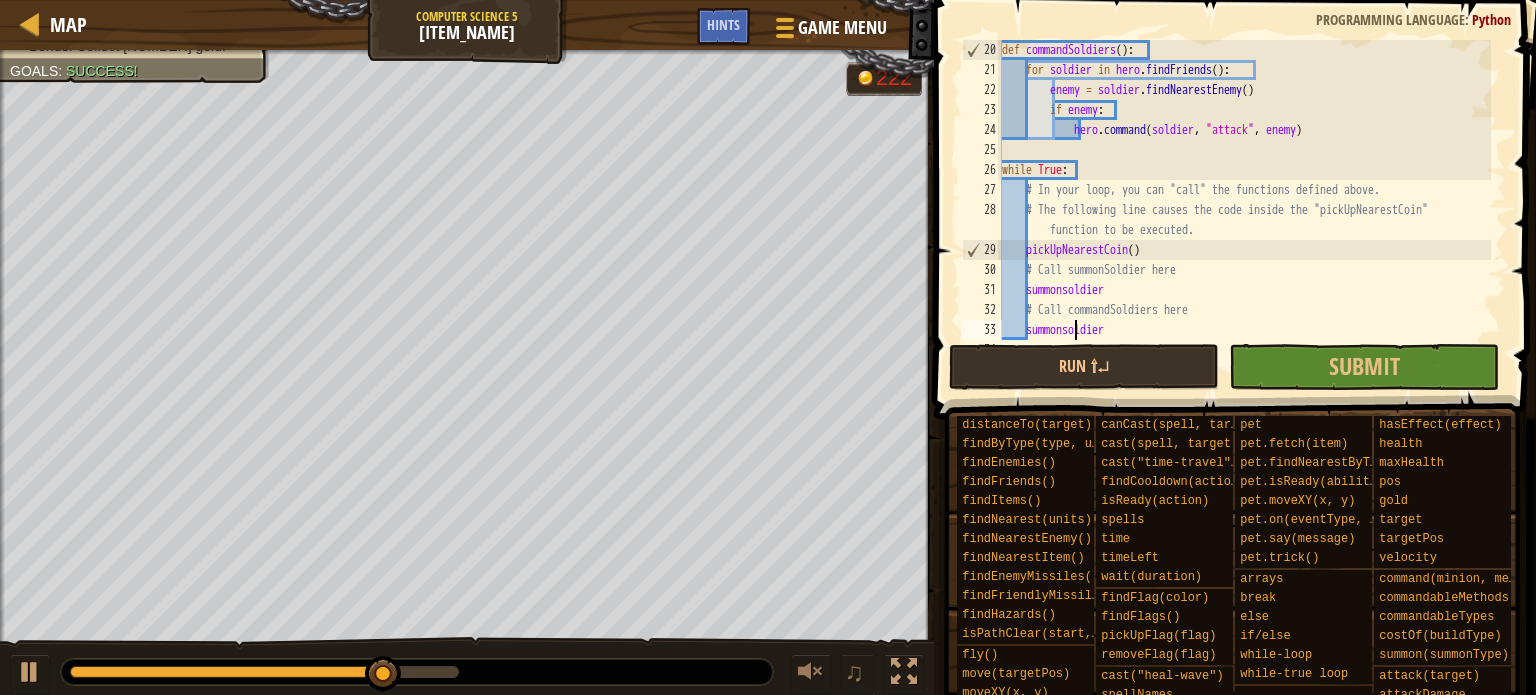 click on "def   commandSoldiers ( ) :      for   soldier   in   hero . findFriends ( ) :          enemy   =   soldier . findNearestEnemy ( )          if   enemy :              hero . command ( soldier ,   "attack" ,   enemy ) while   True :      # In your loop, you can "call" the functions defined above.      # The following line causes the code inside the "pickUpNearestCoin"           function to be executed.      pickUpNearestCoin ( )      # Call summonSoldier here      summonsoldier      # Call commandSoldiers here      summonsoldier" at bounding box center (1244, 210) 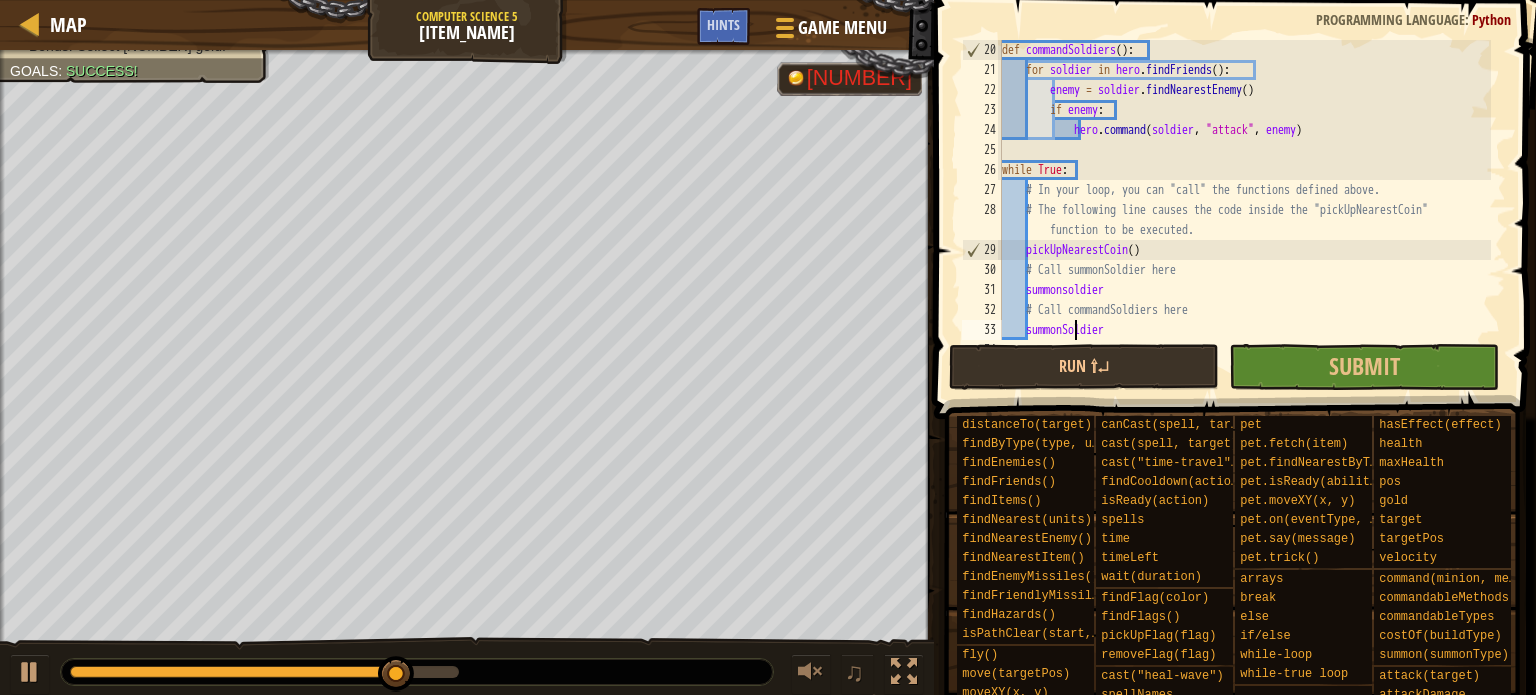 scroll, scrollTop: 9, scrollLeft: 6, axis: both 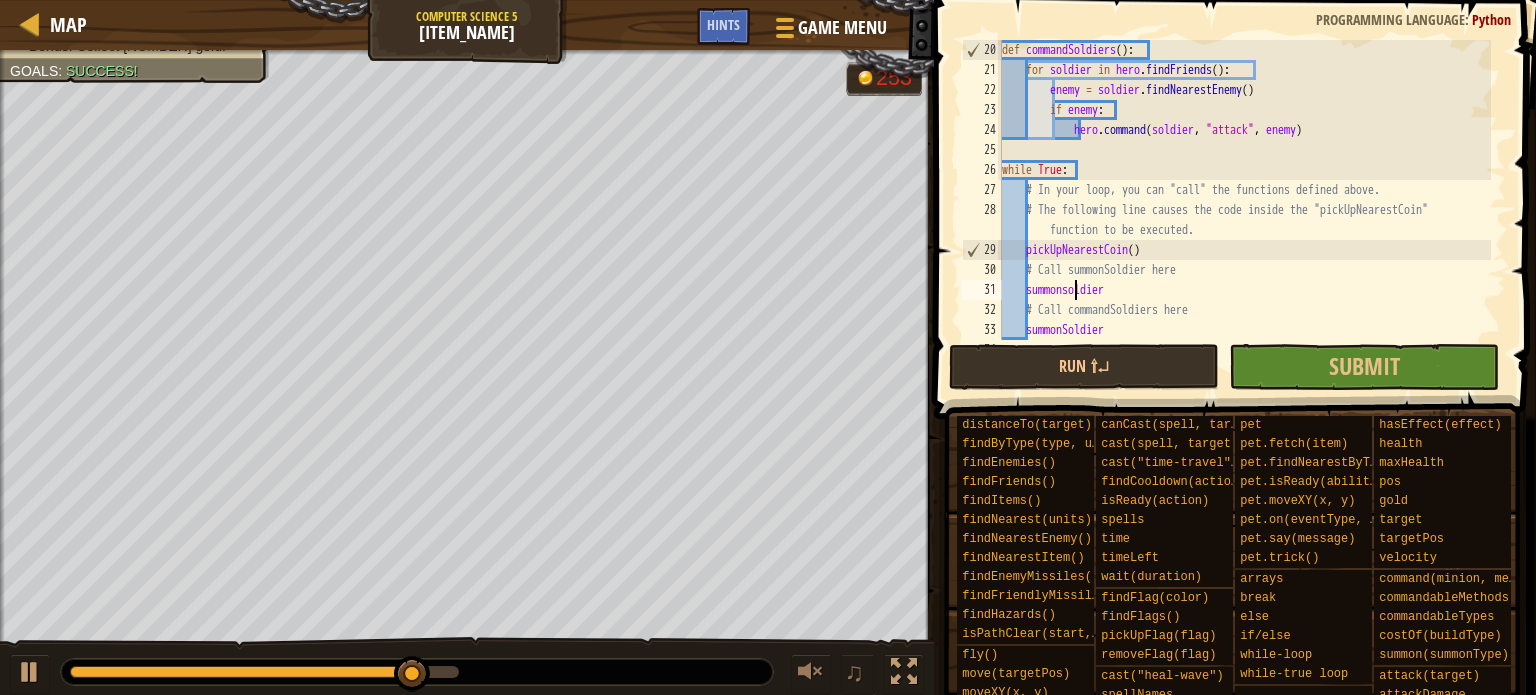 click on "def   commandSoldiers ( ) :      for   soldier   in   hero . findFriends ( ) :          enemy   =   soldier . findNearestEnemy ( )          if   enemy :              hero . command ( soldier ,   "attack" ,   enemy ) while   True :      # In your loop, you can "call" the functions defined above.      # The following line causes the code inside the "pickUpNearestCoin"           function to be executed.      pickUpNearestCoin ( )      # Call summonSoldier here      summonsoldier      # Call commandSoldiers here      summonSoldier" at bounding box center [1244, 210] 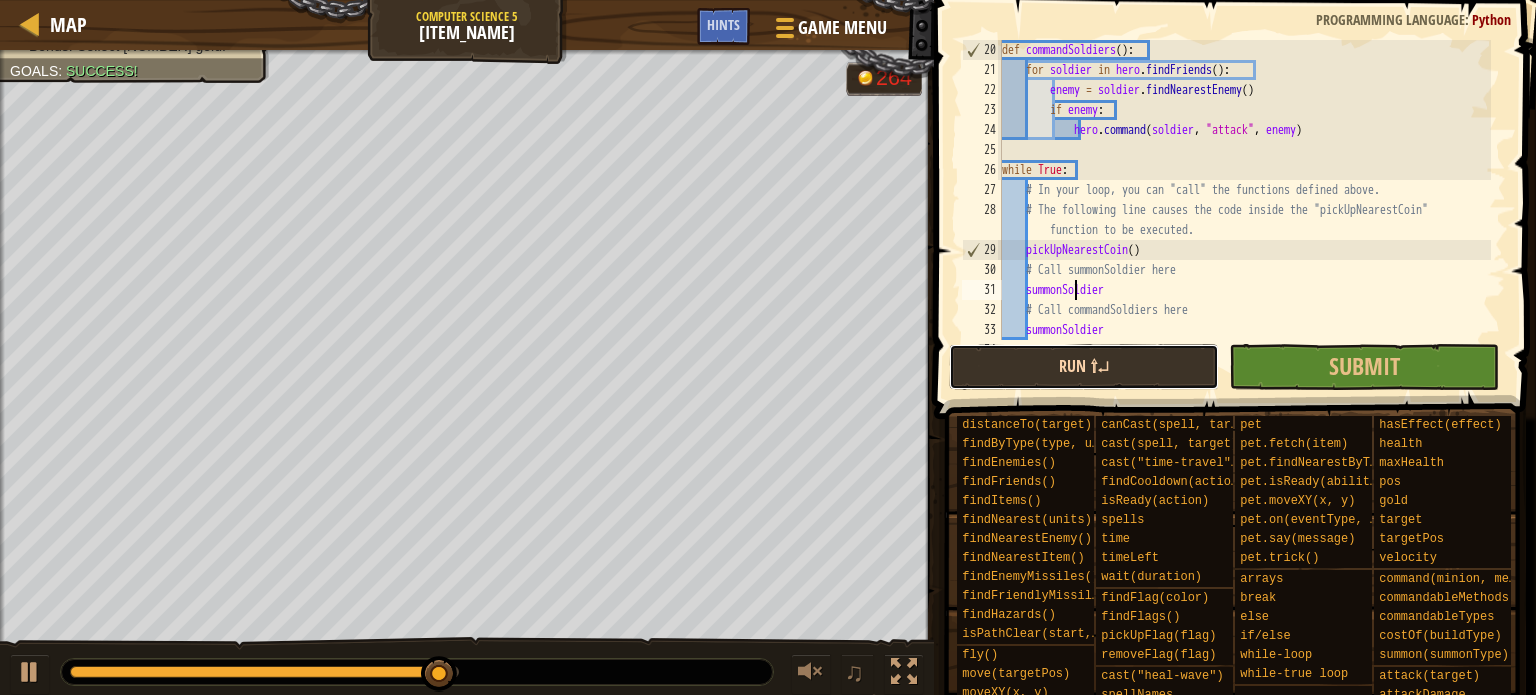 click on "Run ⇧↵" at bounding box center [1084, 367] 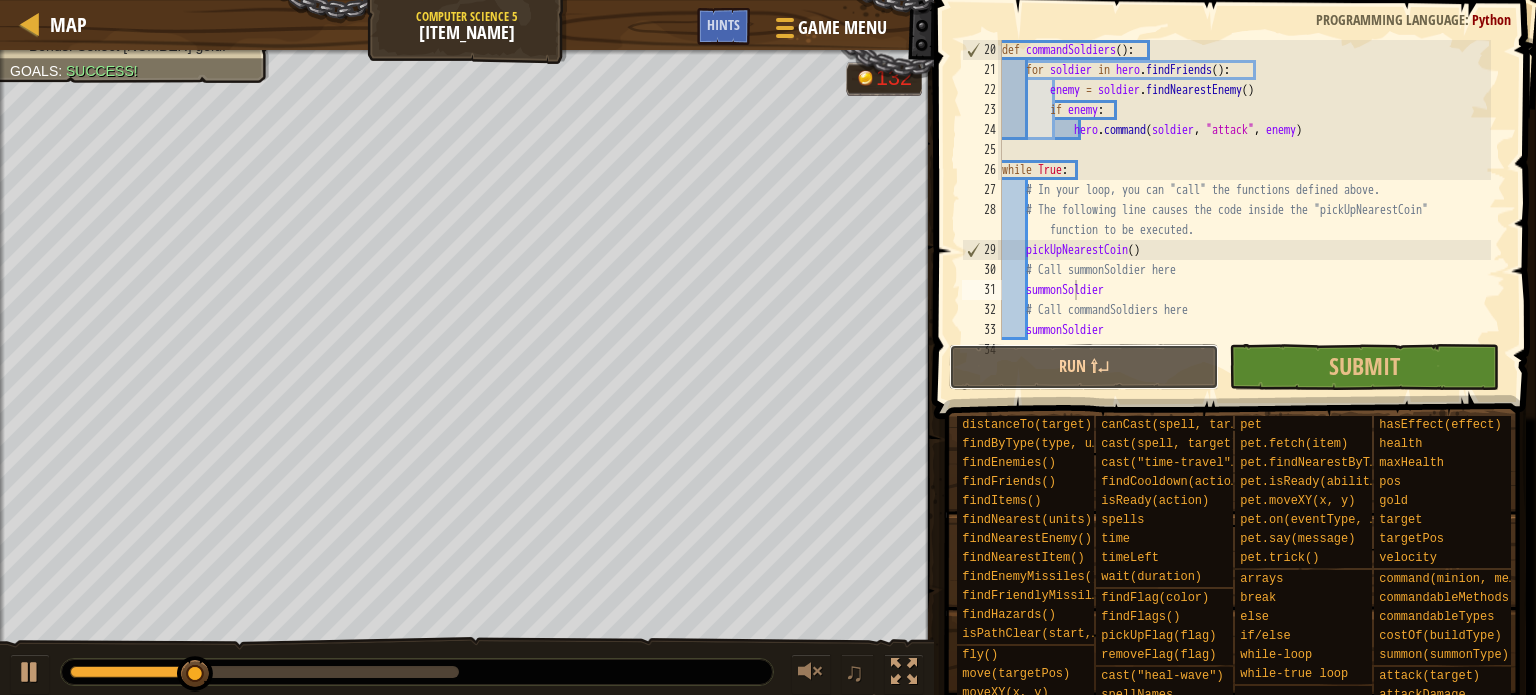 drag, startPoint x: 1086, startPoint y: 359, endPoint x: 0, endPoint y: 88, distance: 1119.302 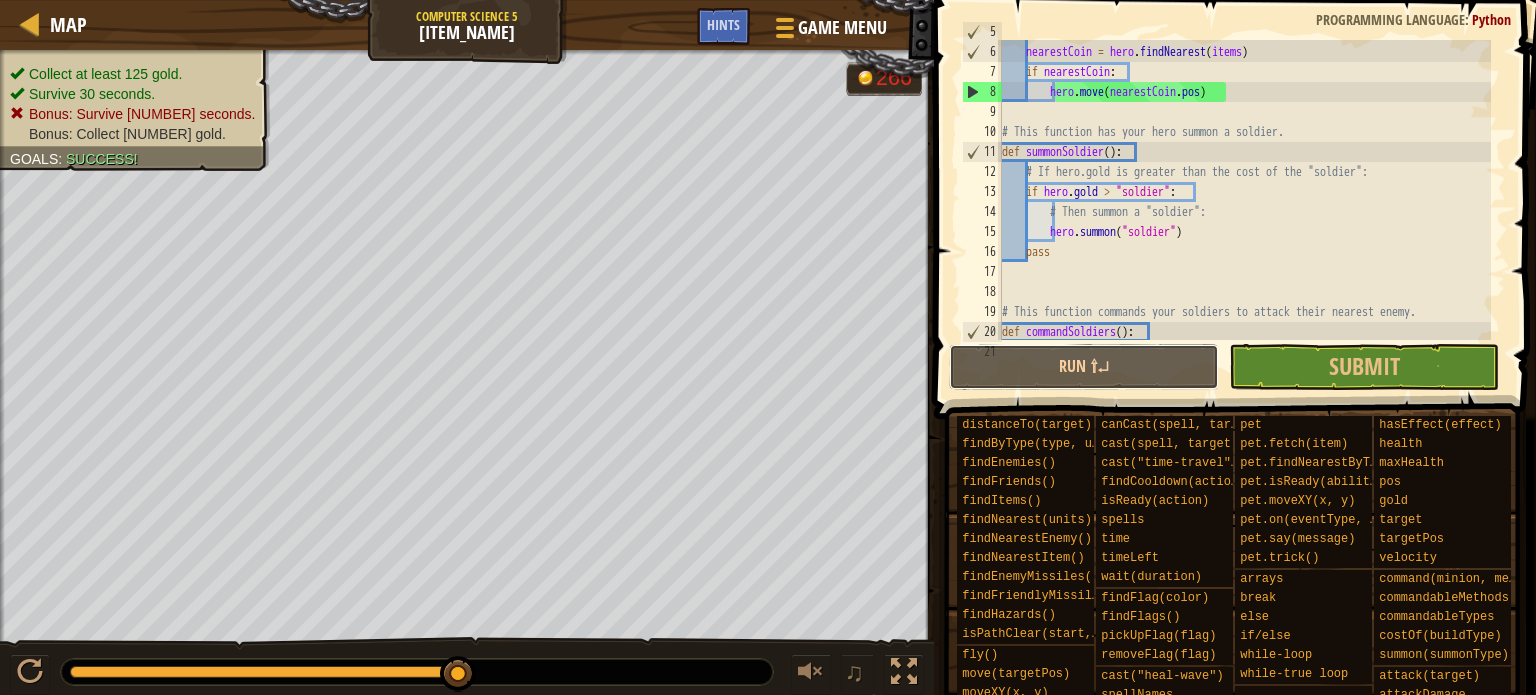 scroll, scrollTop: 118, scrollLeft: 0, axis: vertical 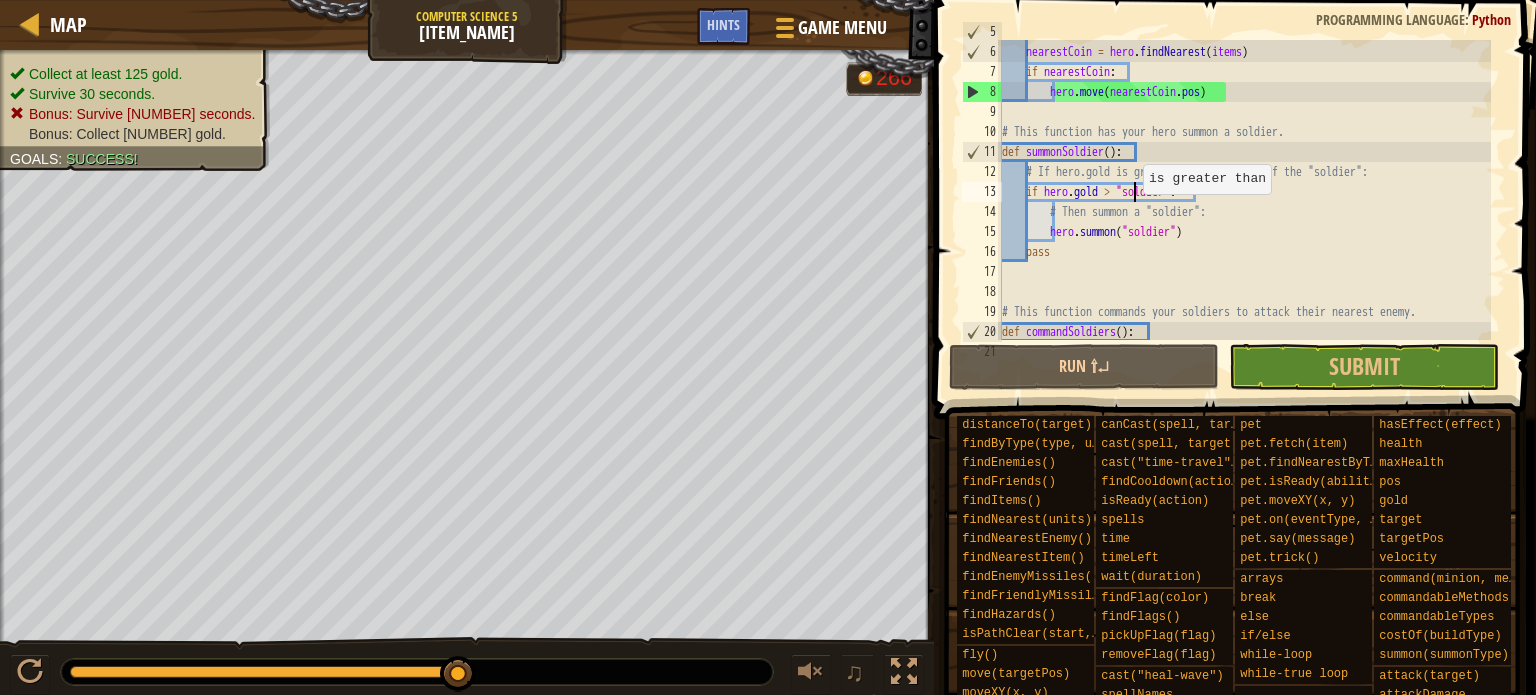 click on "items   =   hero . findItems ( )      nearestCoin   =   hero . findNearest ( items )      if   nearestCoin :          hero . move ( nearestCoin . pos ) # This function has your hero summon a soldier. def   summonSoldier ( ) :      # If hero.gold is greater than the cost of the "soldier":      if   hero . gold   >   "soldier" :          # Then summon a "soldier":          hero . summon ( "soldier" )      pass # This function commands your soldiers to attack their nearest enemy. def   commandSoldiers ( ) :" at bounding box center [1244, 192] 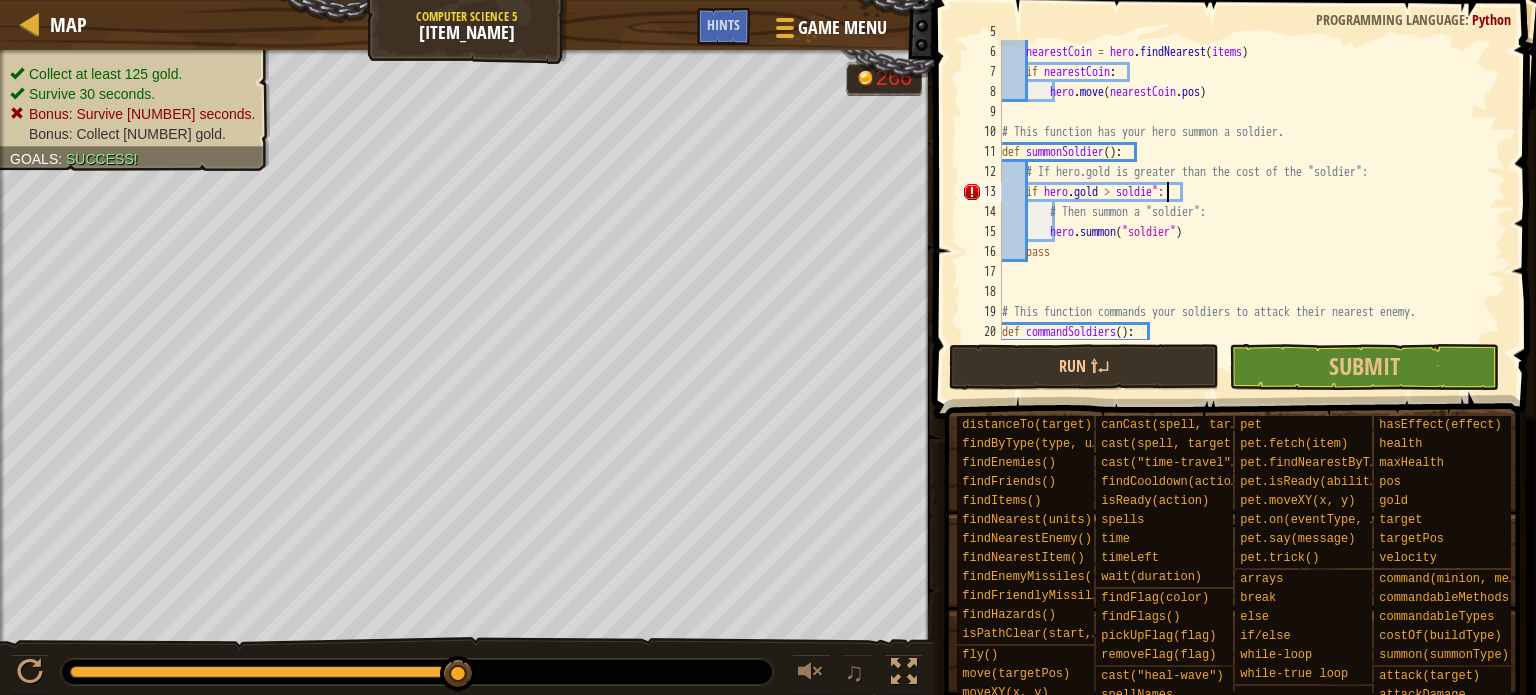 scroll, scrollTop: 9, scrollLeft: 13, axis: both 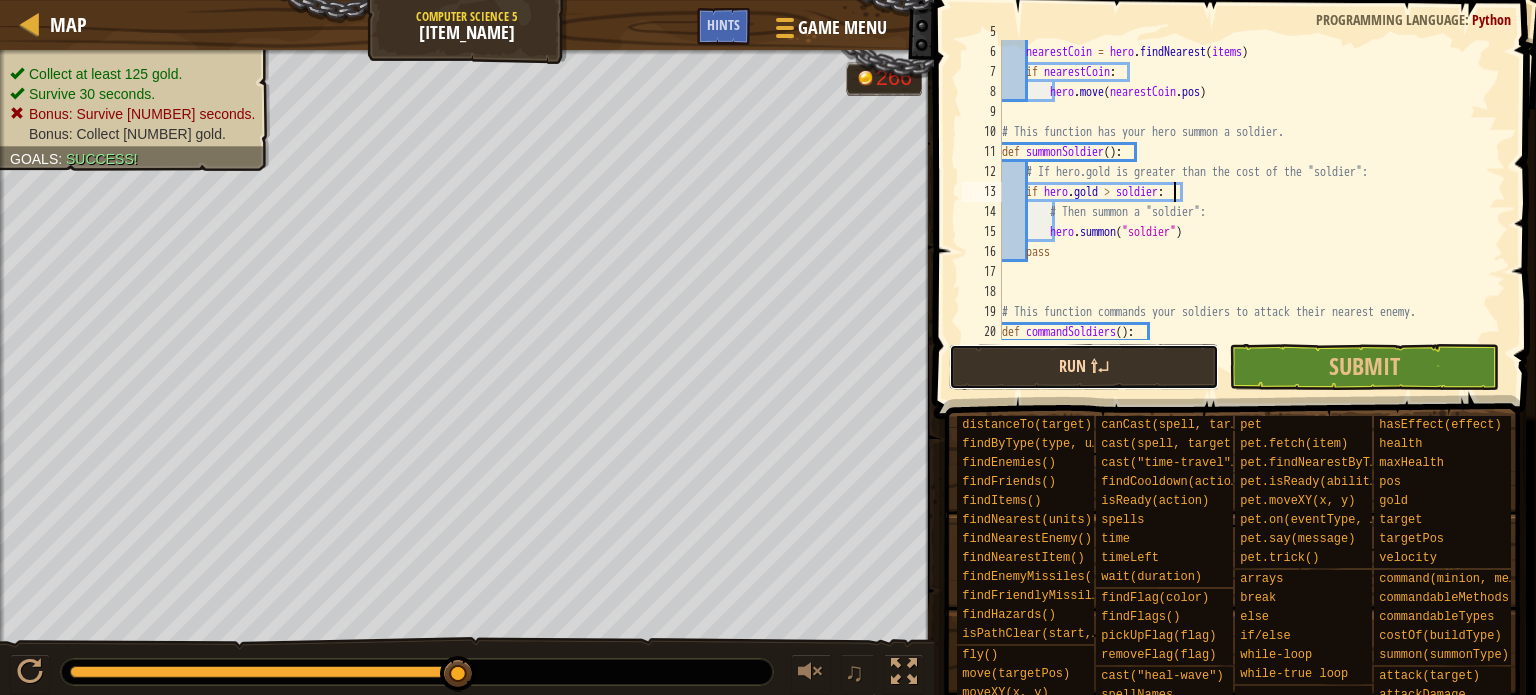 click on "Run ⇧↵" at bounding box center [1084, 367] 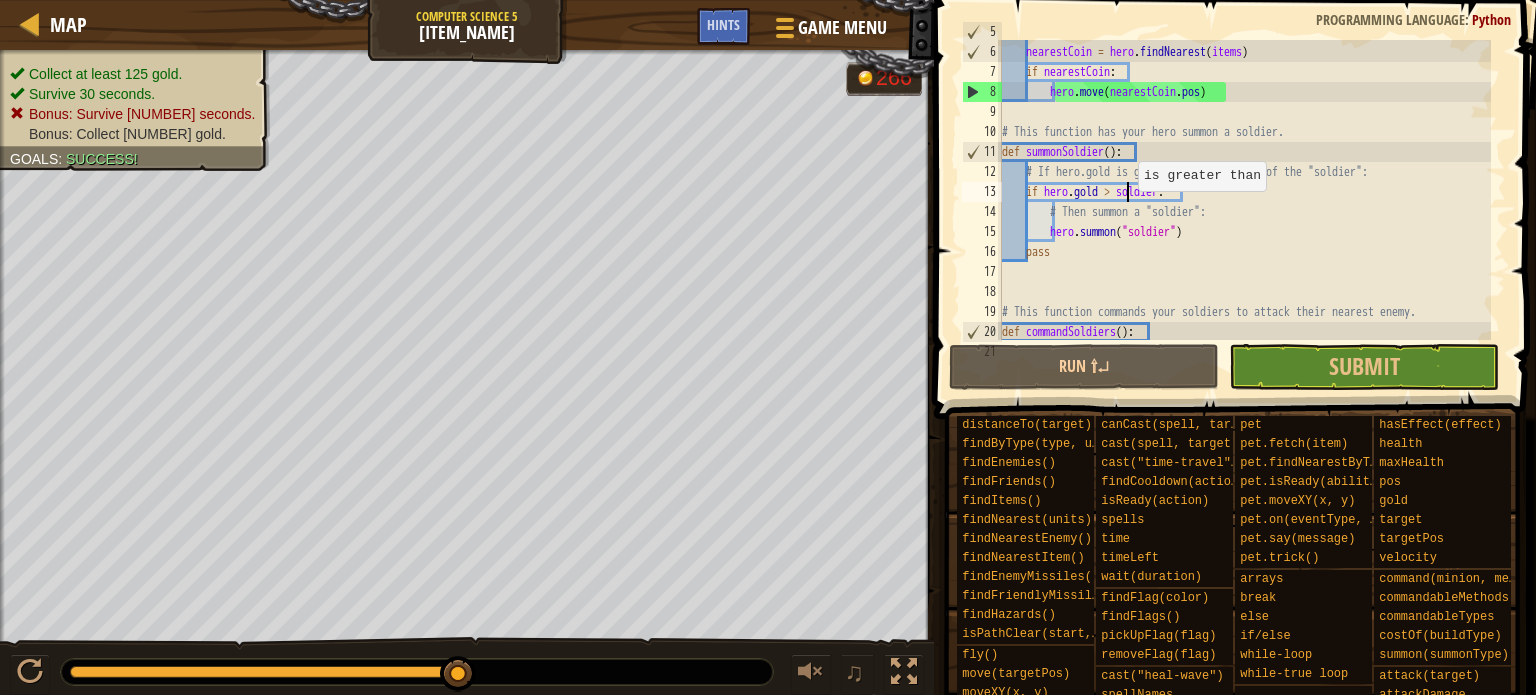 click on "items   =   hero . findItems ( )      nearestCoin   =   hero . findNearest ( items )      if   nearestCoin :          hero . move ( nearestCoin . pos ) # This function has your hero summon a soldier. def   summonSoldier ( ) :      # If hero.gold is greater than the cost of the "soldier":      if   hero . gold   >   soldier :          # Then summon a "soldier":          hero . summon ( "soldier" )      pass # This function commands your soldiers to attack their nearest enemy. def   commandSoldiers ( ) :" at bounding box center [1244, 192] 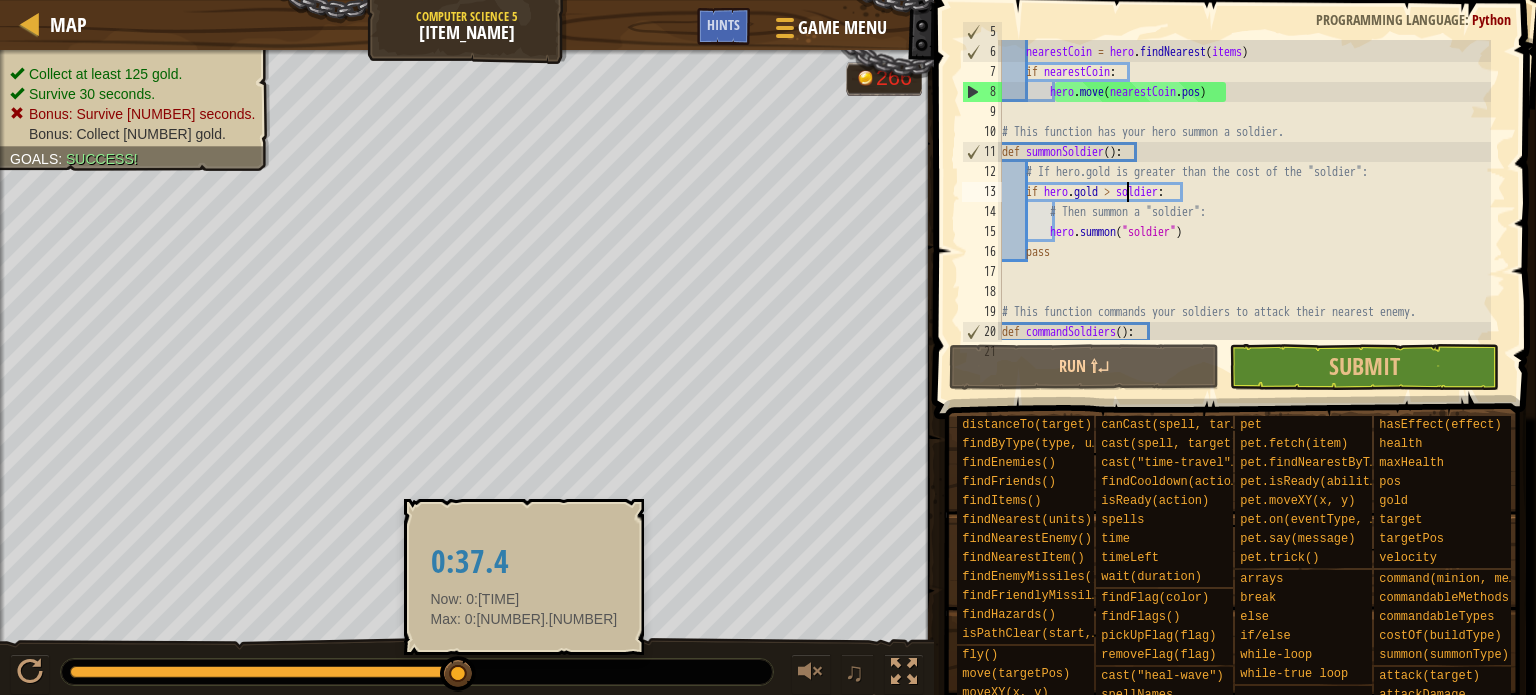 drag, startPoint x: 454, startPoint y: 668, endPoint x: 468, endPoint y: 670, distance: 14.142136 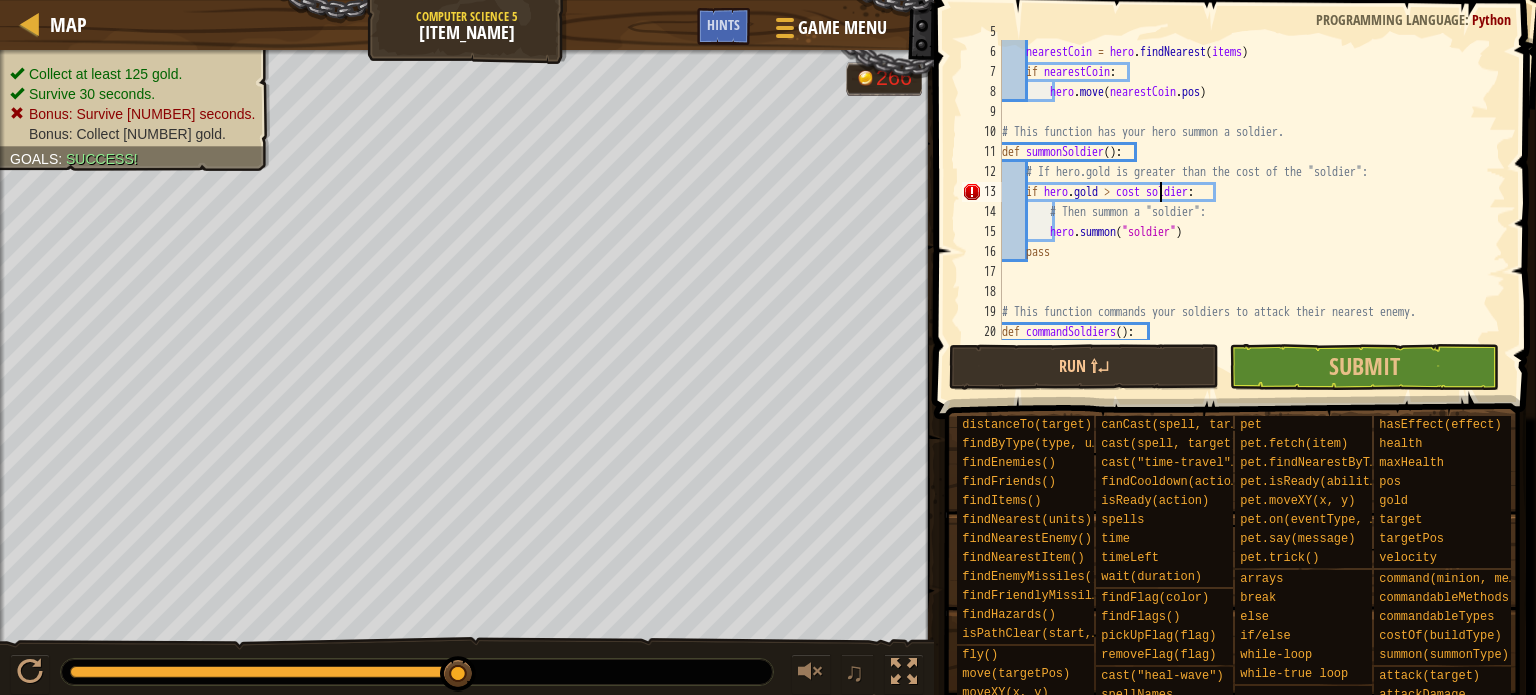 scroll, scrollTop: 9, scrollLeft: 14, axis: both 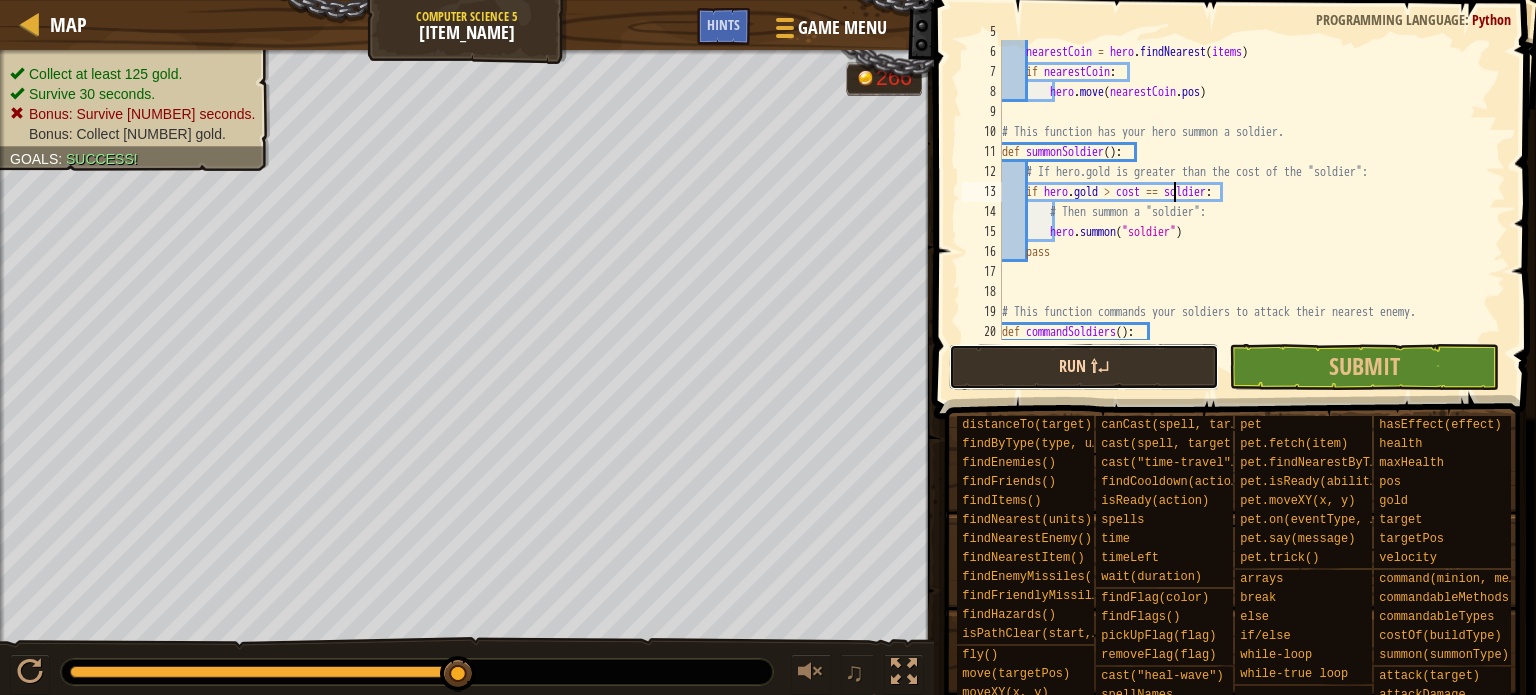 click on "Run ⇧↵" at bounding box center [1084, 367] 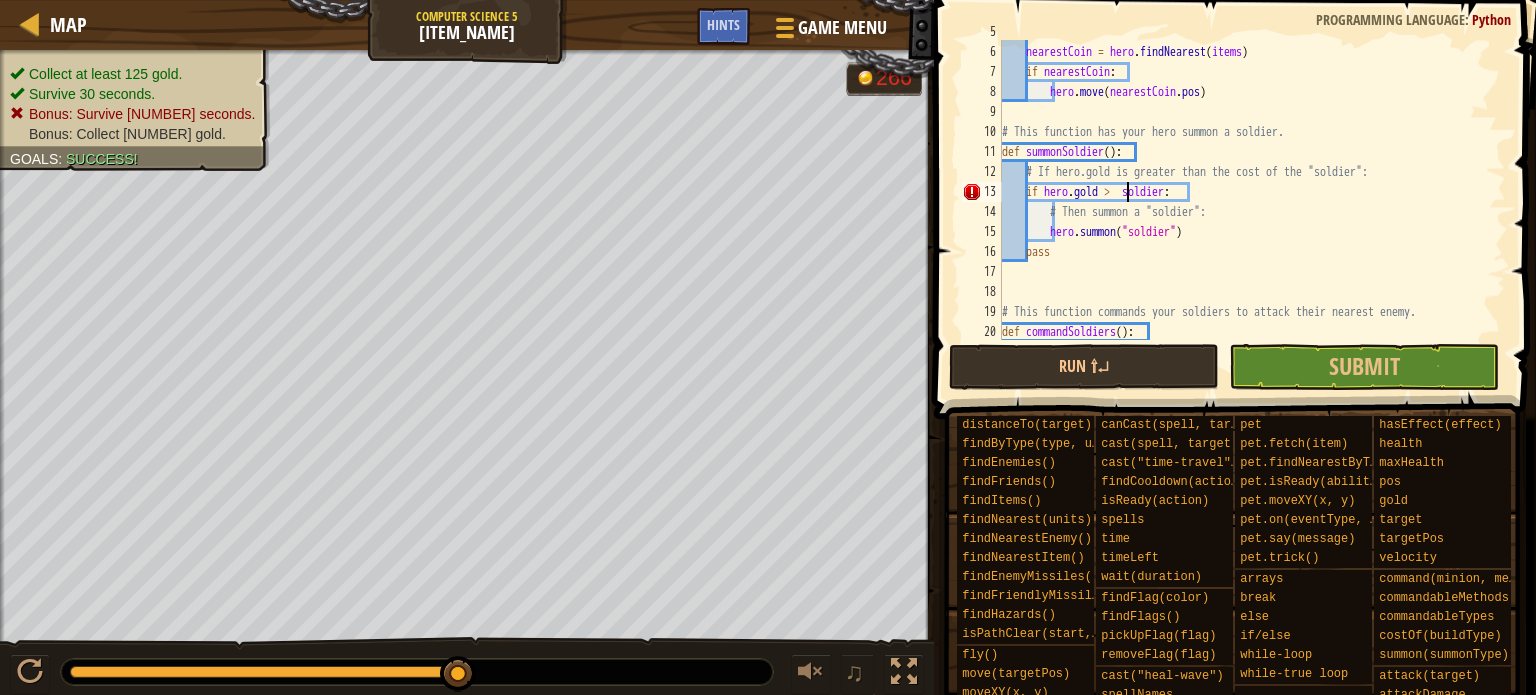 scroll, scrollTop: 9, scrollLeft: 13, axis: both 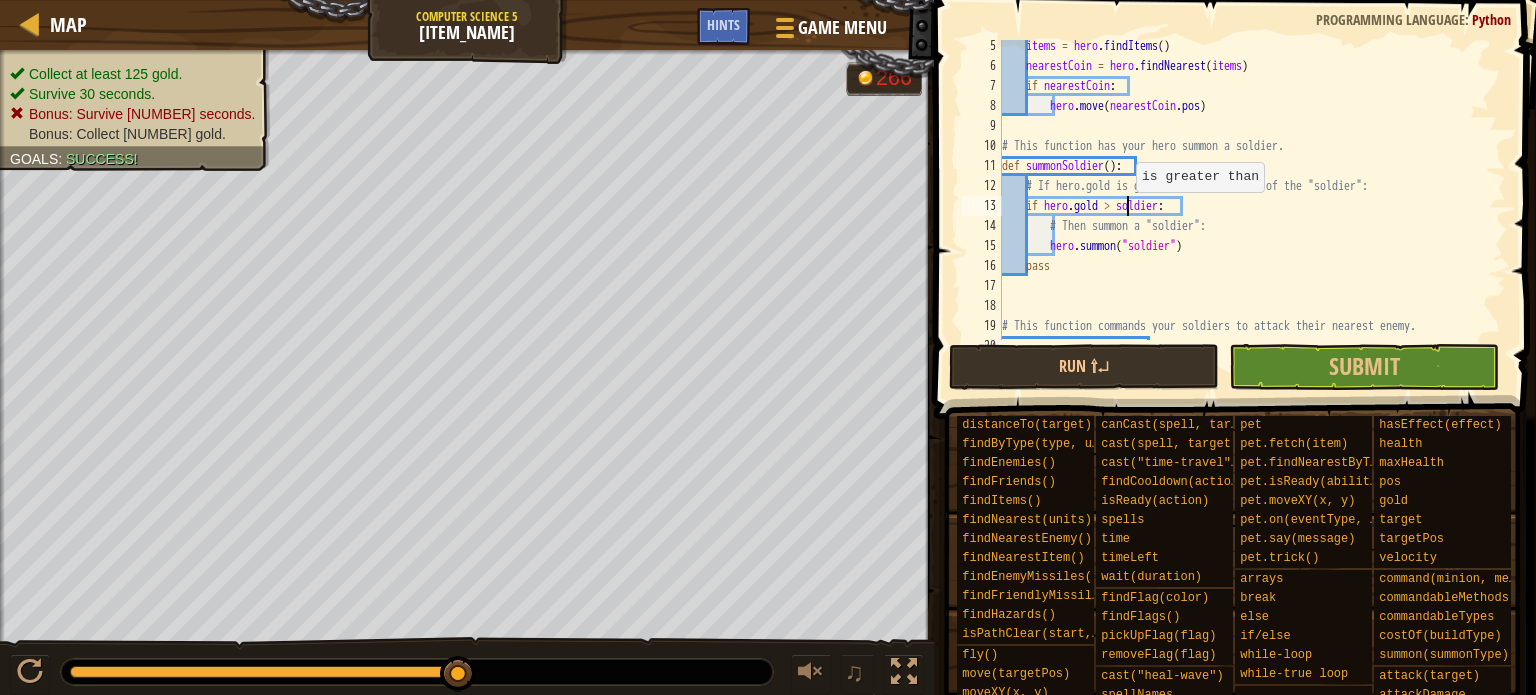 click on "items   =   hero . findItems ( )      nearestCoin   =   hero . findNearest ( items )      if   nearestCoin :          hero . move ( nearestCoin . pos ) # This function has your hero summon a soldier. def   summonSoldier ( ) :      # If hero.gold is greater than the cost of the "soldier":      if   hero . gold   >   soldier :          # Then summon a "soldier":          hero . summon ( "soldier" )      pass # This function commands your soldiers to attack their nearest enemy. def   commandSoldiers ( ) :" at bounding box center (1244, 206) 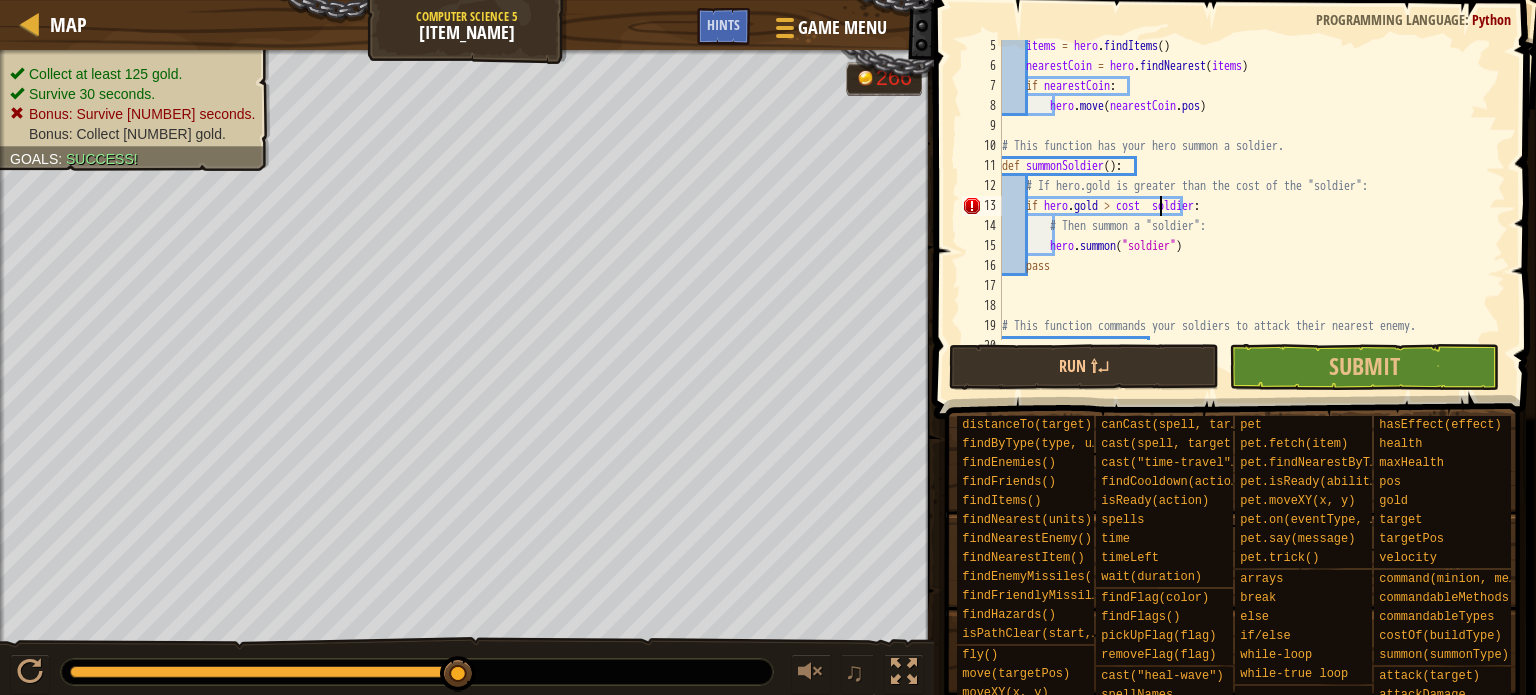scroll, scrollTop: 9, scrollLeft: 14, axis: both 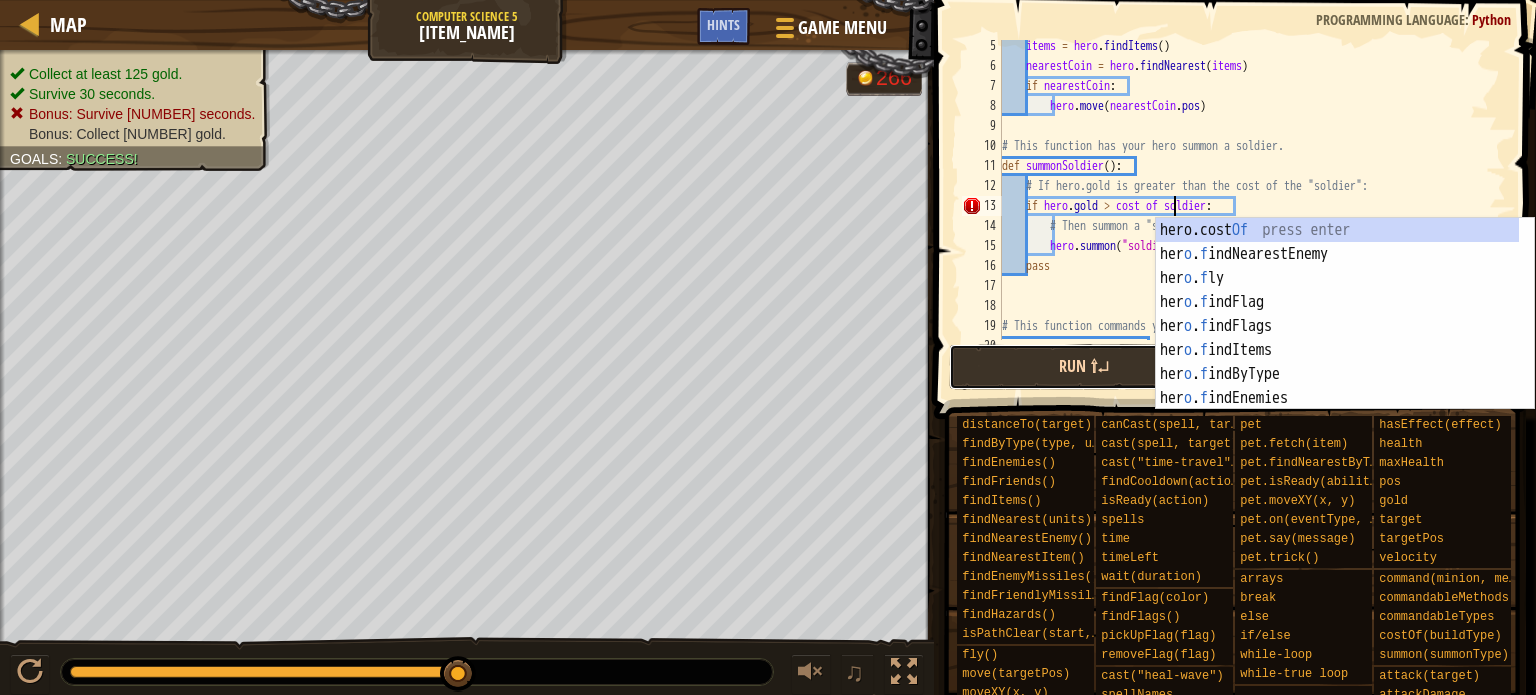 click on "Run ⇧↵" at bounding box center [1084, 367] 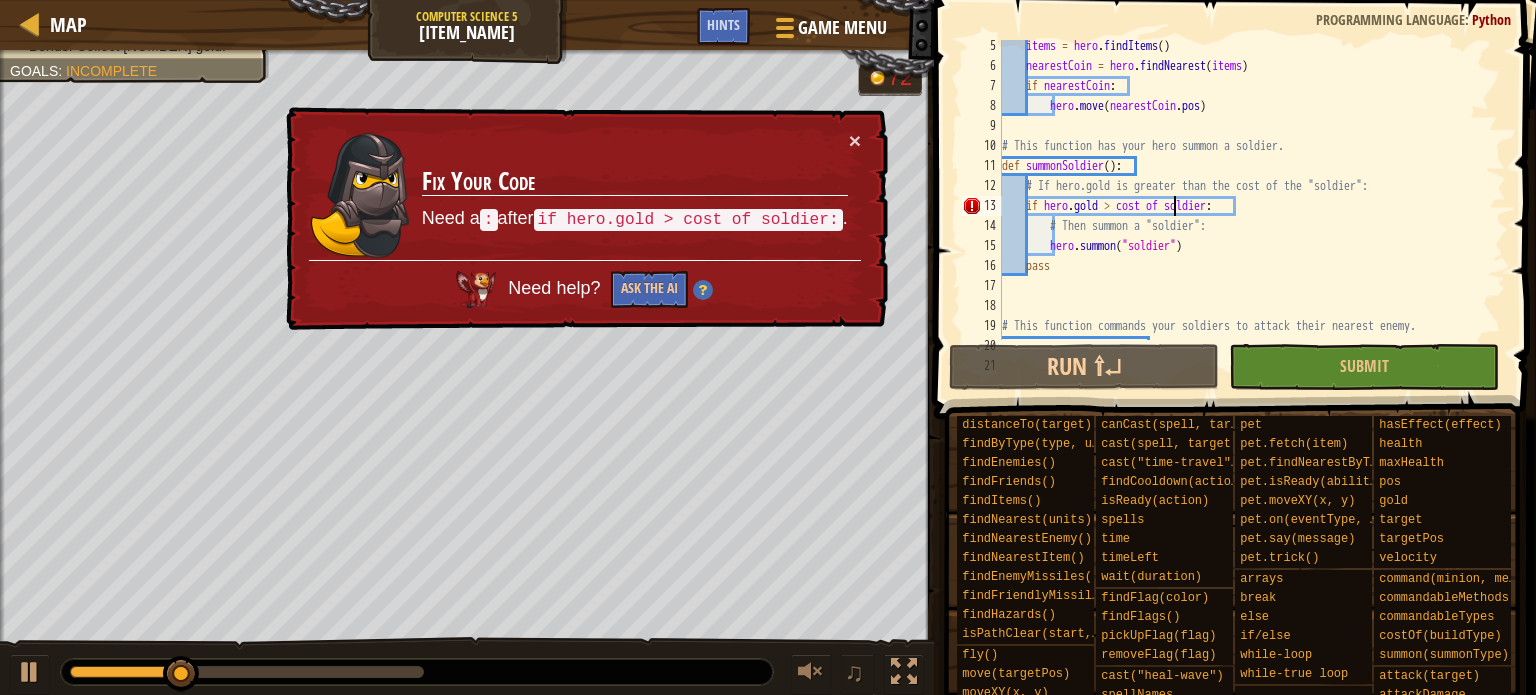 click on "items   =   hero . findItems ( )      nearestCoin   =   hero . findNearest ( items )      if   nearestCoin :          hero . move ( nearestCoin . pos ) # This function has your hero summon a soldier. def   summonSoldier ( ) :      # If hero.gold is greater than the cost of the "soldier":      if   hero . gold   >   cost   of   soldier :          # Then summon a "soldier":          hero . summon ( "soldier" )      pass # This function commands your soldiers to attack their nearest enemy. def   commandSoldiers ( ) :" at bounding box center (1244, 206) 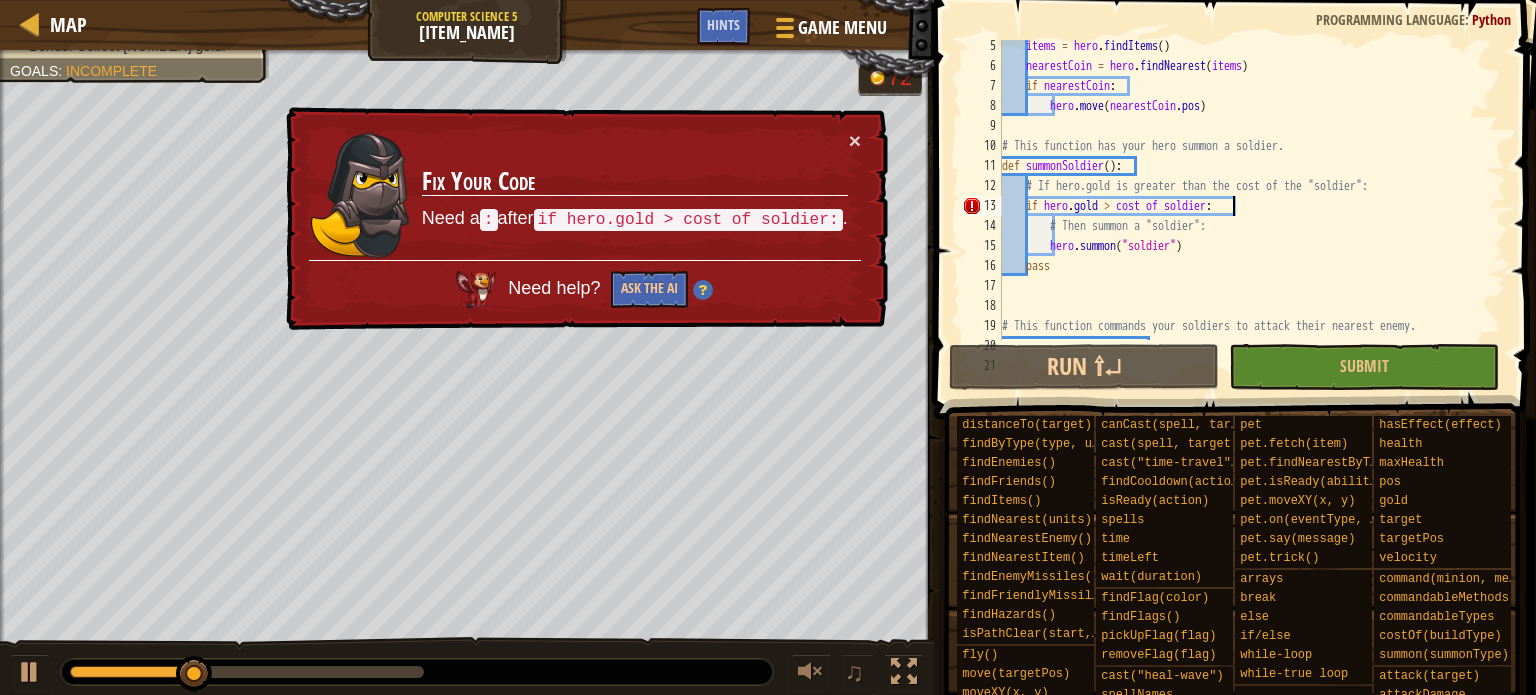 scroll, scrollTop: 9, scrollLeft: 18, axis: both 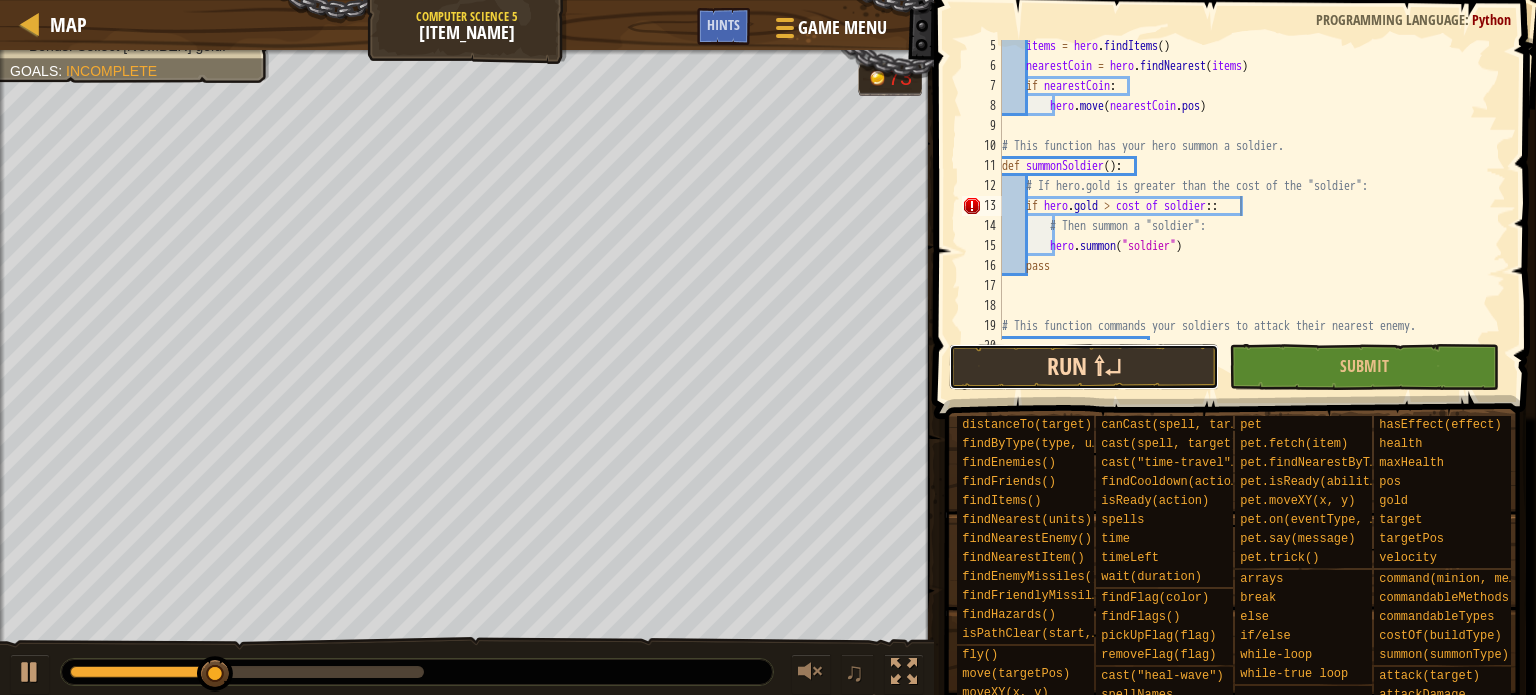 click on "Run ⇧↵" at bounding box center [1084, 367] 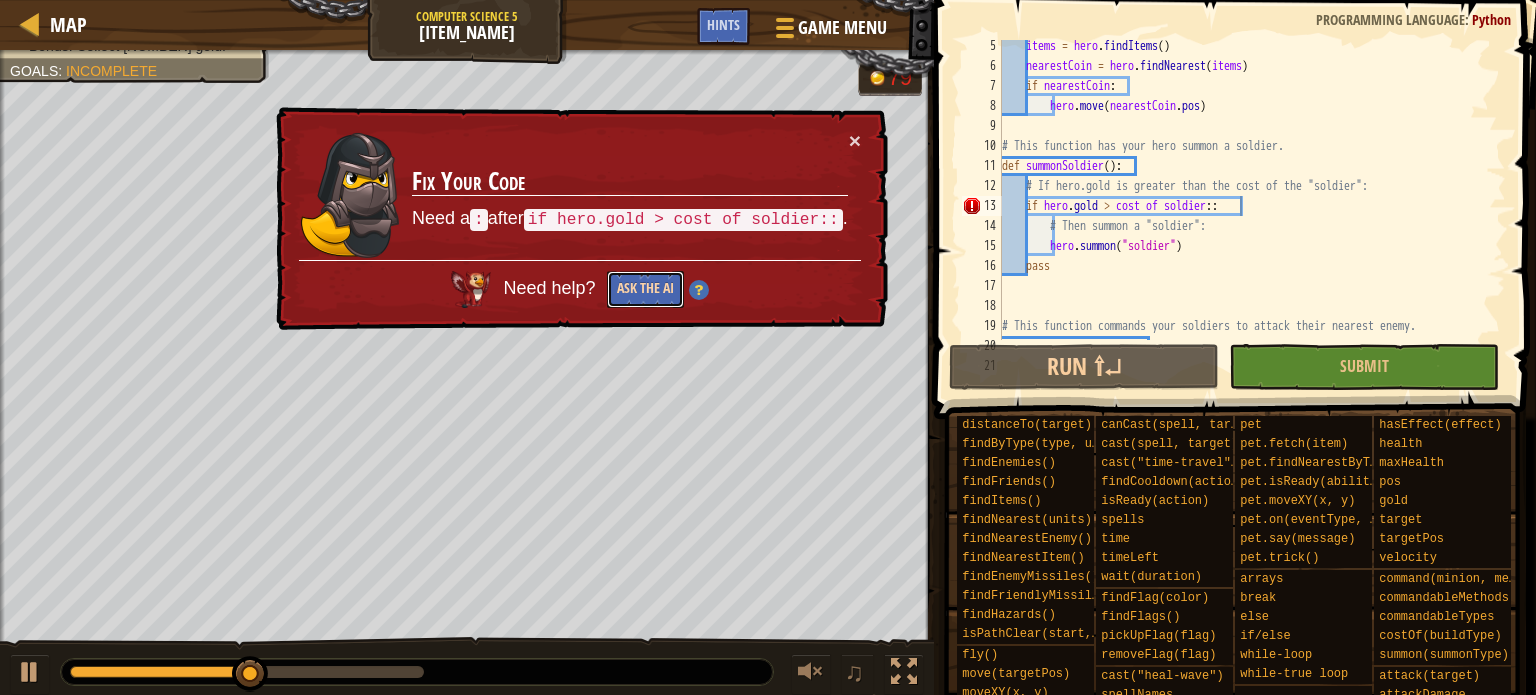 click on "Ask the AI" at bounding box center (645, 289) 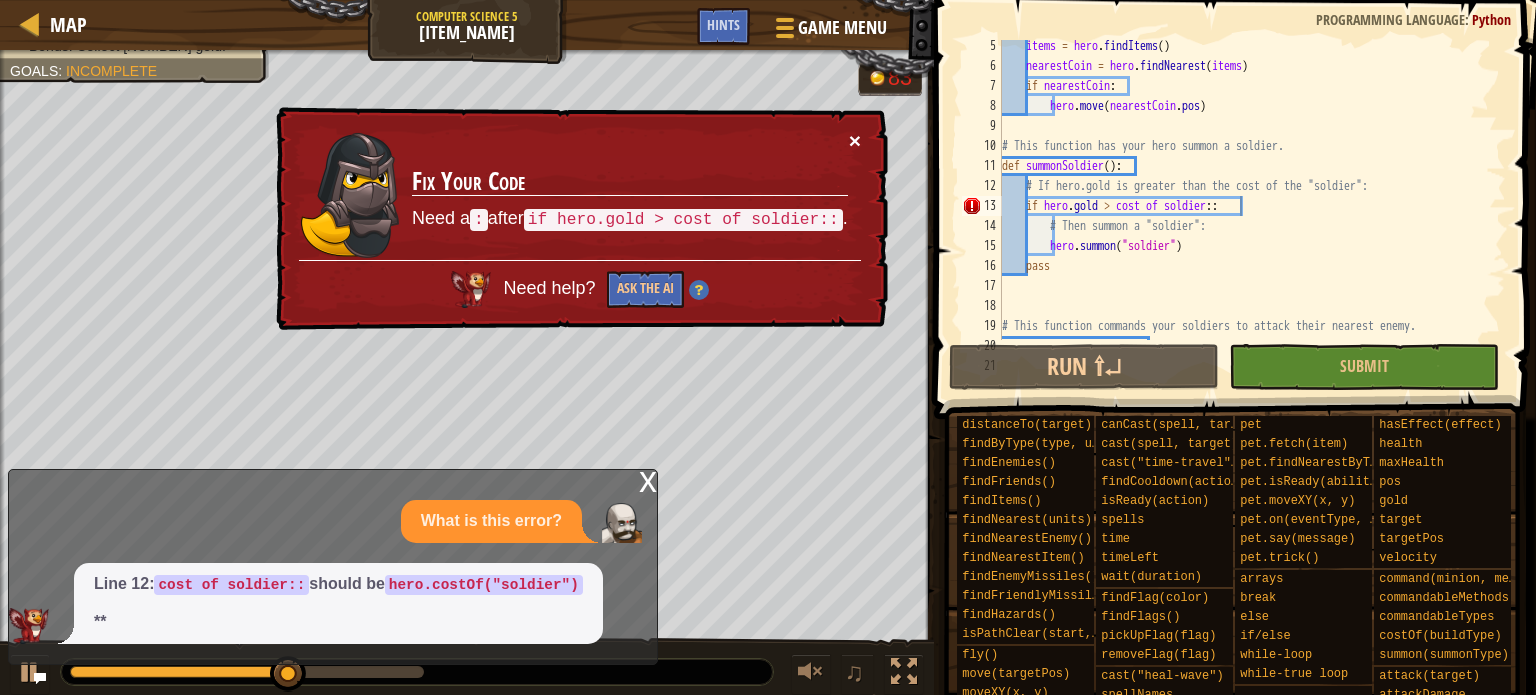 click on "×" at bounding box center [855, 140] 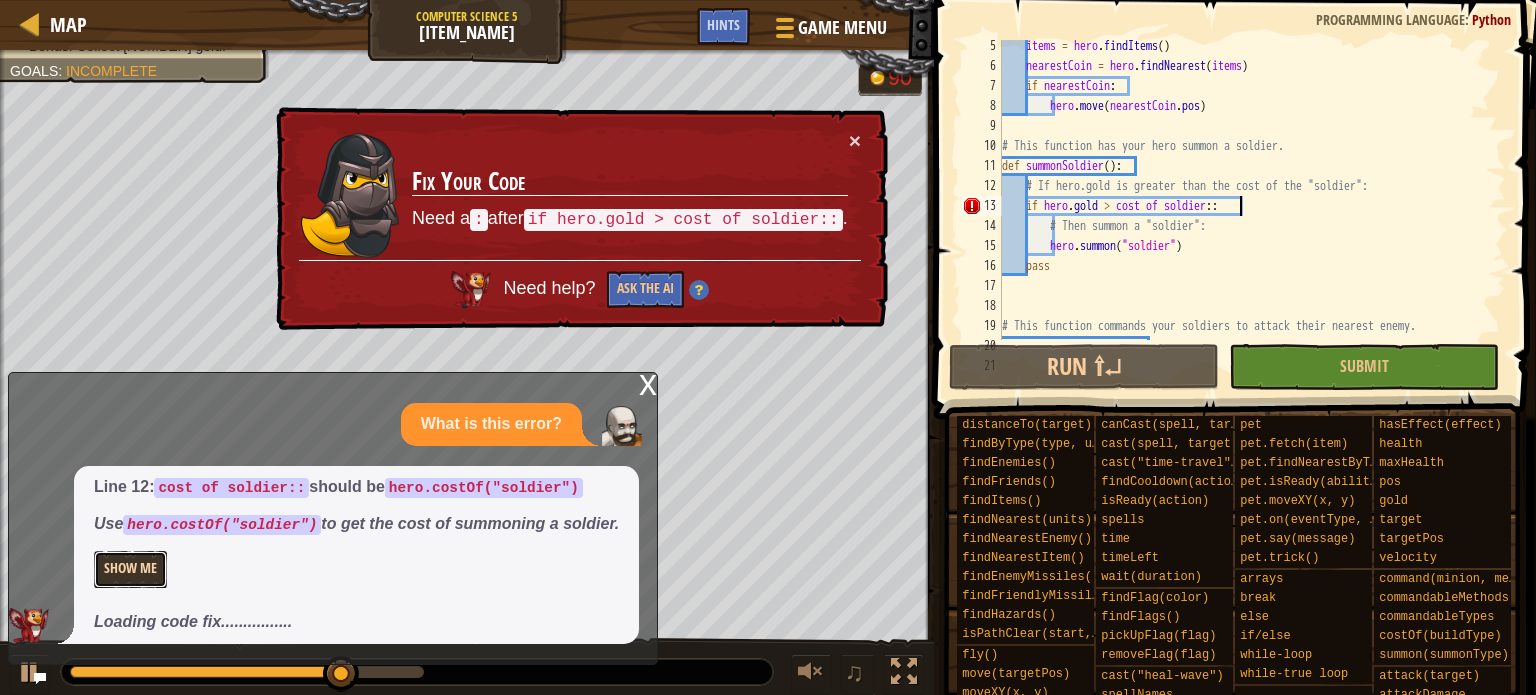 click on "Show Me" at bounding box center (130, 569) 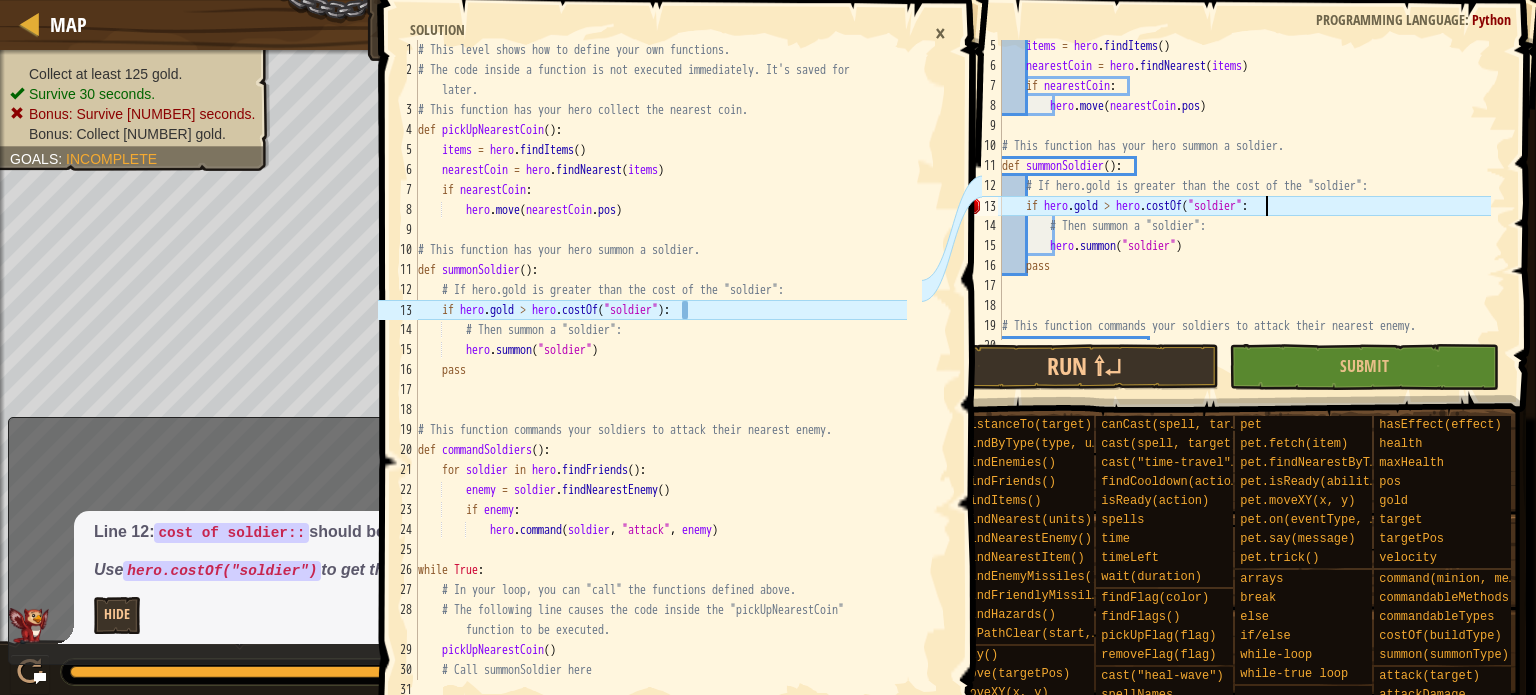 scroll, scrollTop: 9, scrollLeft: 21, axis: both 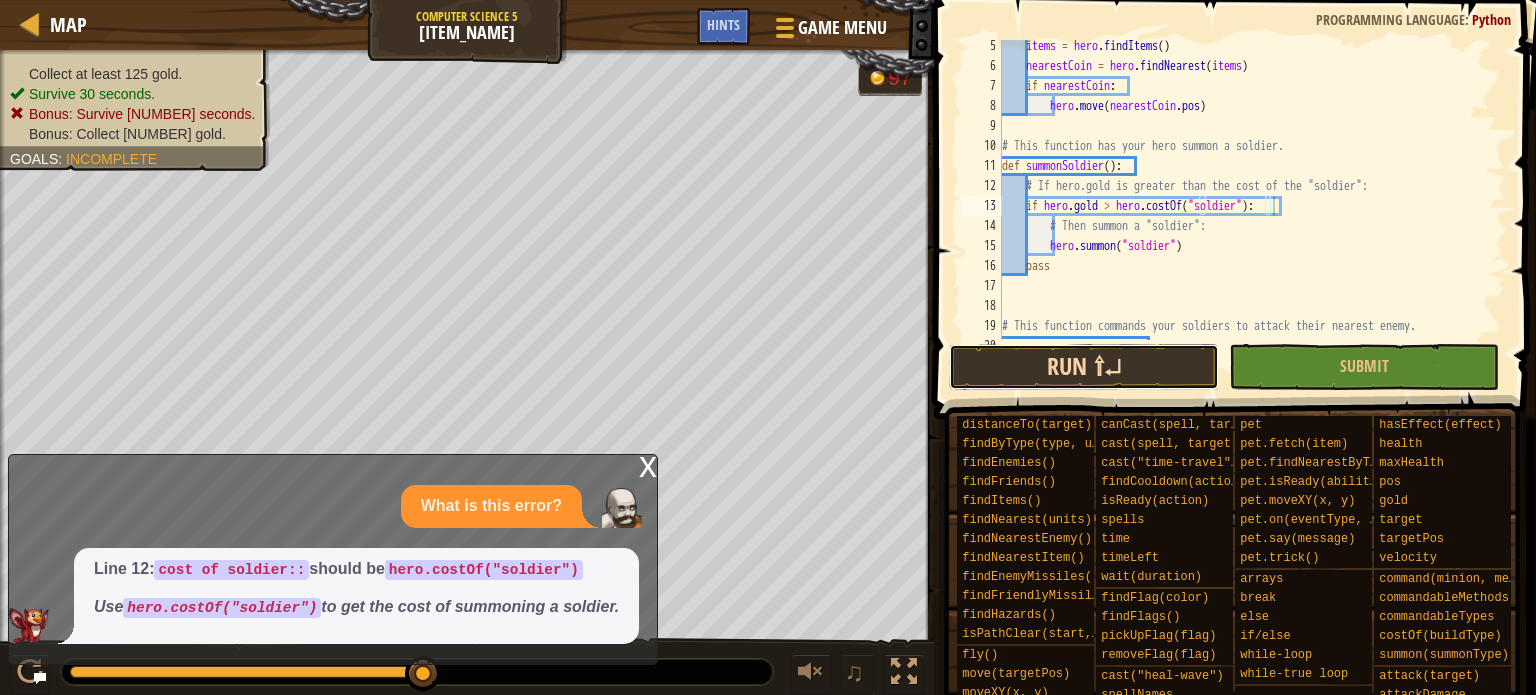 click on "Run ⇧↵" at bounding box center [1084, 367] 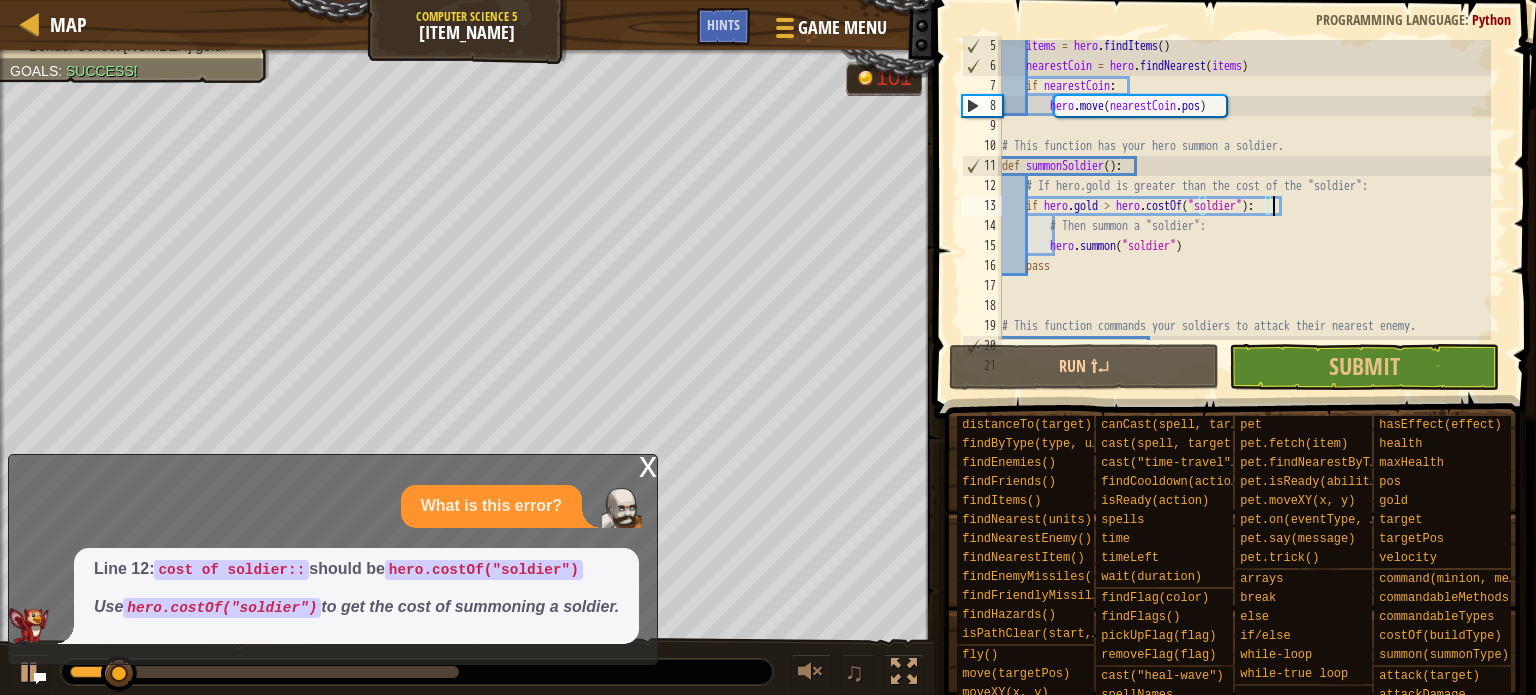 click on "x" at bounding box center [648, 465] 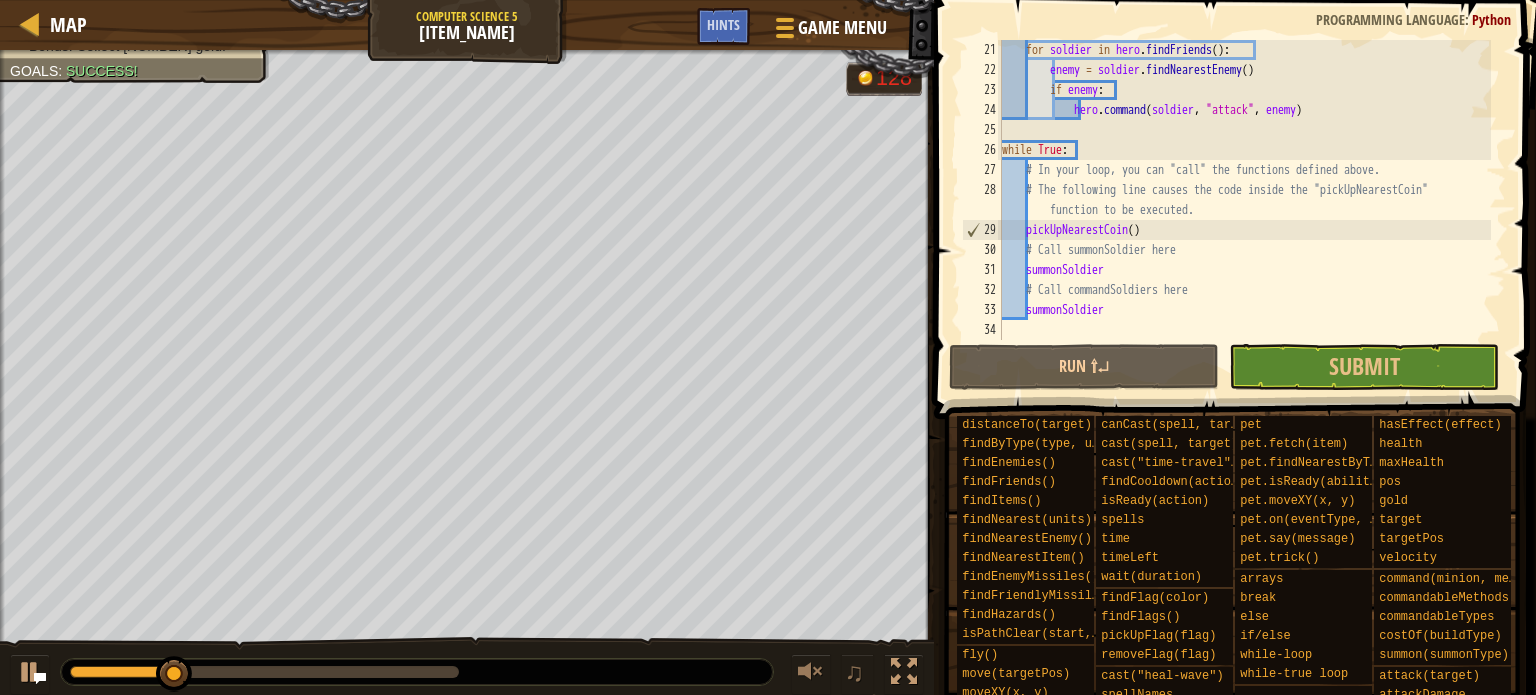 scroll, scrollTop: 420, scrollLeft: 0, axis: vertical 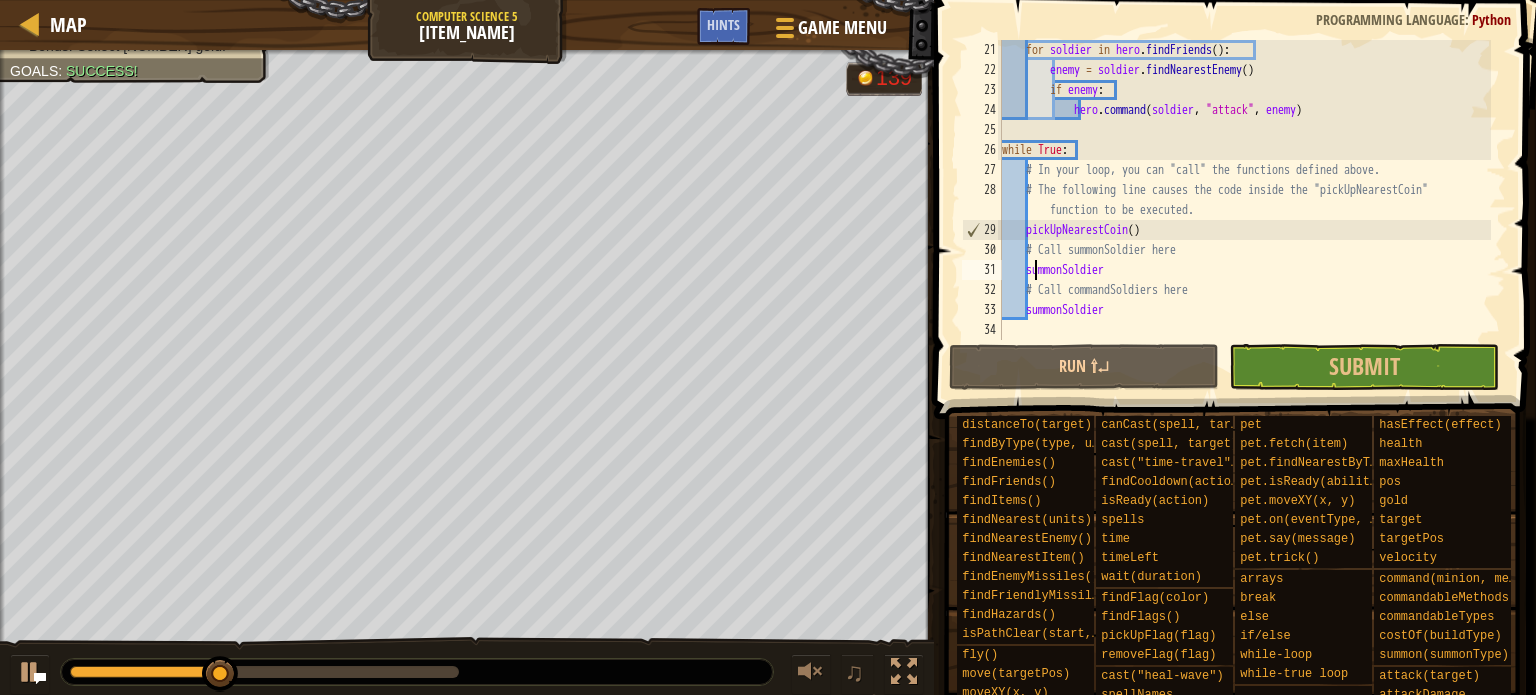 click on "for   soldier   in   hero . findFriends ( ) :          enemy   =   soldier . findNearestEnemy ( )          if   enemy :              hero . command ( soldier ,   "attack" ,   enemy ) while   True :      # In your loop, you can "call" the functions defined above.      # The following line causes the code inside the "pickUpNearestCoin"           function to be executed.      pickUpNearestCoin ( )      # Call summonSoldier here      summonSoldier      # Call commandSoldiers here      summonSoldier" at bounding box center [1244, 210] 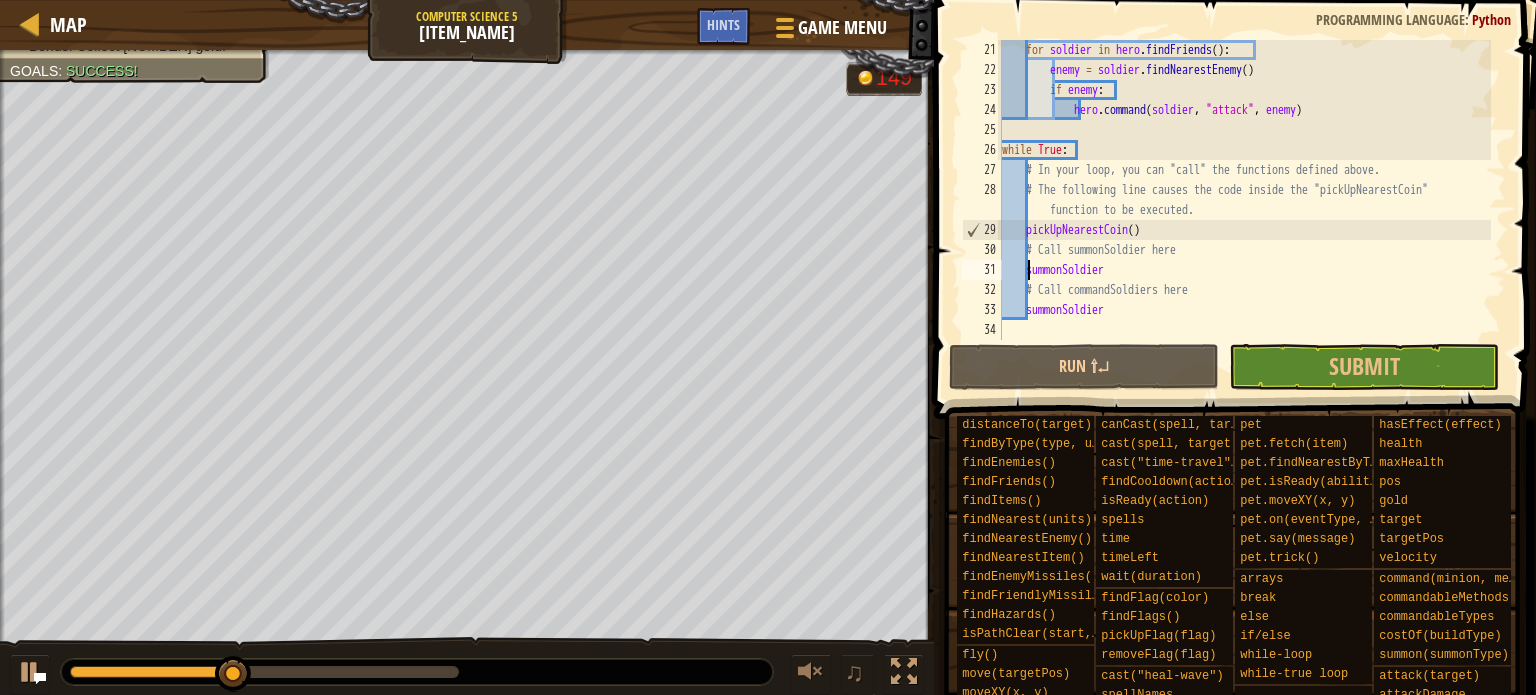 click on "for   soldier   in   hero . findFriends ( ) :          enemy   =   soldier . findNearestEnemy ( )          if   enemy :              hero . command ( soldier ,   "attack" ,   enemy ) while   True :      # In your loop, you can "call" the functions defined above.      # The following line causes the code inside the "pickUpNearestCoin"           function to be executed.      pickUpNearestCoin ( )      # Call summonSoldier here      summonSoldier      # Call commandSoldiers here      summonSoldier" at bounding box center [1244, 210] 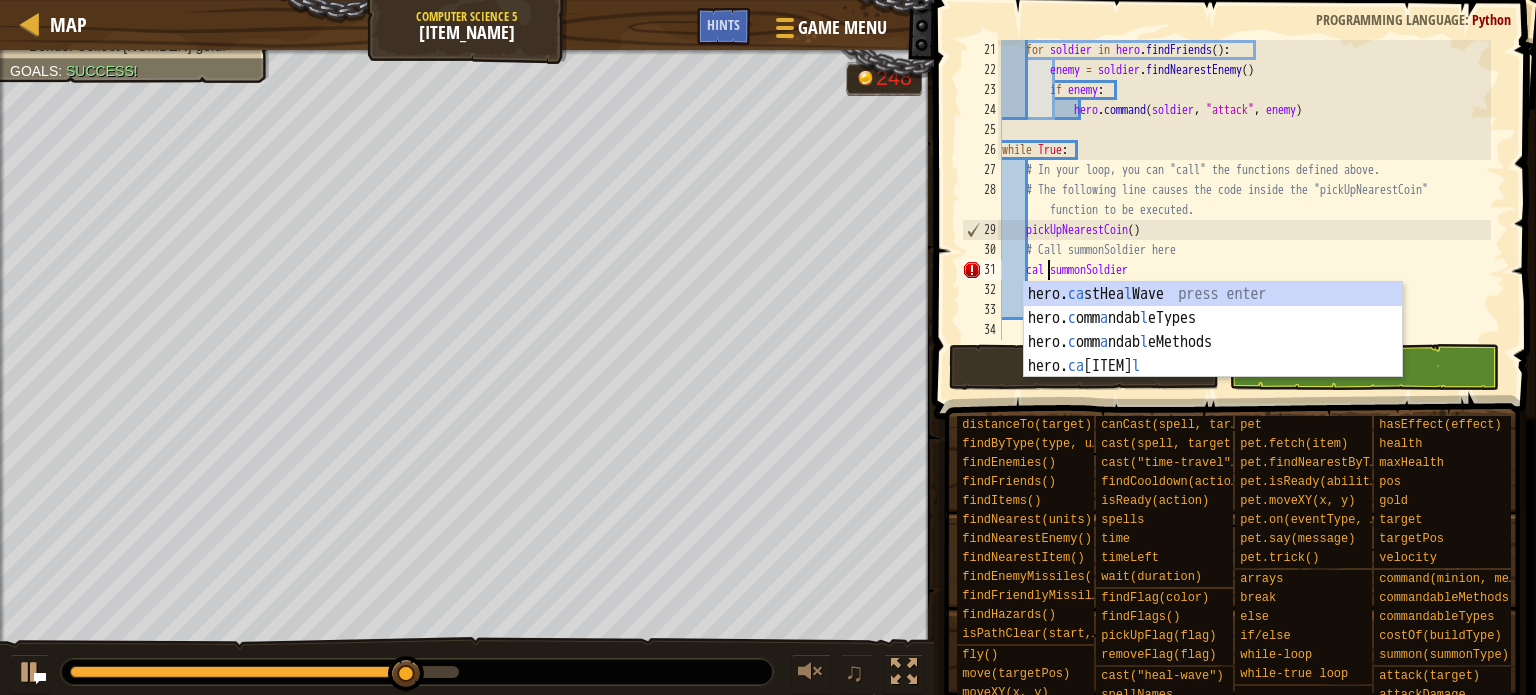 scroll, scrollTop: 9, scrollLeft: 4, axis: both 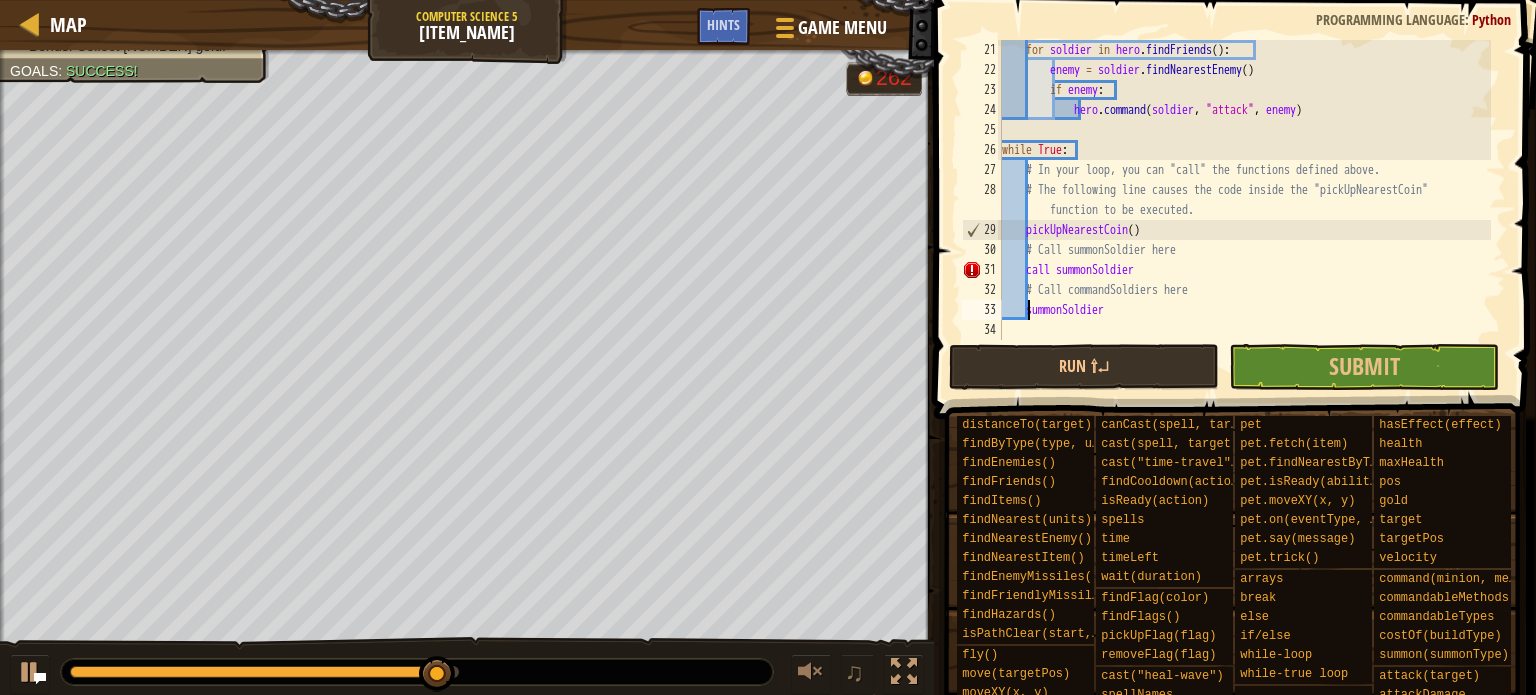 click on "for   soldier   in   hero . findFriends ( ) :          enemy   =   soldier . findNearestEnemy ( )          if   enemy :              hero . command ( soldier ,   "attack" ,   enemy ) while   True :      # In your loop, you can "call" the functions defined above.      # The following line causes the code inside the "pickUpNearestCoin"           function to be executed.      pickUpNearestCoin ( )      # Call summonSoldier here      call   summonSoldier      # Call commandSoldiers here      summonSoldier" at bounding box center (1244, 210) 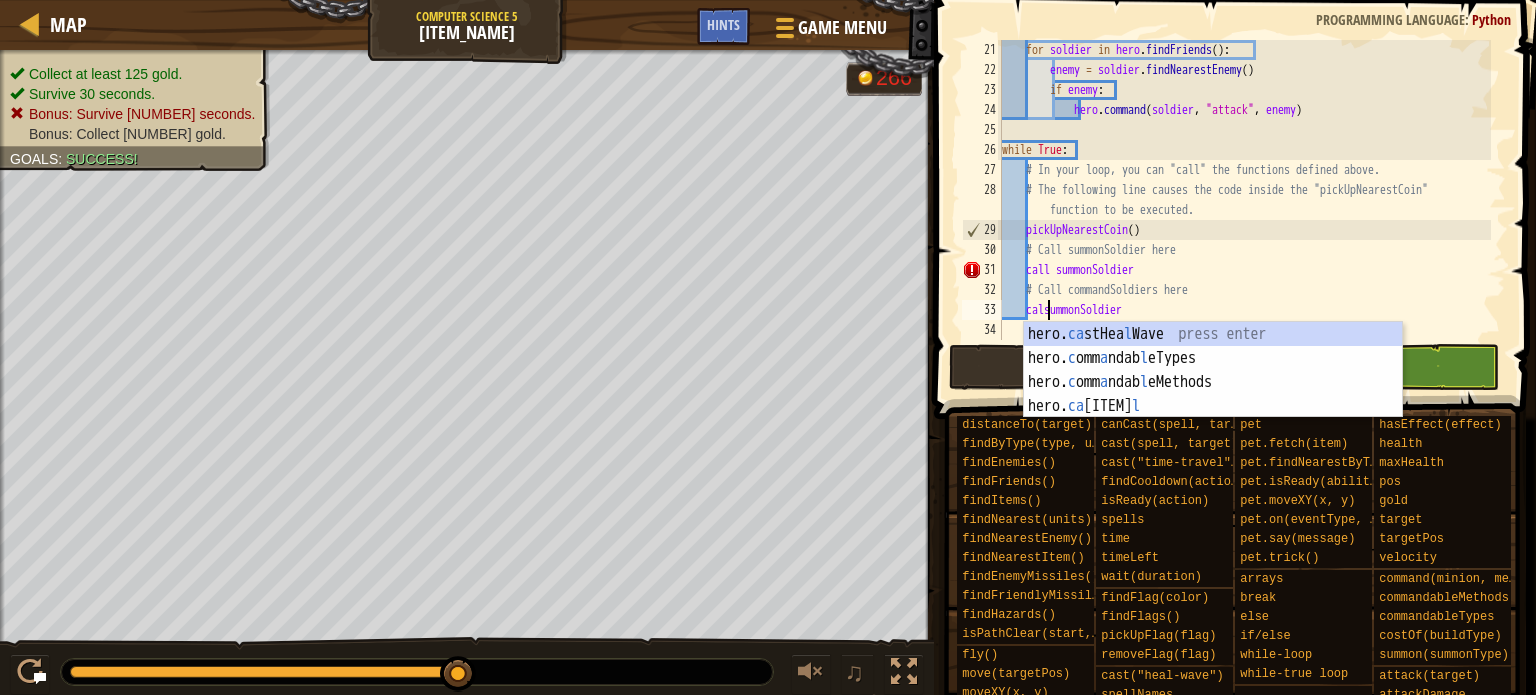 scroll, scrollTop: 9, scrollLeft: 4, axis: both 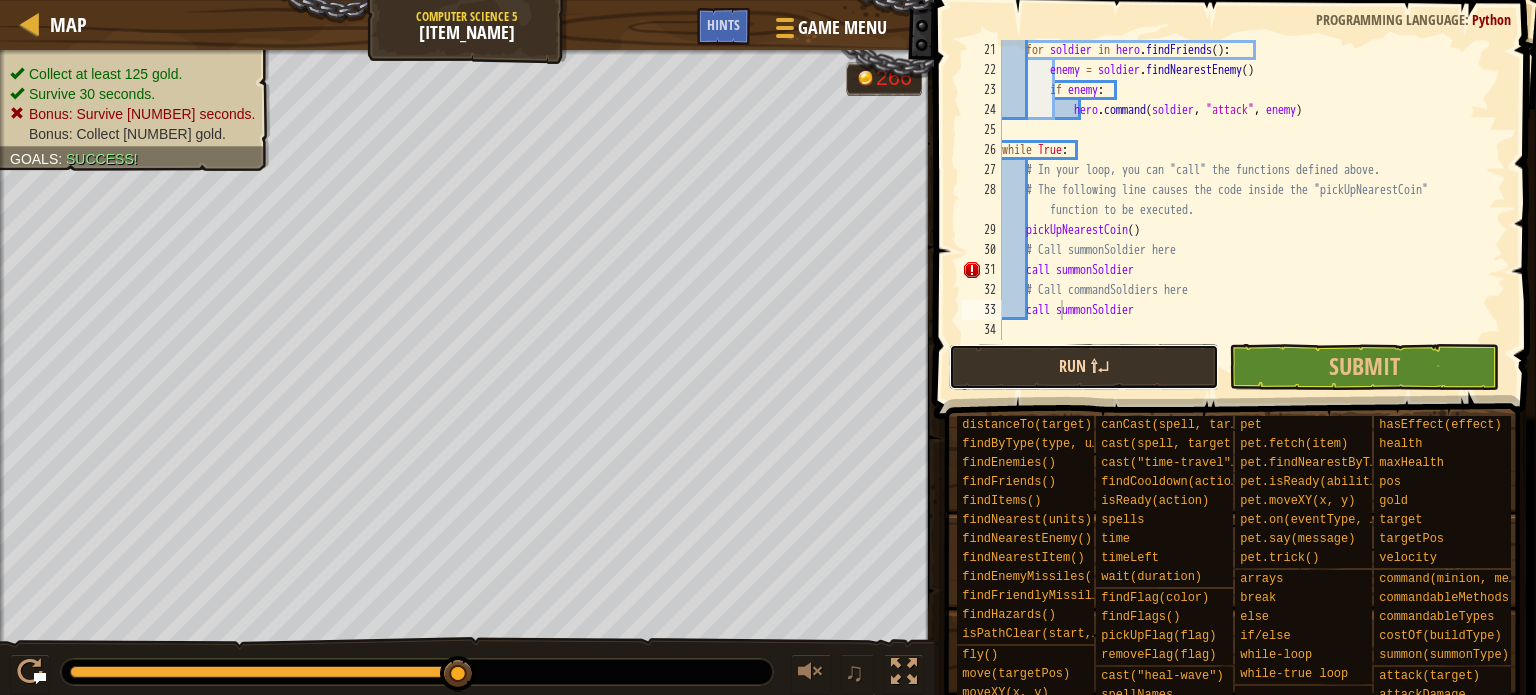 click on "Run ⇧↵" at bounding box center (1084, 367) 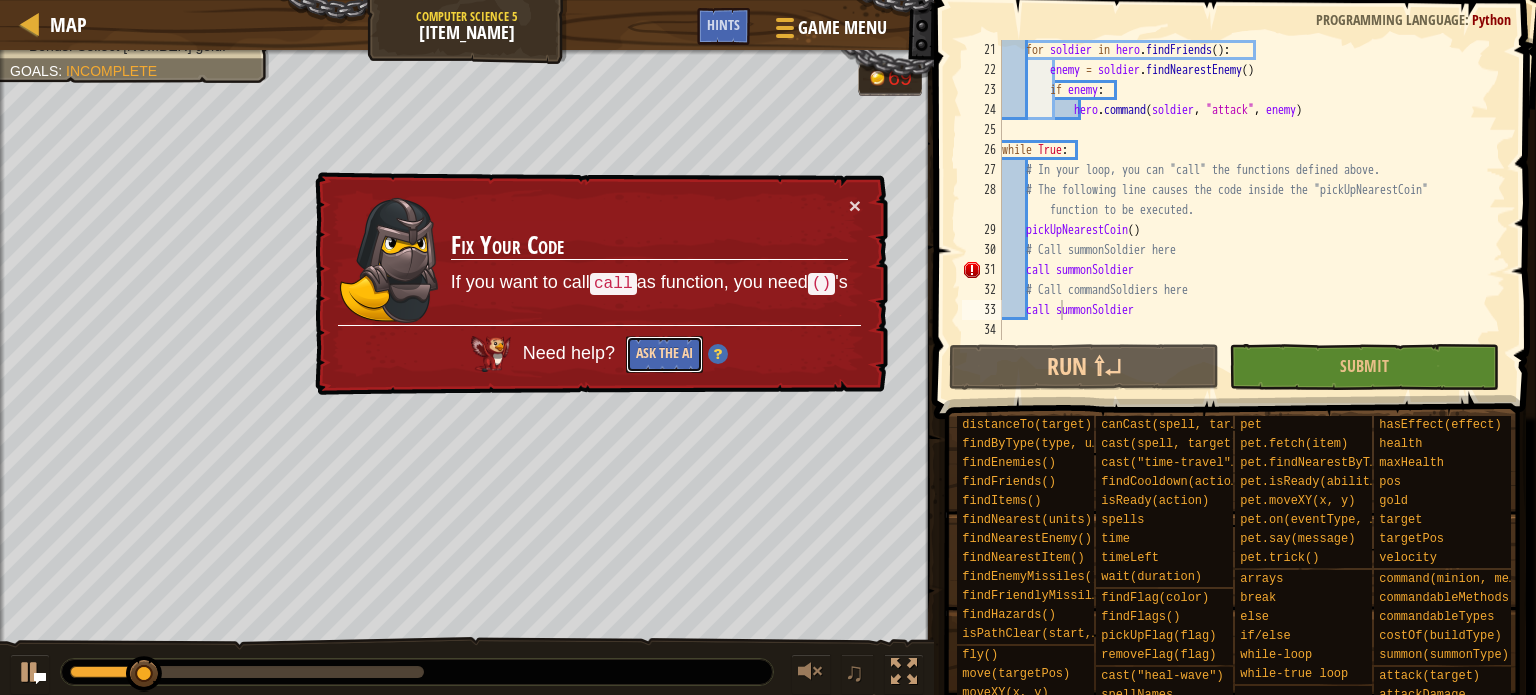click on "Ask the AI" at bounding box center [664, 354] 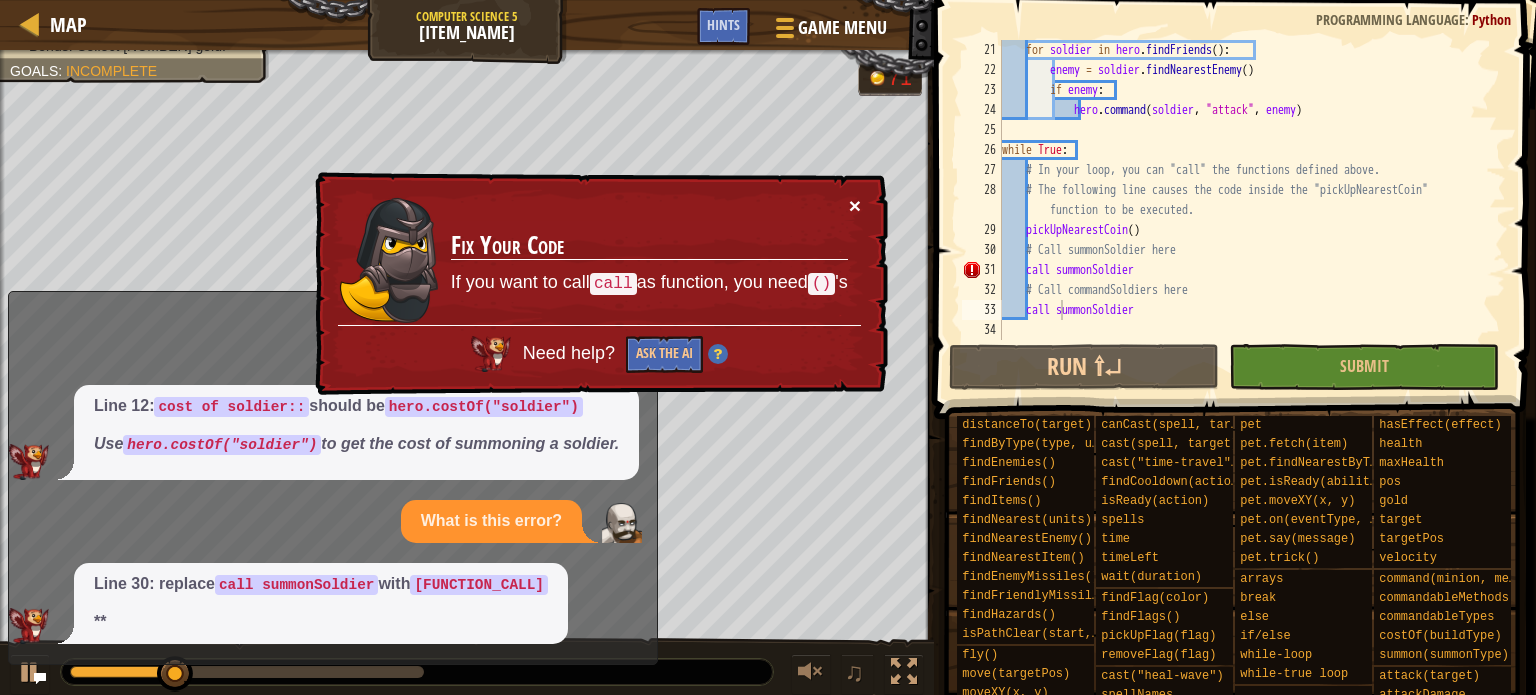 click on "×" at bounding box center [855, 205] 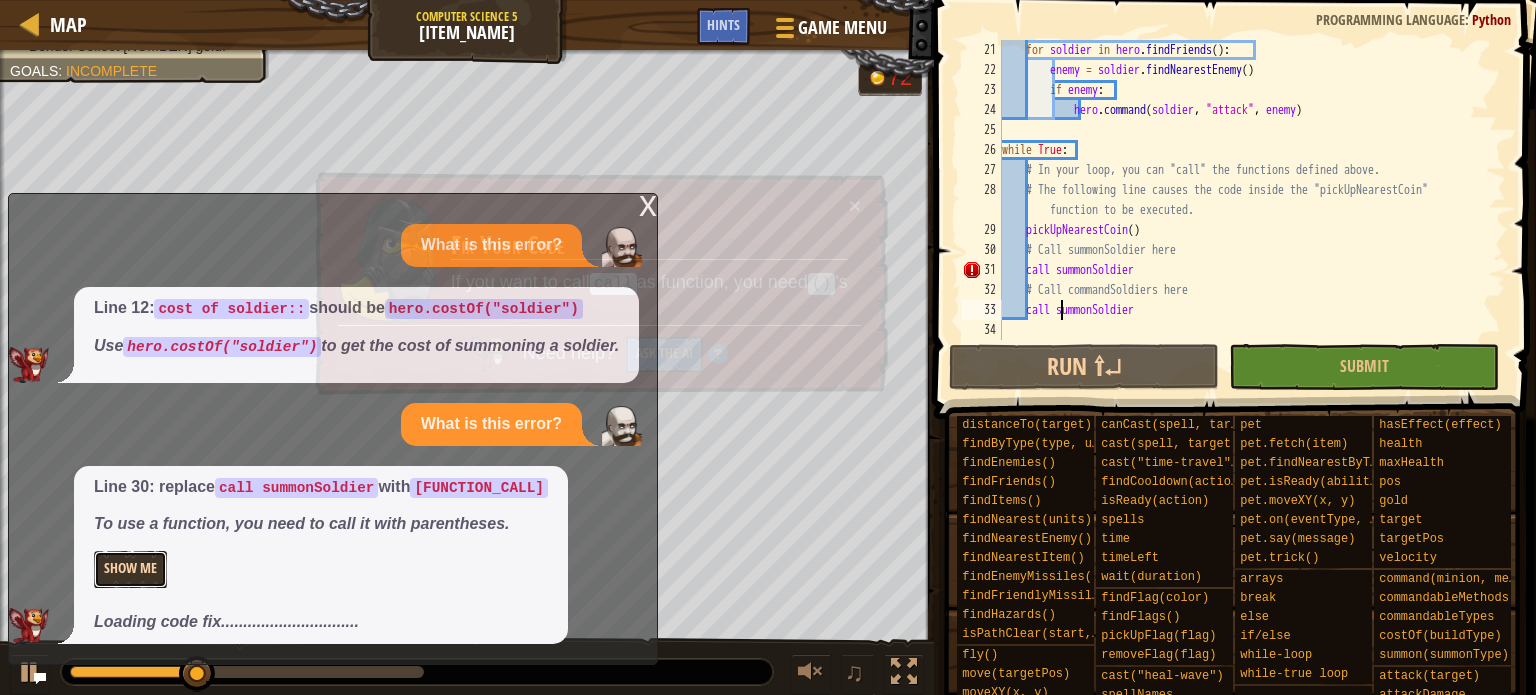 click on "Show Me" at bounding box center [130, 569] 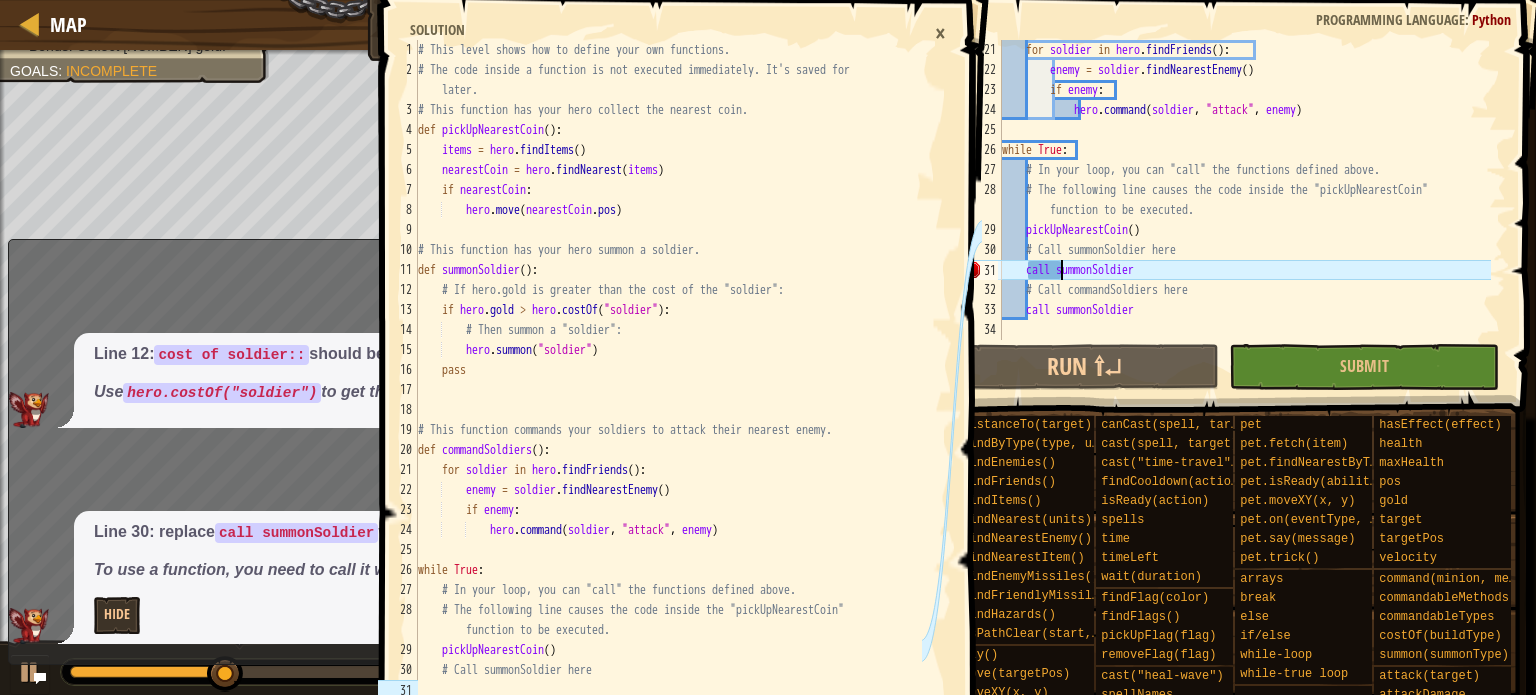 click on "for   soldier   in   hero . findFriends ( ) :          enemy   =   soldier . findNearestEnemy ( )          if   enemy :              hero . command ( soldier ,   "attack" ,   enemy ) while   True :      # In your loop, you can "call" the functions defined above.      # The following line causes the code inside the "pickUpNearestCoin"           function to be executed.      pickUpNearestCoin ( )      # Call summonSoldier here      call   summonSoldier      # Call commandSoldiers here      call   summonSoldier" at bounding box center [1244, 210] 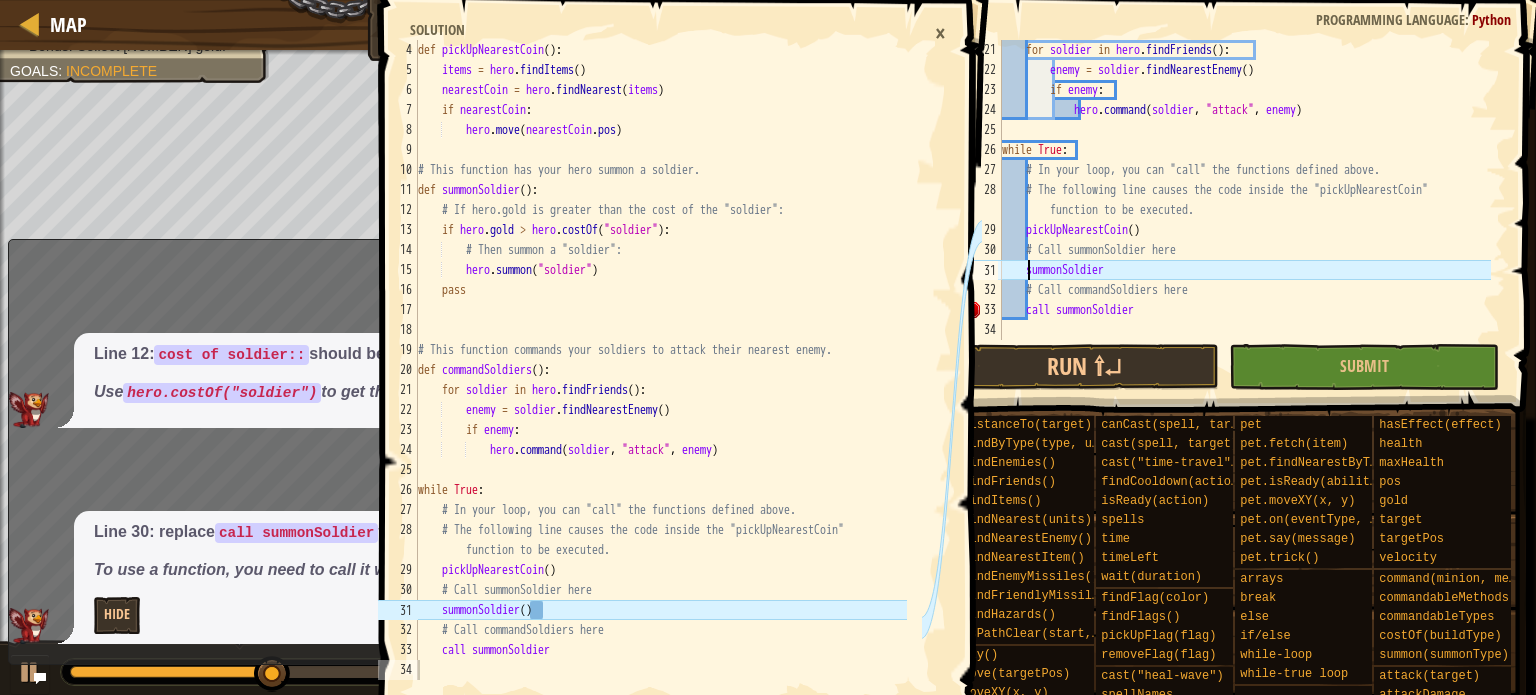 scroll, scrollTop: 80, scrollLeft: 0, axis: vertical 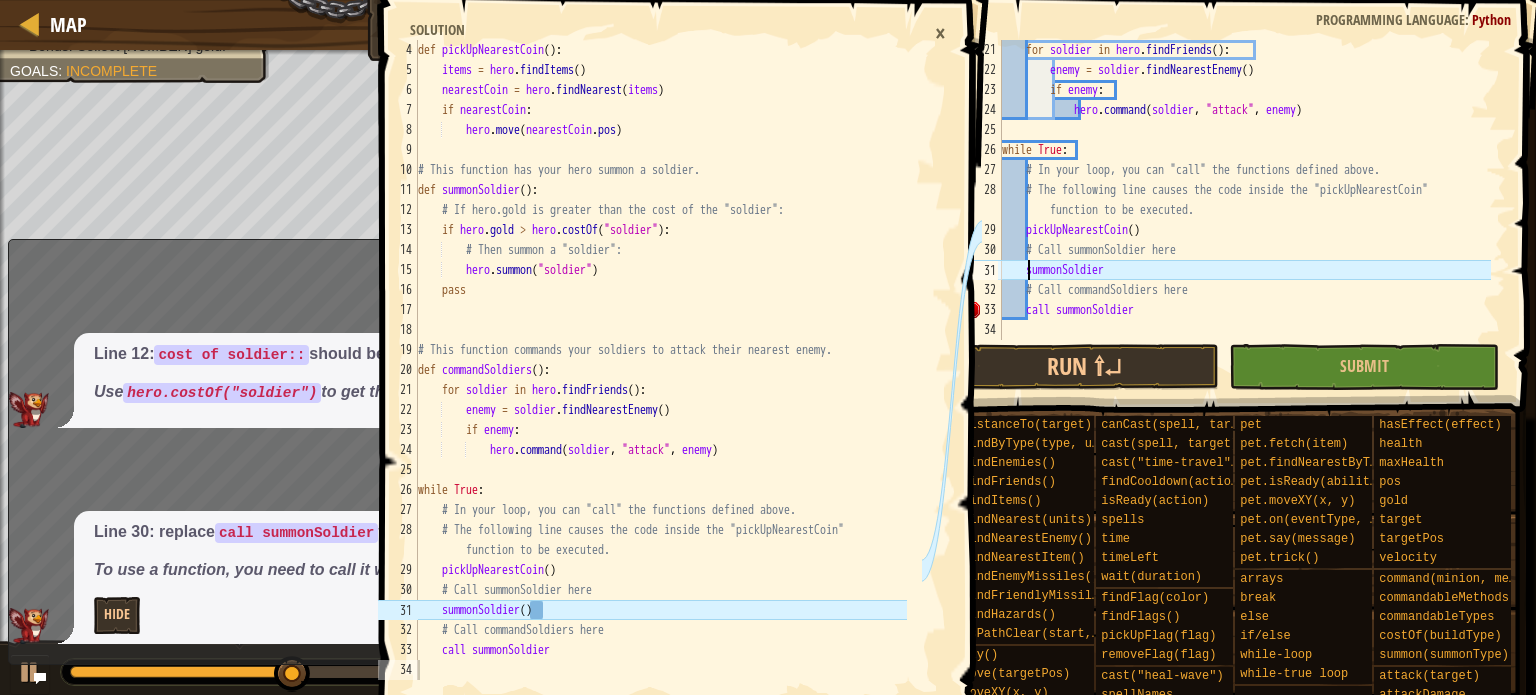 click on "for   soldier   in   hero . findFriends ( ) :          enemy   =   soldier . findNearestEnemy ( )          if   enemy :              hero . command ( soldier ,   "attack" ,   enemy ) while   True :      # In your loop, you can "call" the functions defined above.      # The following line causes the code inside the "pickUpNearestCoin"           function to be executed.      pickUpNearestCoin ( )      # Call summonSoldier here      call   summonSoldier      # Call commandSoldiers here      call   summonSoldier" at bounding box center (1244, 210) 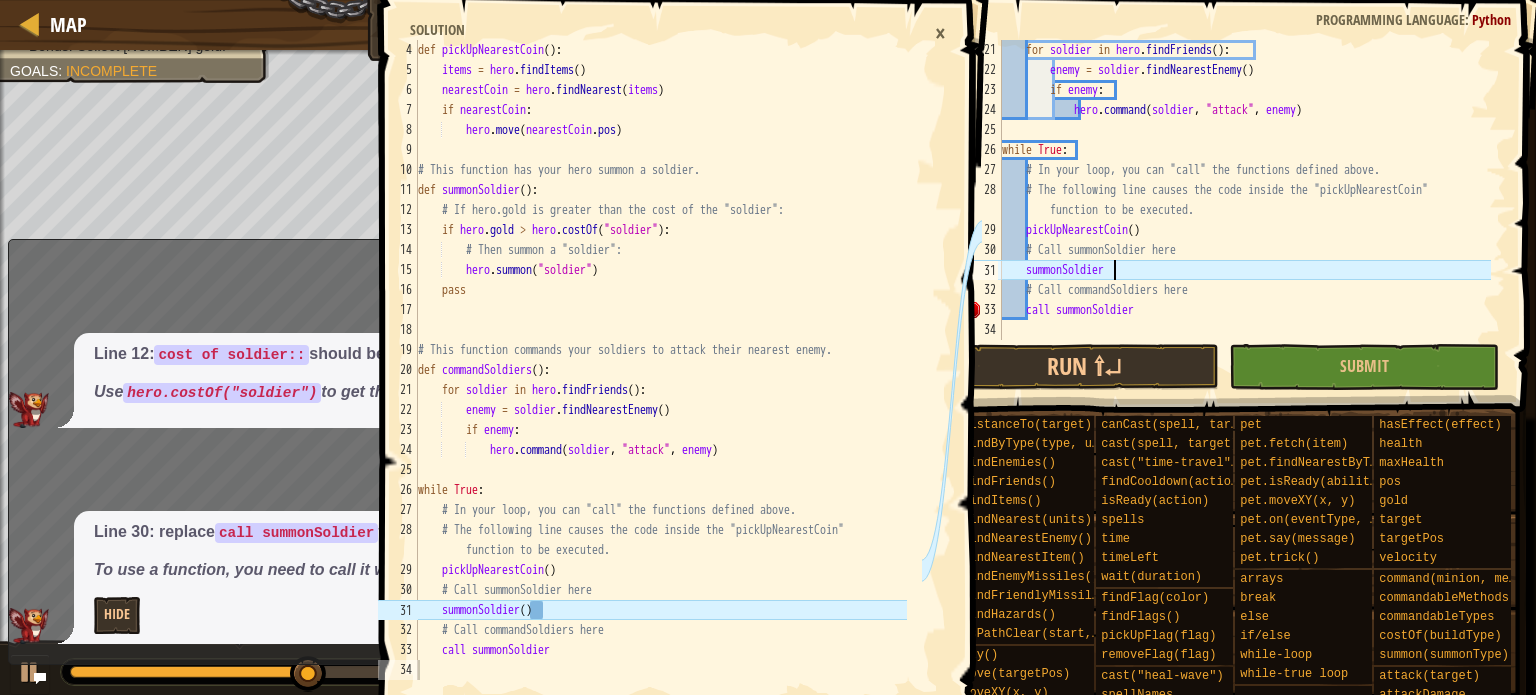 scroll, scrollTop: 9, scrollLeft: 8, axis: both 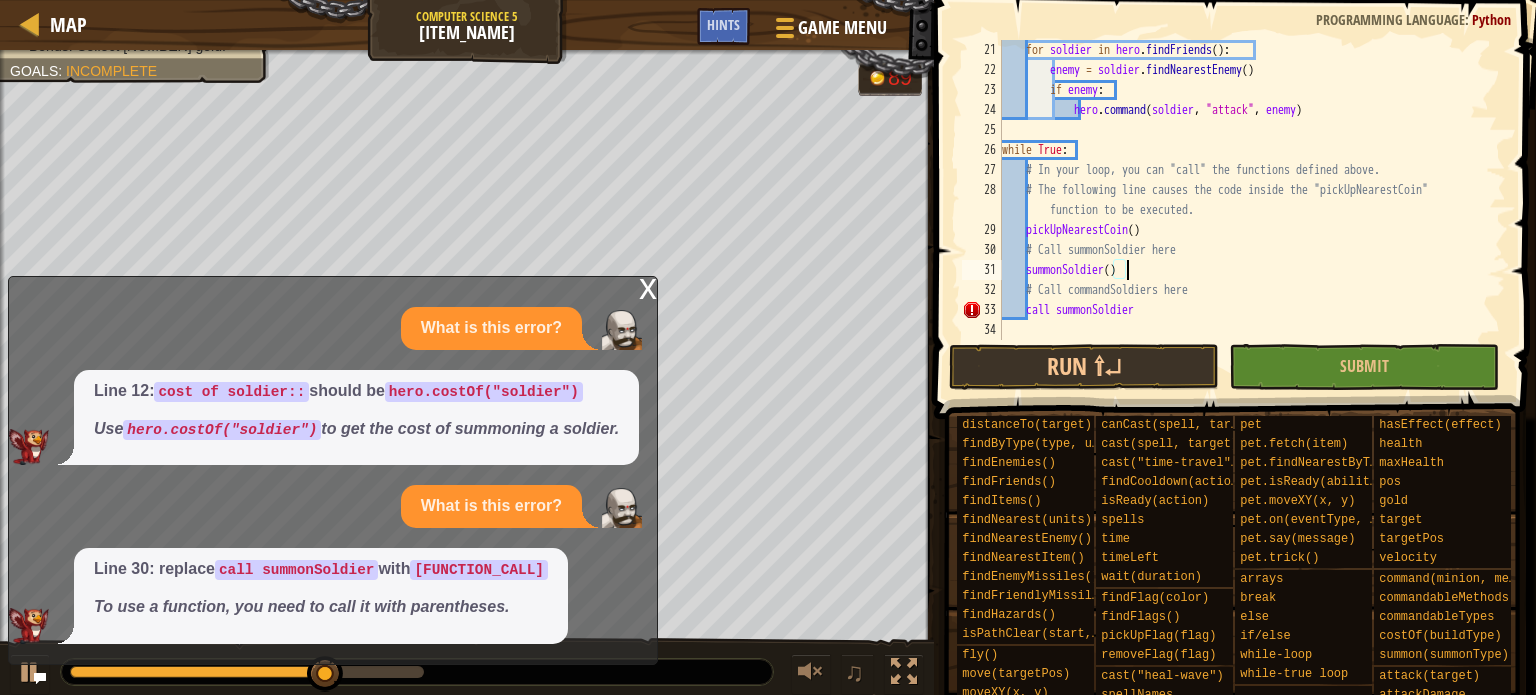 click on "for   soldier   in   hero . findFriends ( ) :          enemy   =   soldier . findNearestEnemy ( )          if   enemy :              hero . command ( soldier ,   "attack" ,   enemy ) while   True :      # In your loop, you can "call" the functions defined above.      # The following line causes the code inside the "pickUpNearestCoin"           function to be executed.      pickUpNearestCoin ( )      # Call summonSoldier here      summonSoldier ( )      # Call commandSoldiers here      call   summonSoldier" at bounding box center [1244, 210] 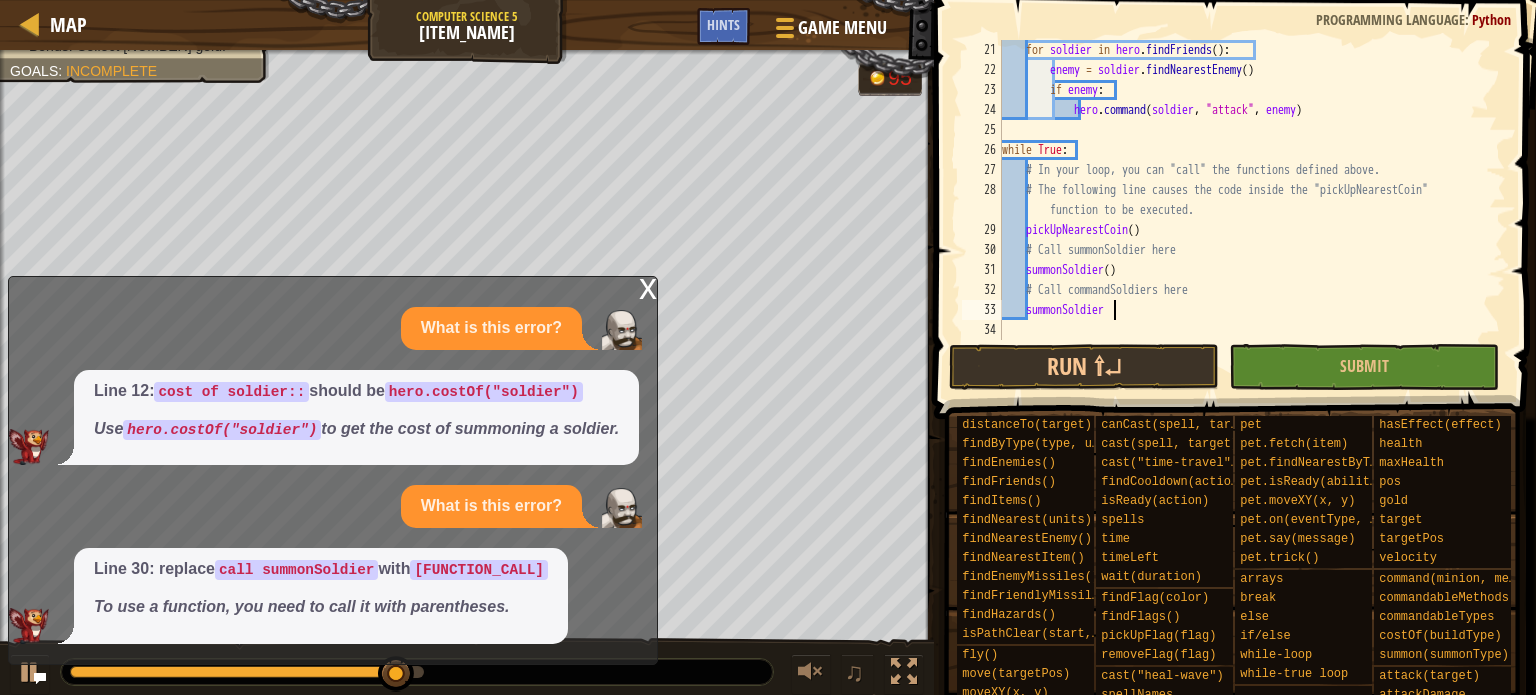scroll, scrollTop: 9, scrollLeft: 8, axis: both 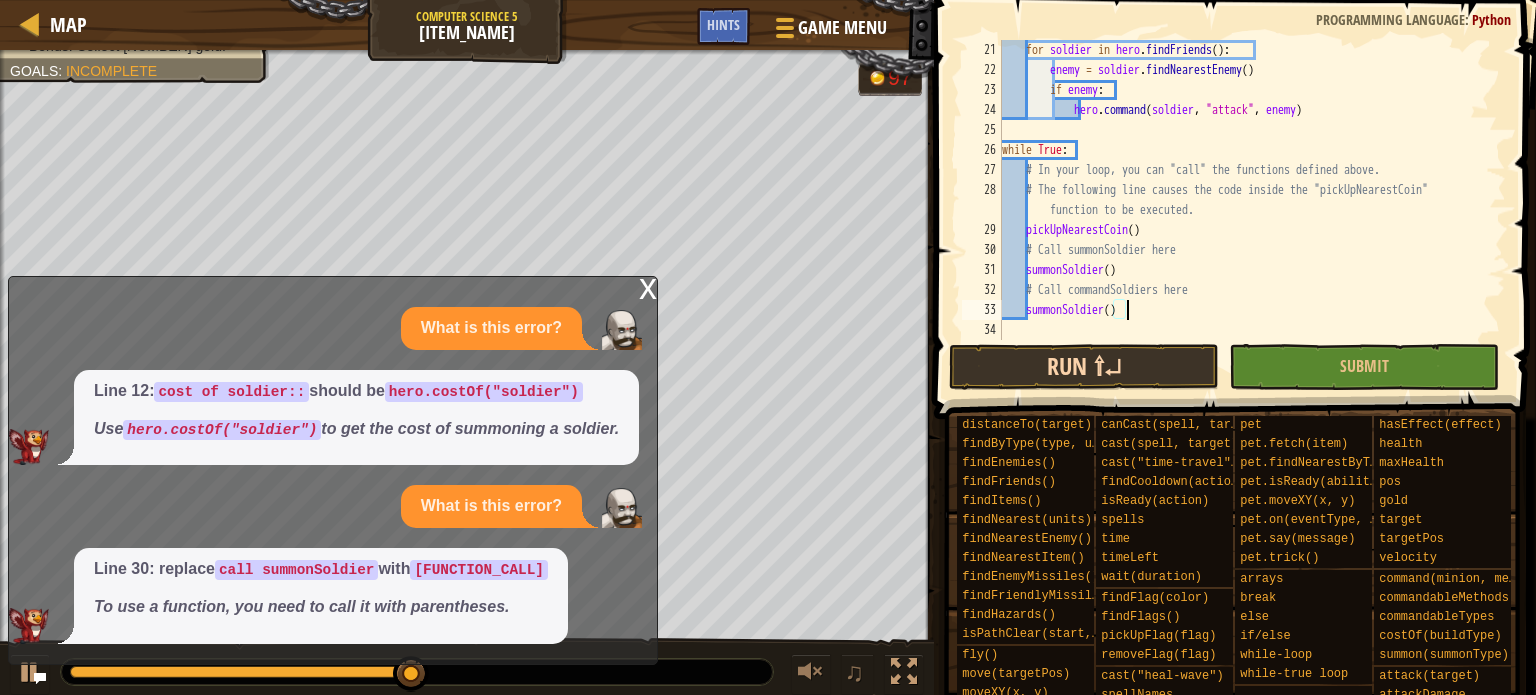 type on "[FUNCTION_CALL]" 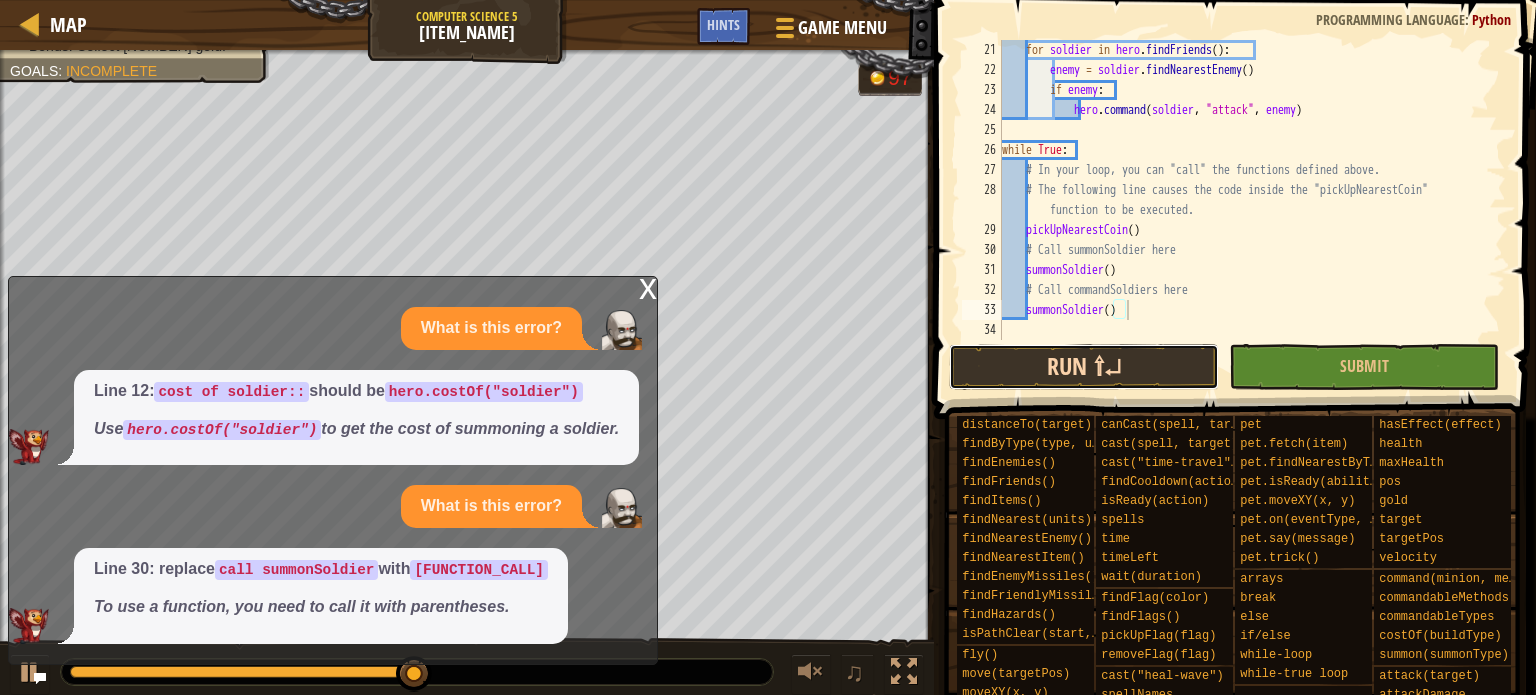 click on "Run ⇧↵" at bounding box center [1084, 367] 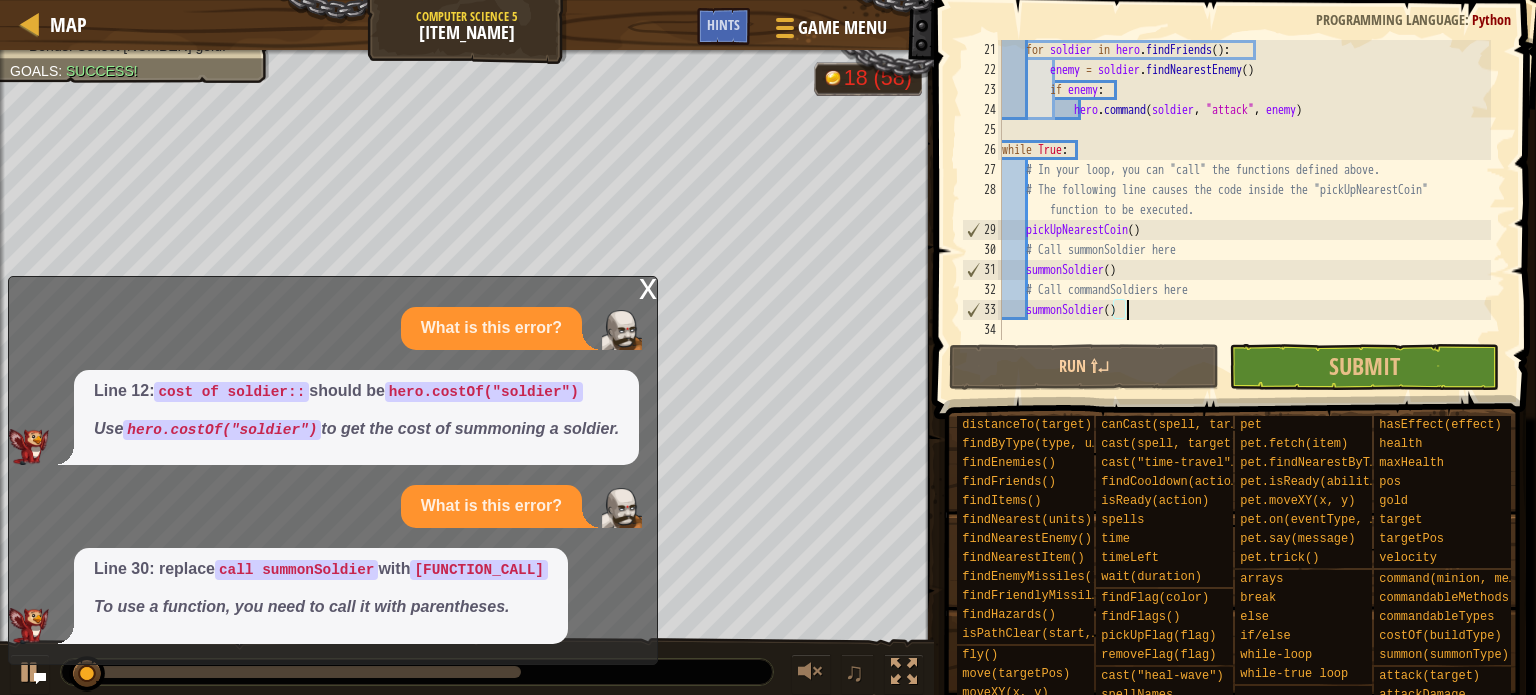 click on "x" at bounding box center [648, 287] 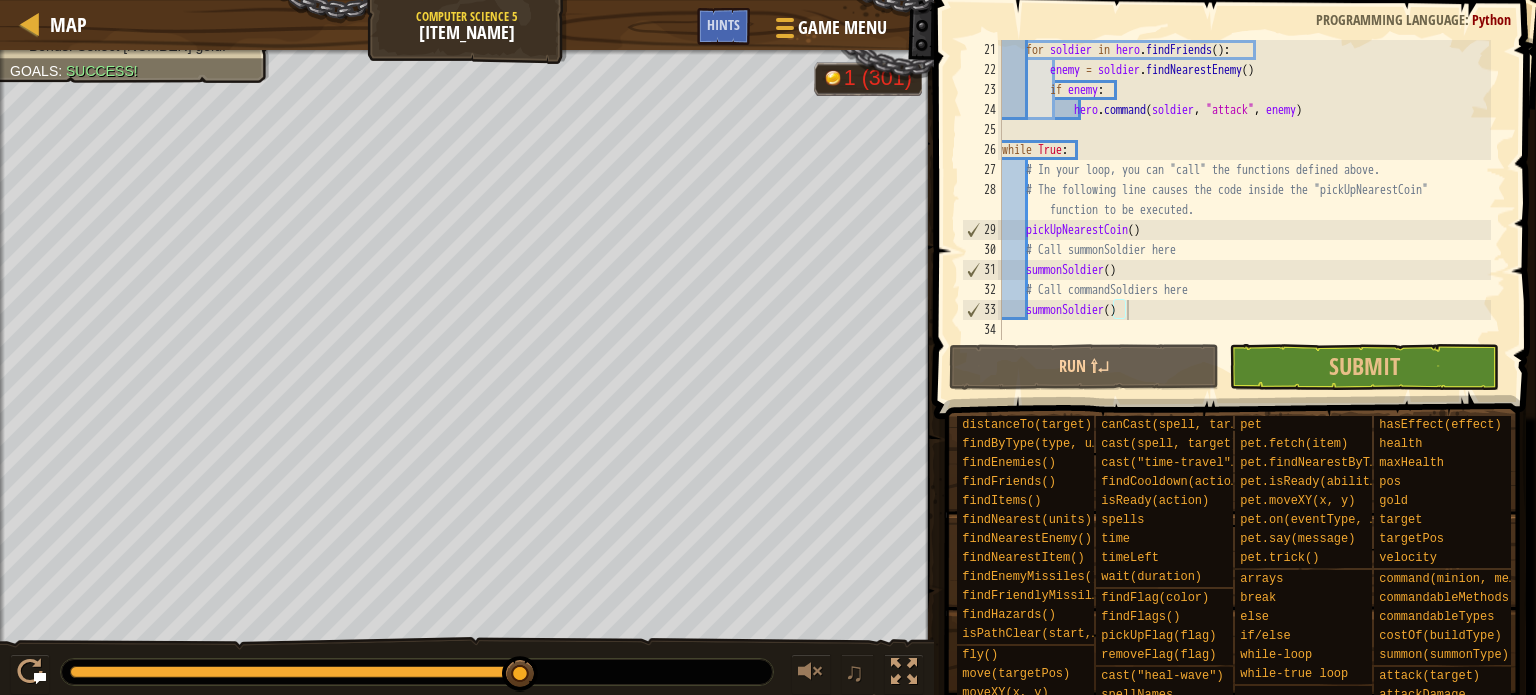 click on "for   soldier   in   hero . findFriends ( ) :          enemy   =   soldier . findNearestEnemy ( )          if   enemy :              hero . command ( soldier ,   "attack" ,   enemy ) while   True :      # In your loop, you can "call" the functions defined above.      # The following line causes the code inside the "pickUpNearestCoin"           function to be executed.      pickUpNearestCoin ( )      # Call summonSoldier here      summonSoldier ( )      # Call commandSoldiers here      summonSoldier ( )" at bounding box center [1244, 210] 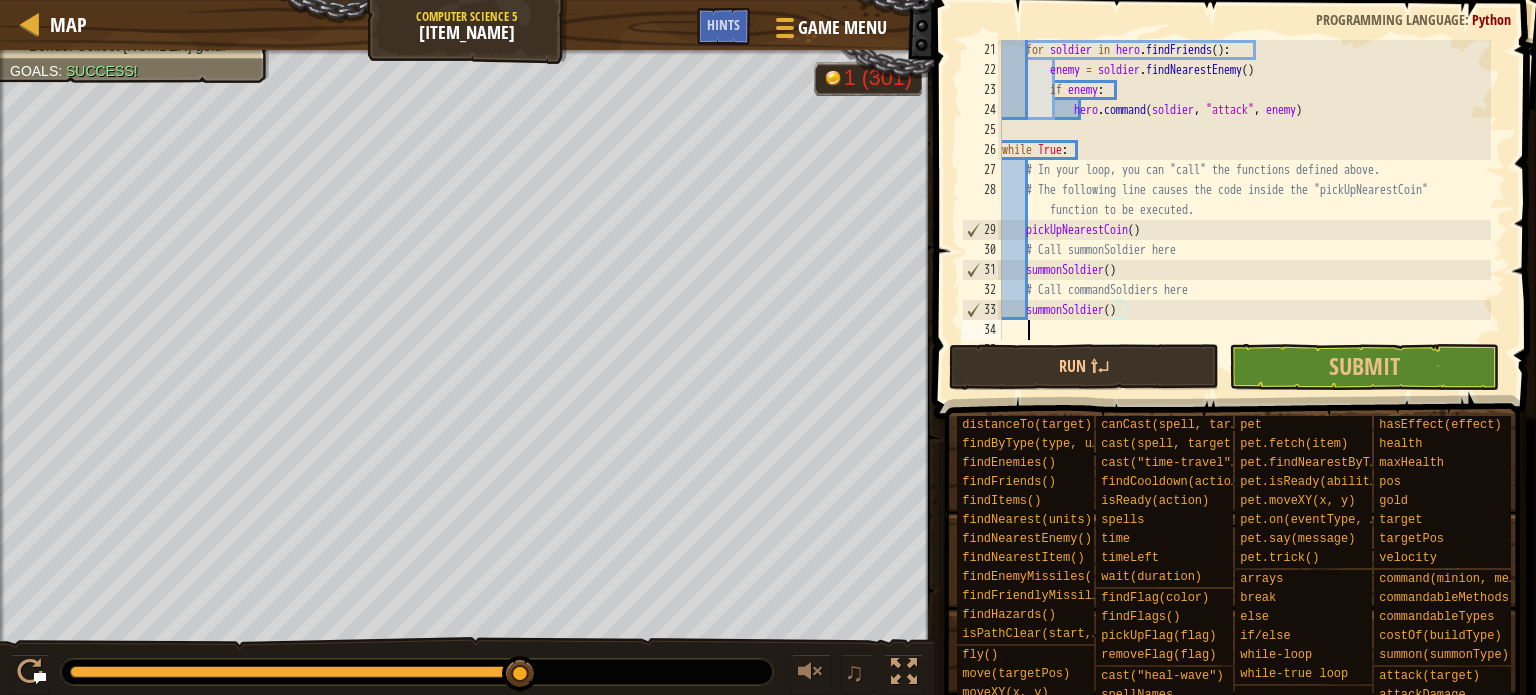 scroll, scrollTop: 9, scrollLeft: 0, axis: vertical 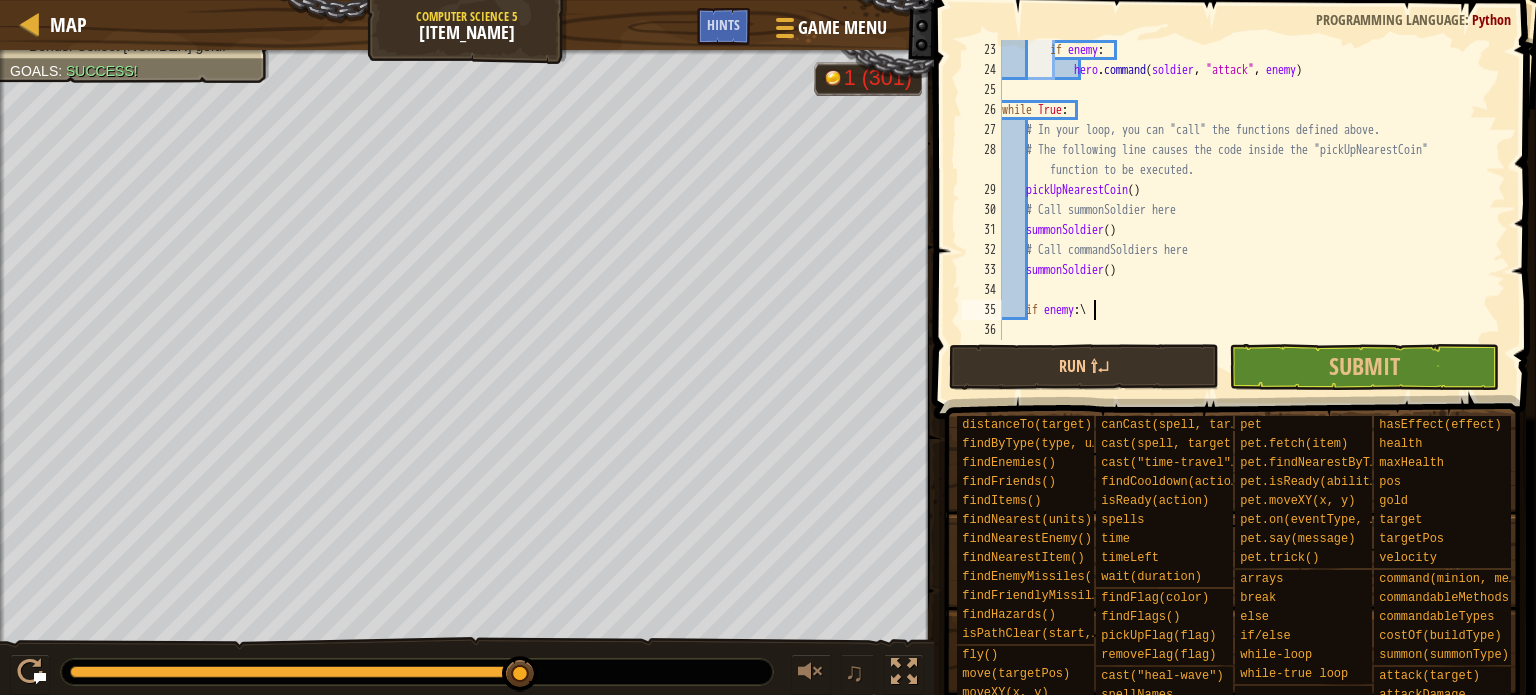 type on "if enemy:" 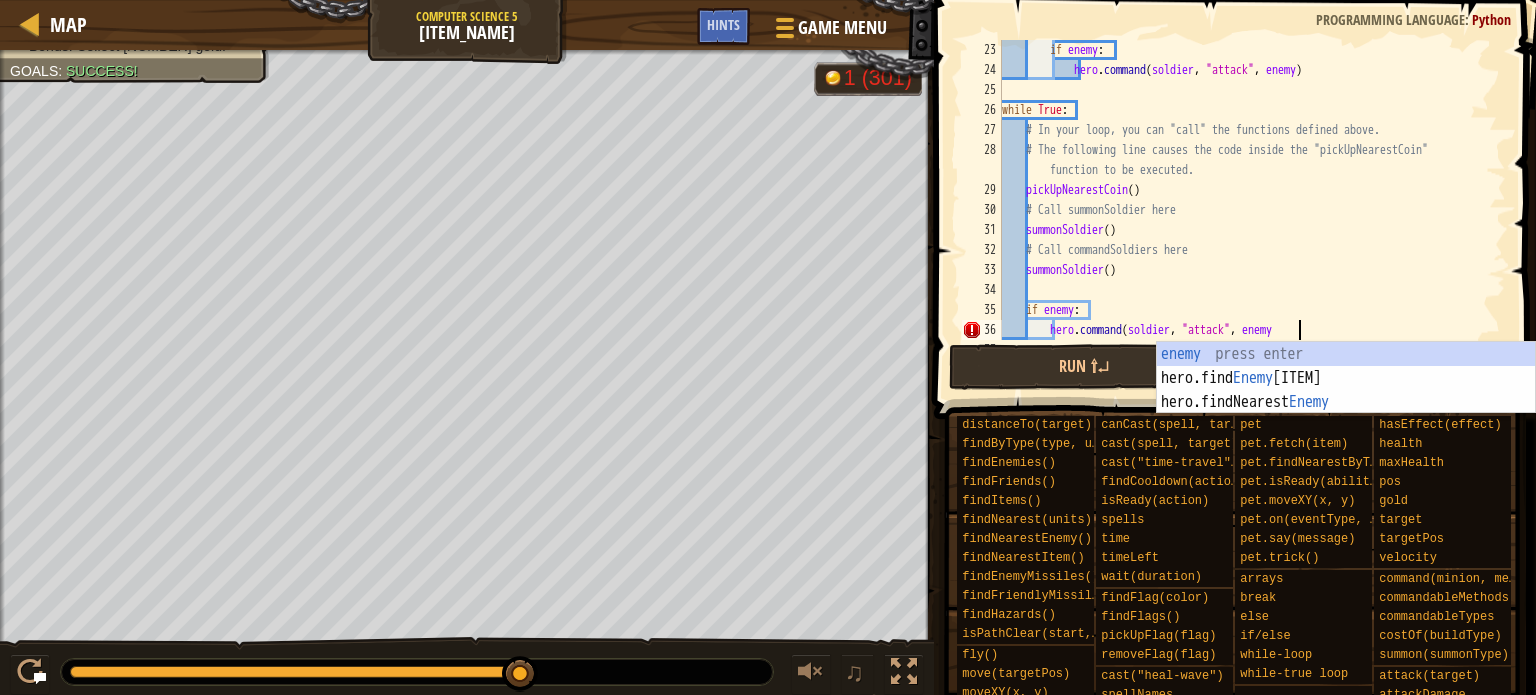 scroll, scrollTop: 9, scrollLeft: 24, axis: both 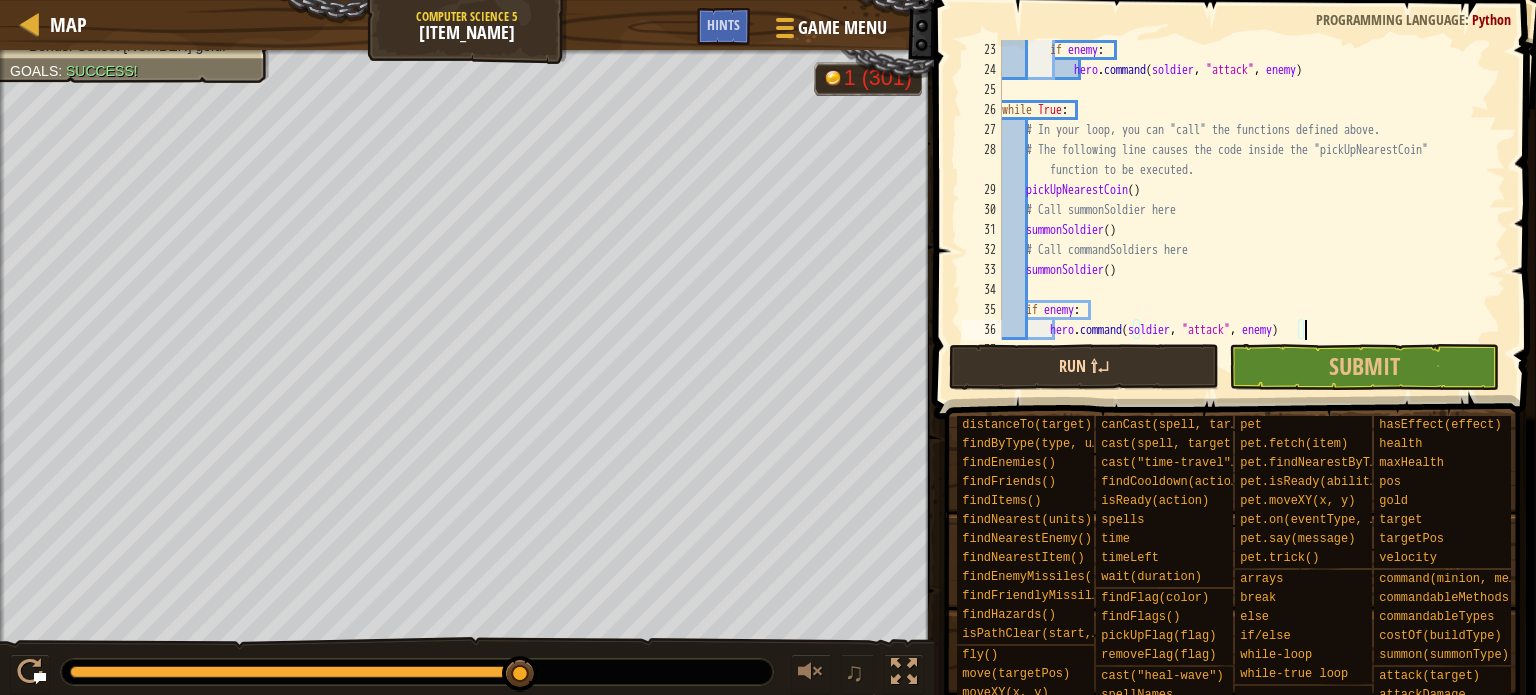 type on "hero.command(soldier, "attack", enemy)" 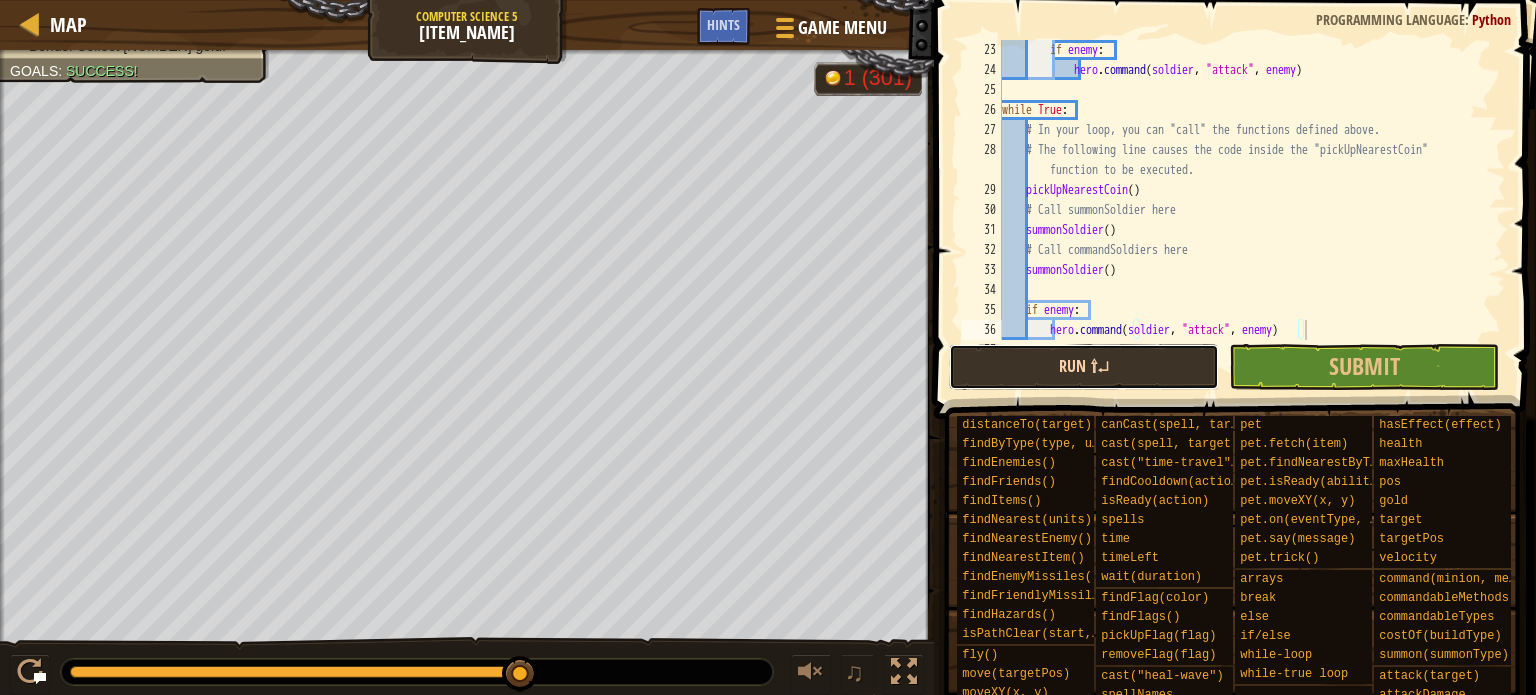 click on "Run ⇧↵" at bounding box center (1084, 367) 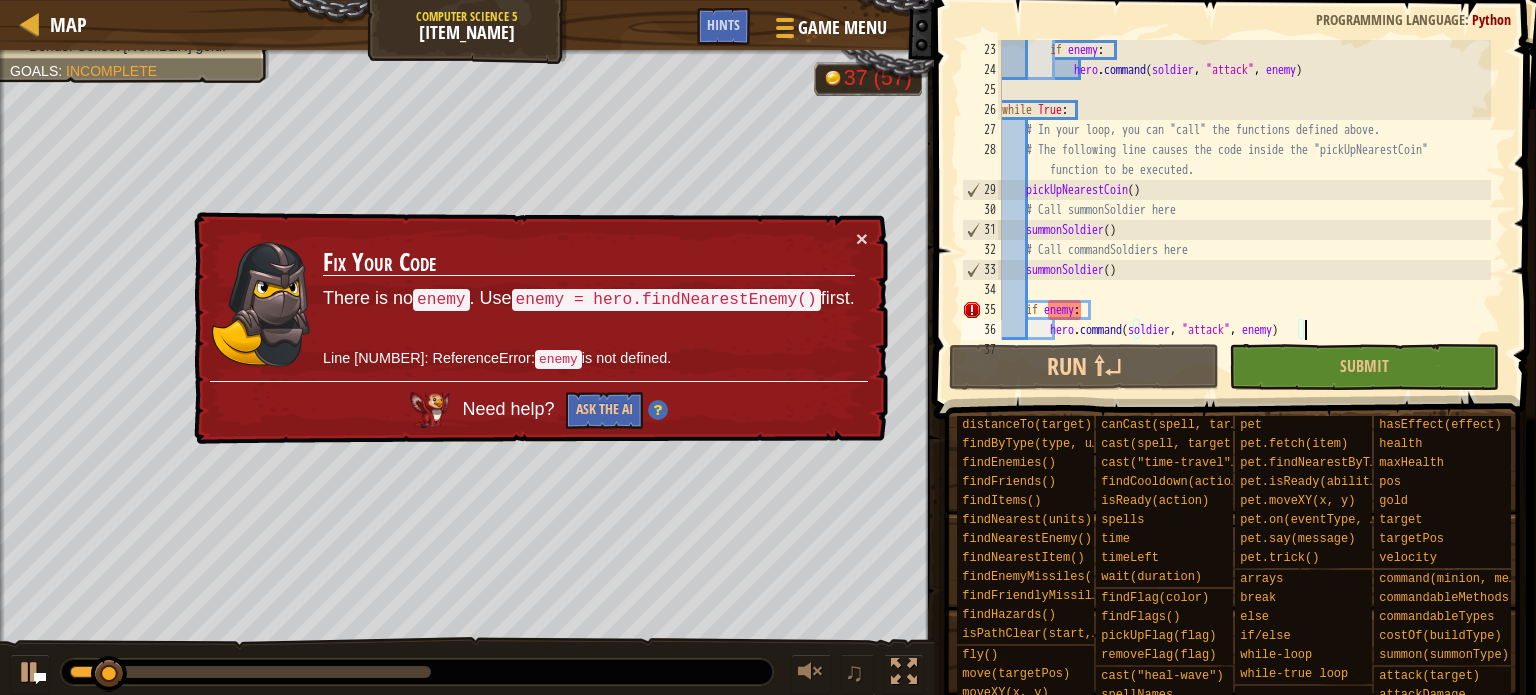 click on "if   enemy :              hero . command ( soldier ,   "attack" ,   enemy ) while   True :      # In your loop, you can "call" the functions defined above.      # The following line causes the code inside the "pickUpNearestCoin"           function to be executed.      pickUpNearestCoin ( )      # Call summonSoldier here      summonSoldier ( )      # Call commandSoldiers here      summonSoldier ( )           if   enemy :          hero . command ( soldier ,   "attack" ,   enemy )" at bounding box center (1244, 210) 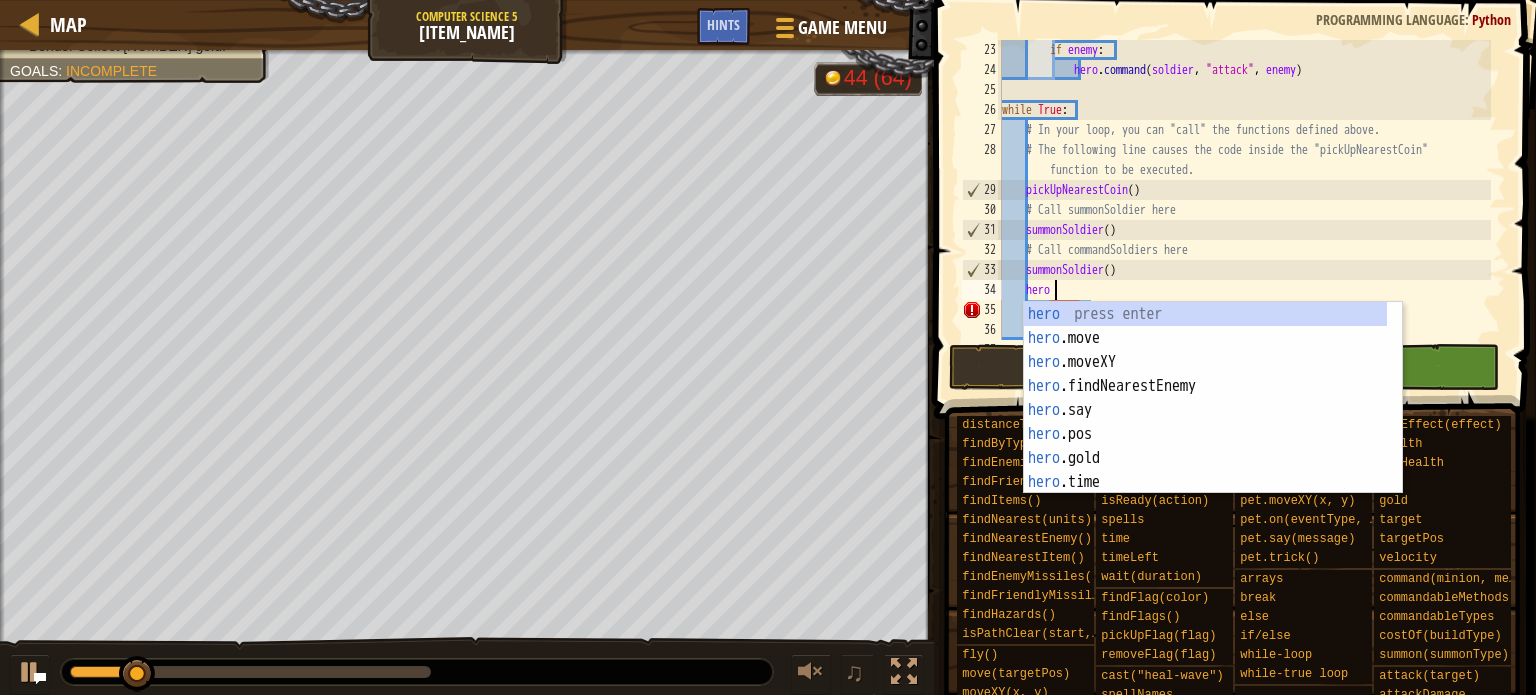 scroll, scrollTop: 9, scrollLeft: 3, axis: both 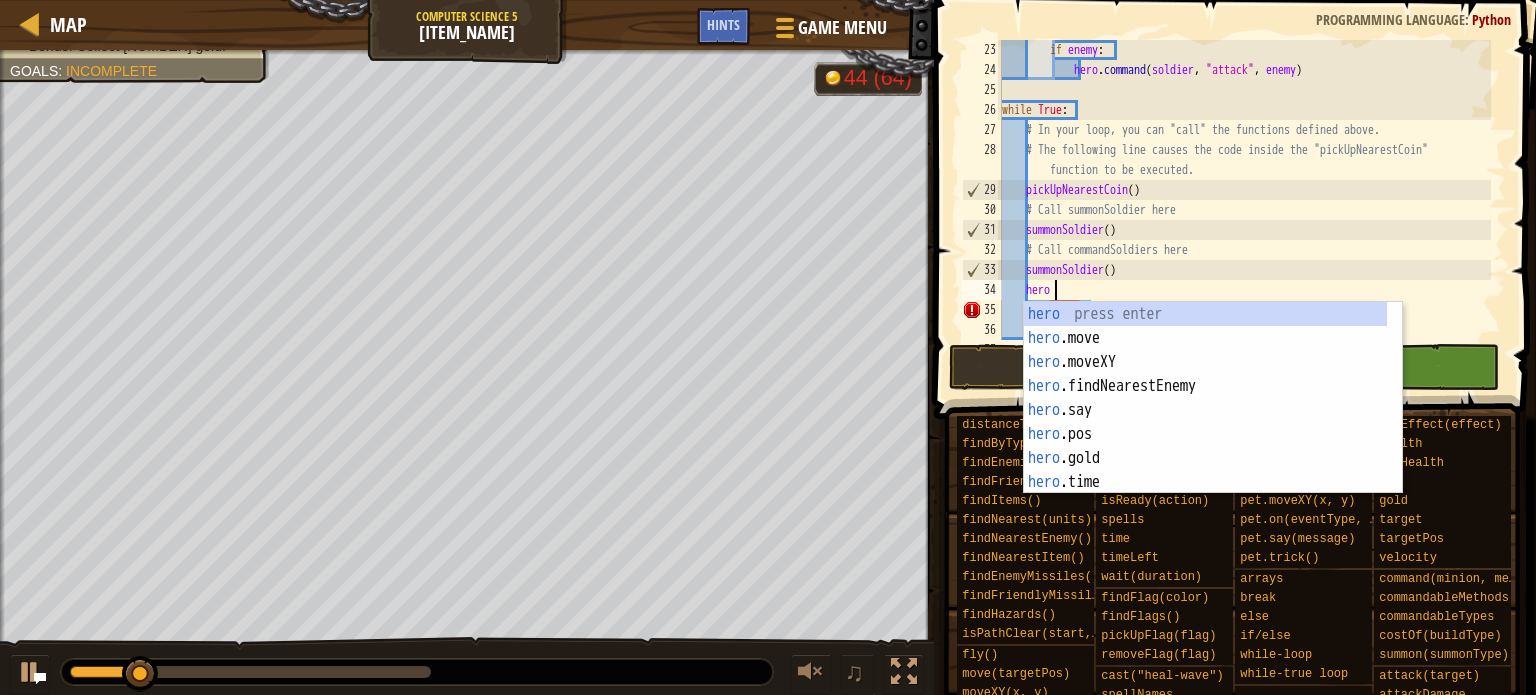type on "hero." 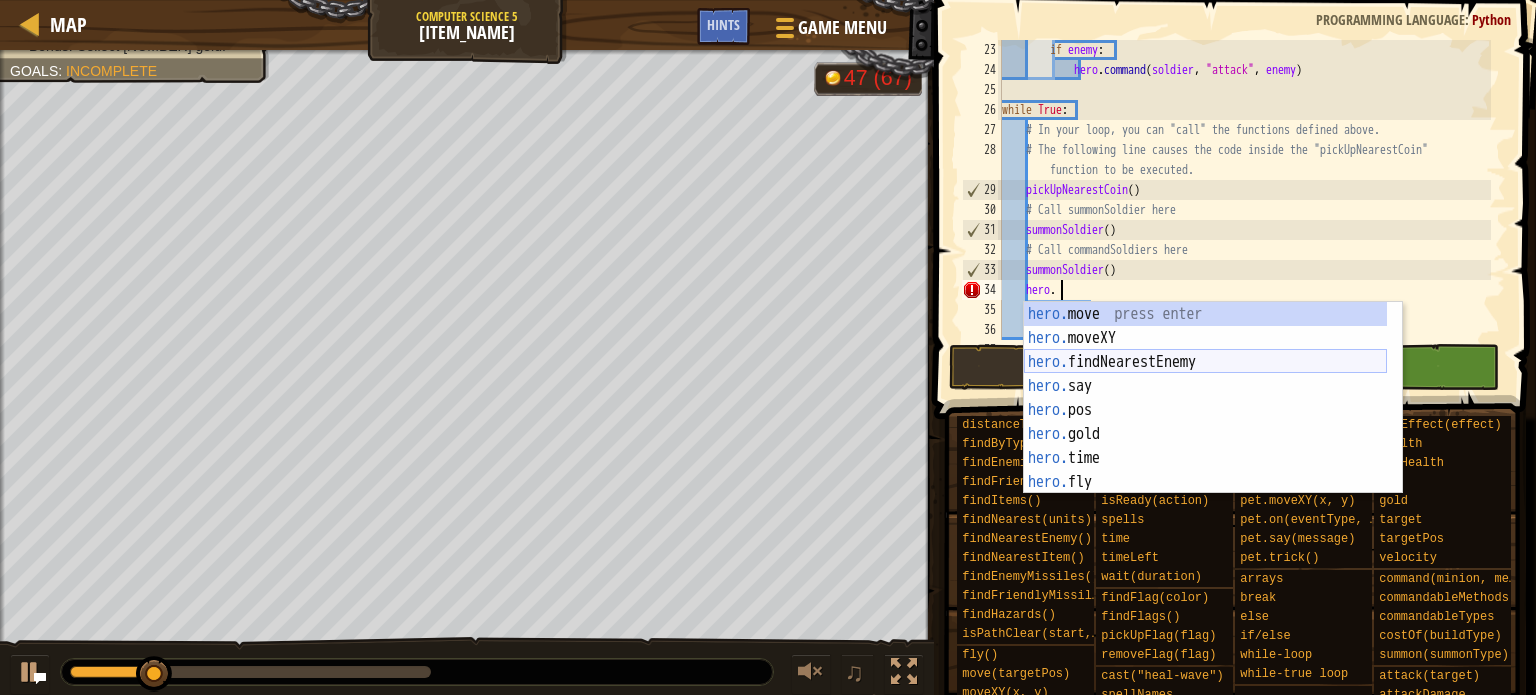 click on "hero. move press enter hero. moveXY press enter hero. findNearestEnemy press enter hero. say press enter hero. pos press enter hero. gold press enter hero. time press enter hero. fly press enter hero. health press enter" at bounding box center [1205, 422] 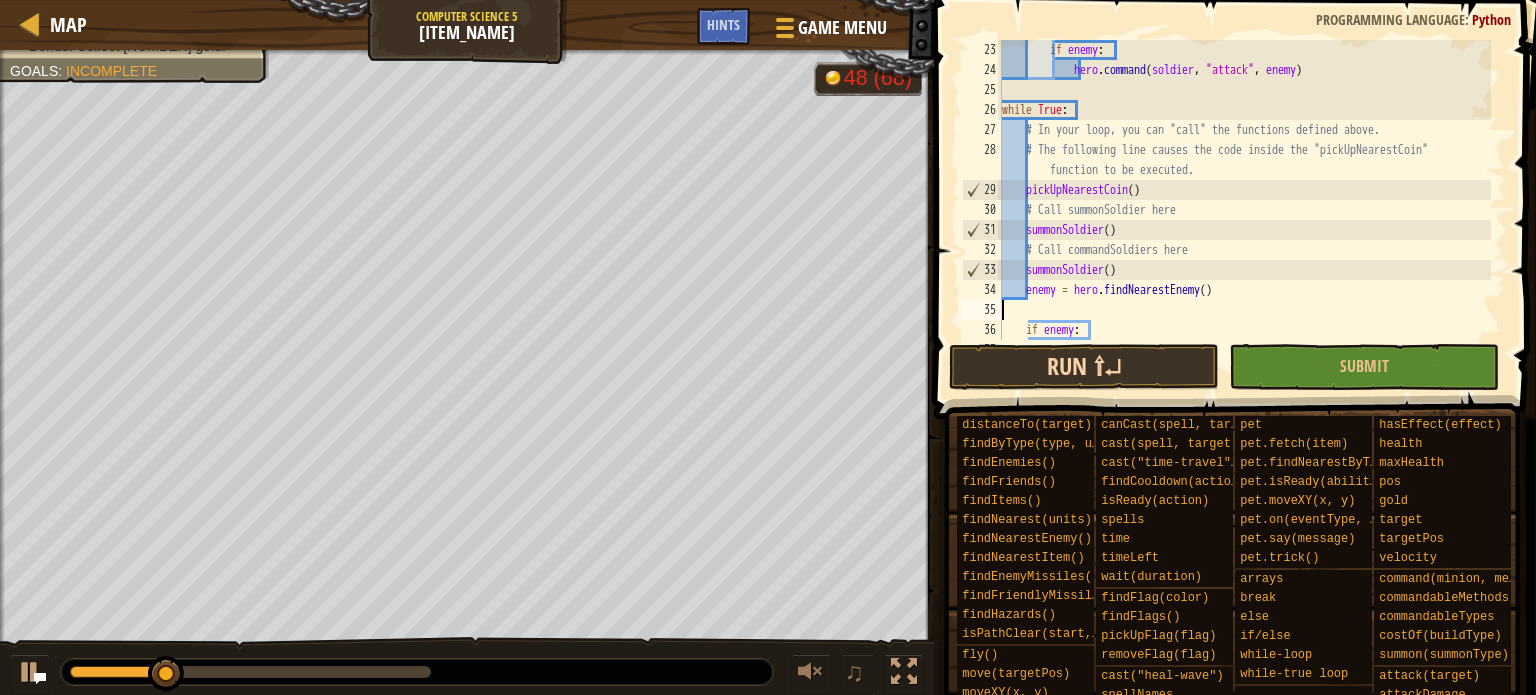 scroll, scrollTop: 9, scrollLeft: 0, axis: vertical 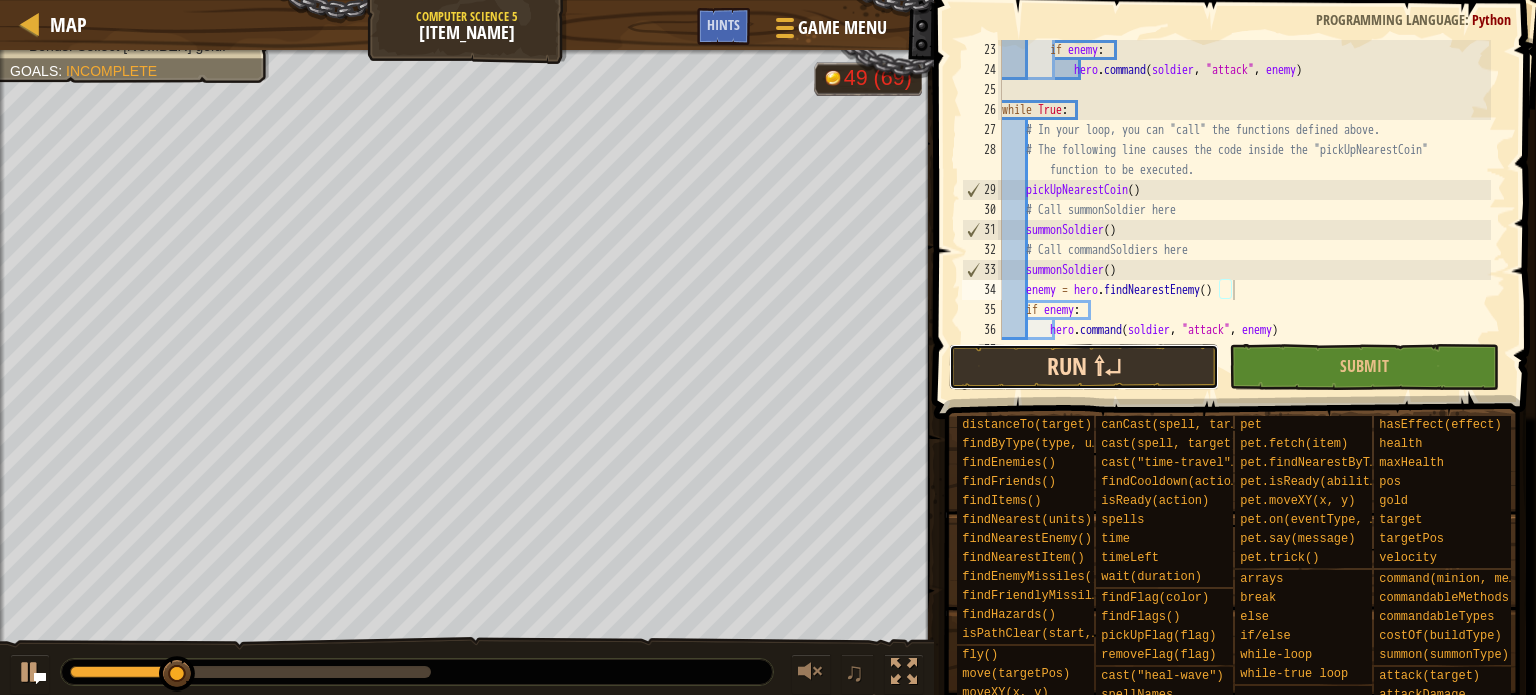 click on "Run ⇧↵" at bounding box center [1084, 367] 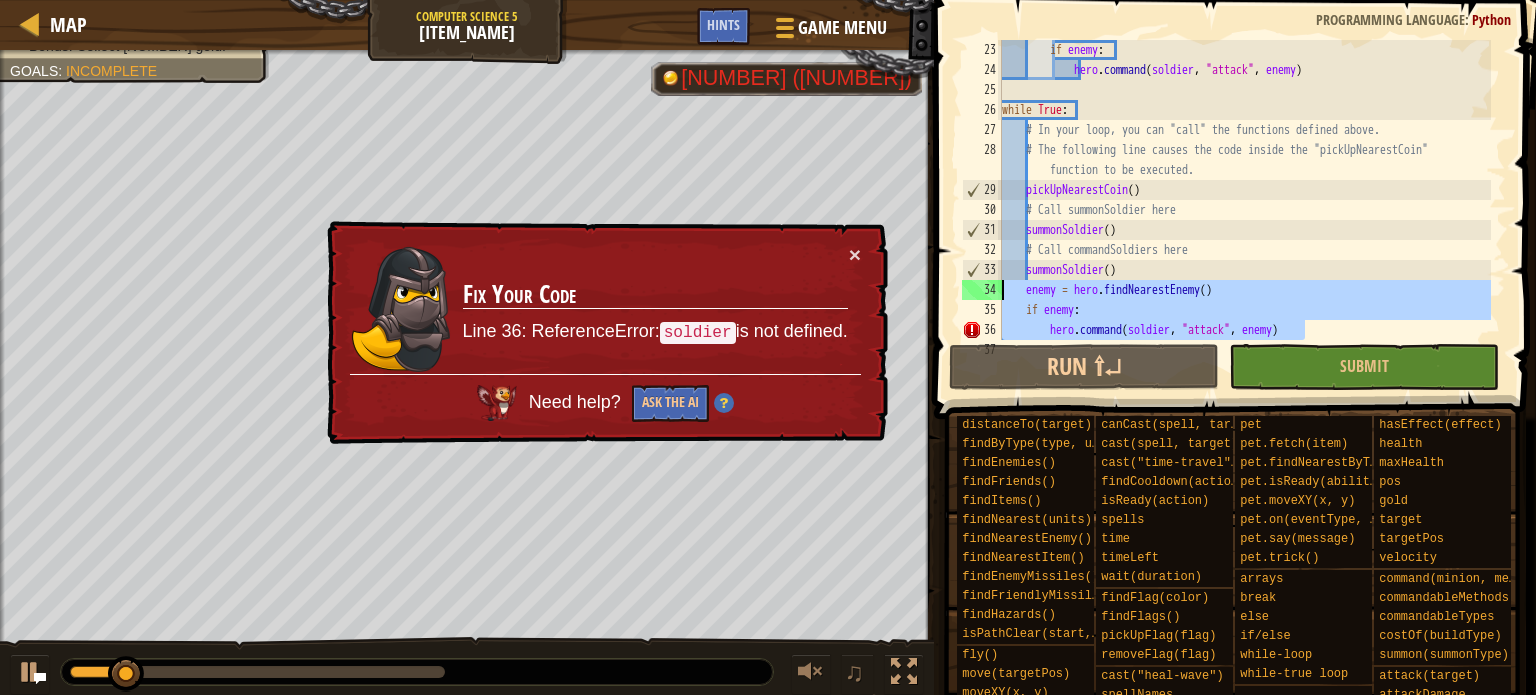 drag, startPoint x: 1315, startPoint y: 331, endPoint x: 992, endPoint y: 286, distance: 326.1196 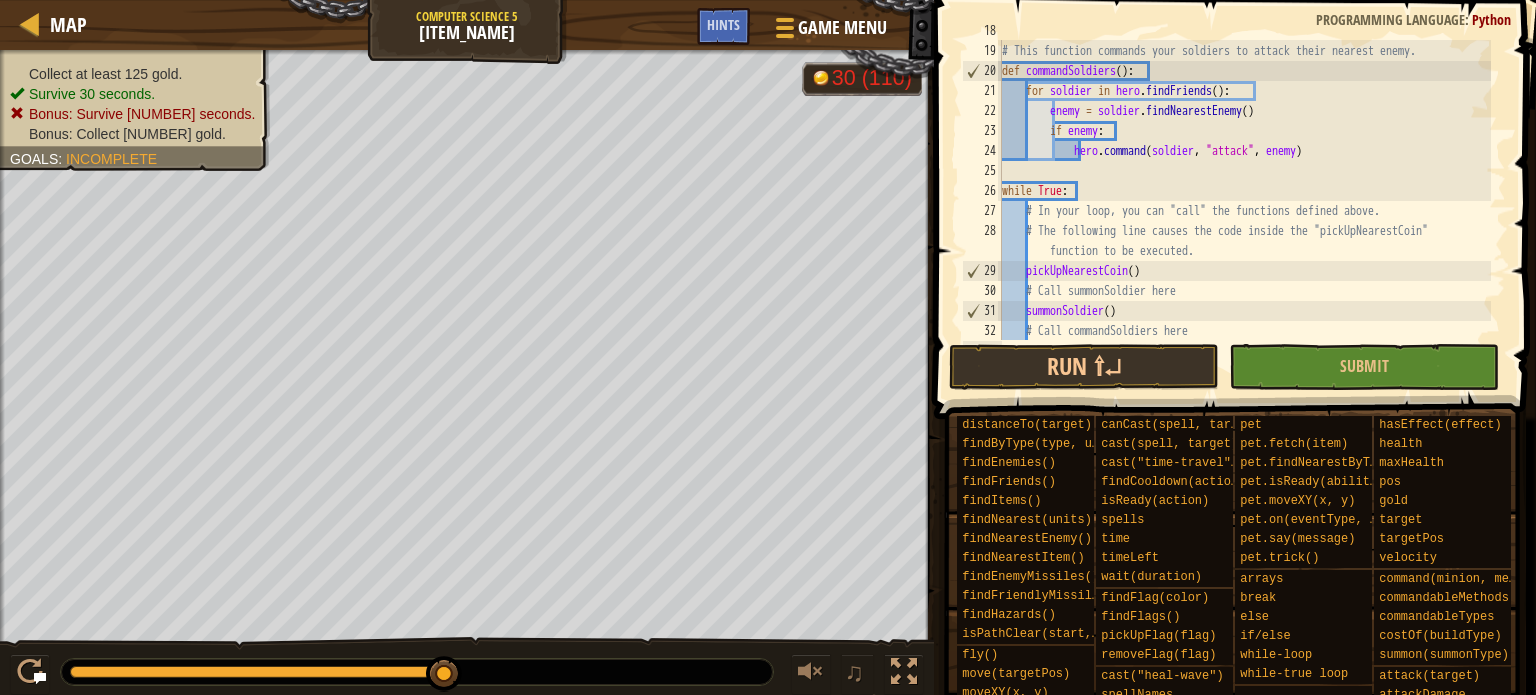 scroll, scrollTop: 420, scrollLeft: 0, axis: vertical 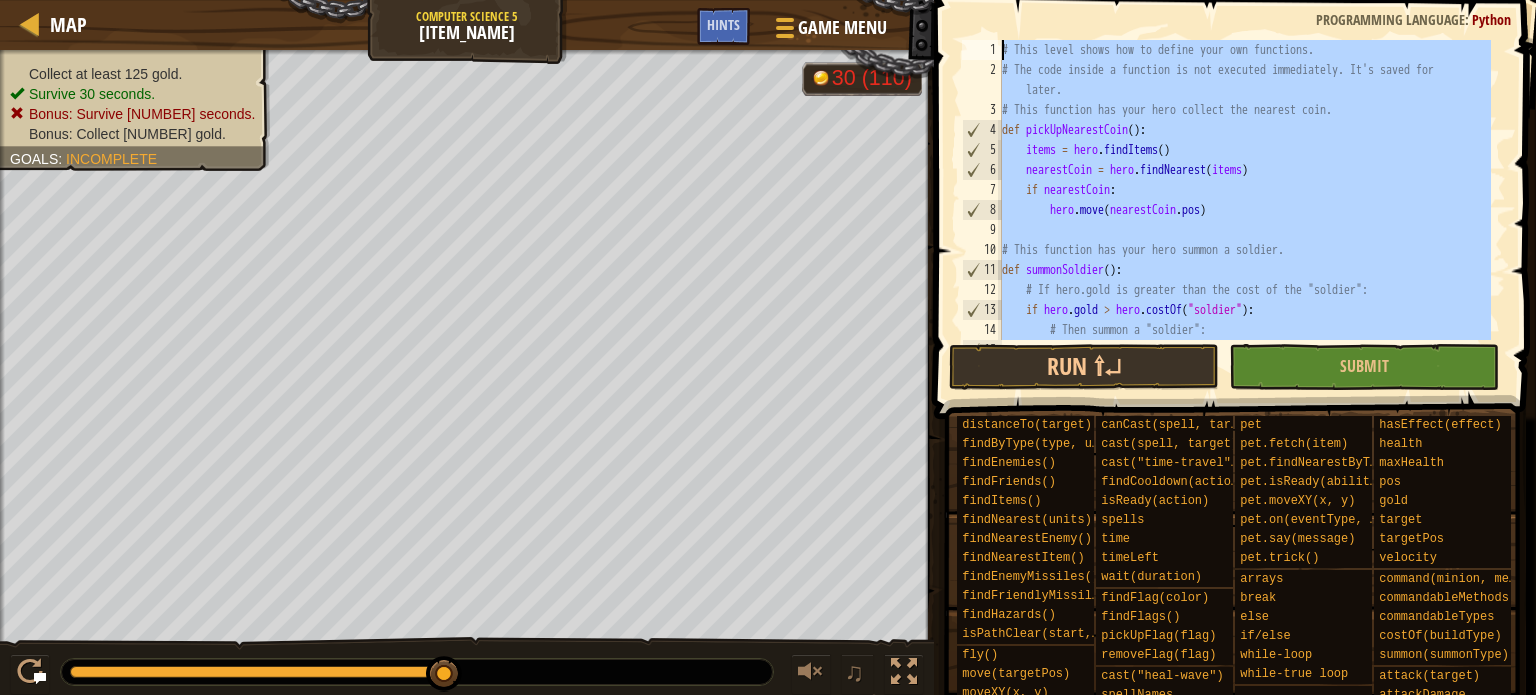 drag, startPoint x: 1014, startPoint y: 335, endPoint x: 979, endPoint y: -121, distance: 457.34122 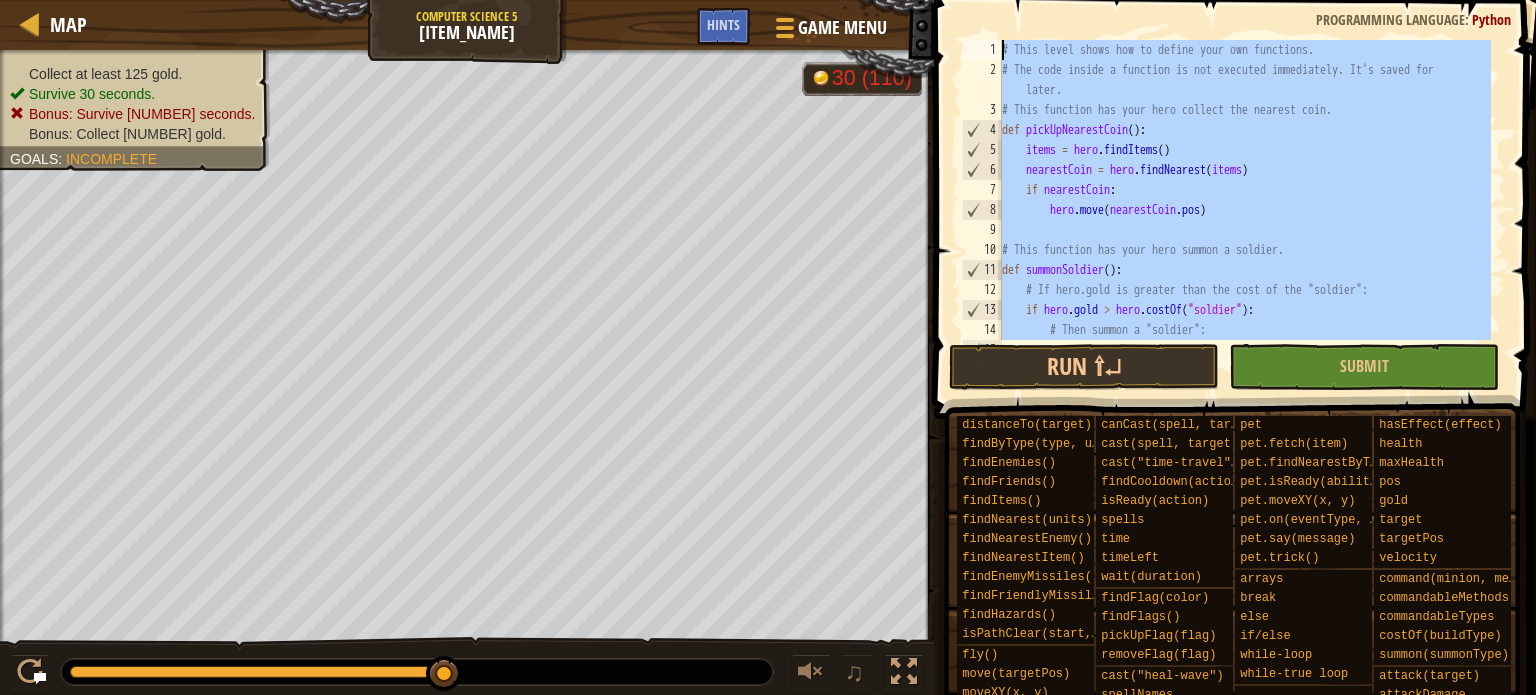 click on "# This level shows how to define your own functions. # The code inside a function is not executed immediately. It's saved for       later. # This function has your hero collect the nearest coin. def   pickUpNearestCoin ( ) :      items   =   hero . findItems ( )      nearestCoin   =   hero . findNearest ( items )      if   nearestCoin :          hero . move ( nearestCoin . pos ) # This function has your hero summon a soldier. def   summonSoldier ( ) :      # If hero.gold is greater than the cost of the "soldier":      if   hero . gold   >   hero . costOf ( "soldier" ) :          # Then summon a "soldier":          hero . summon ( "soldier" )" at bounding box center (1244, 190) 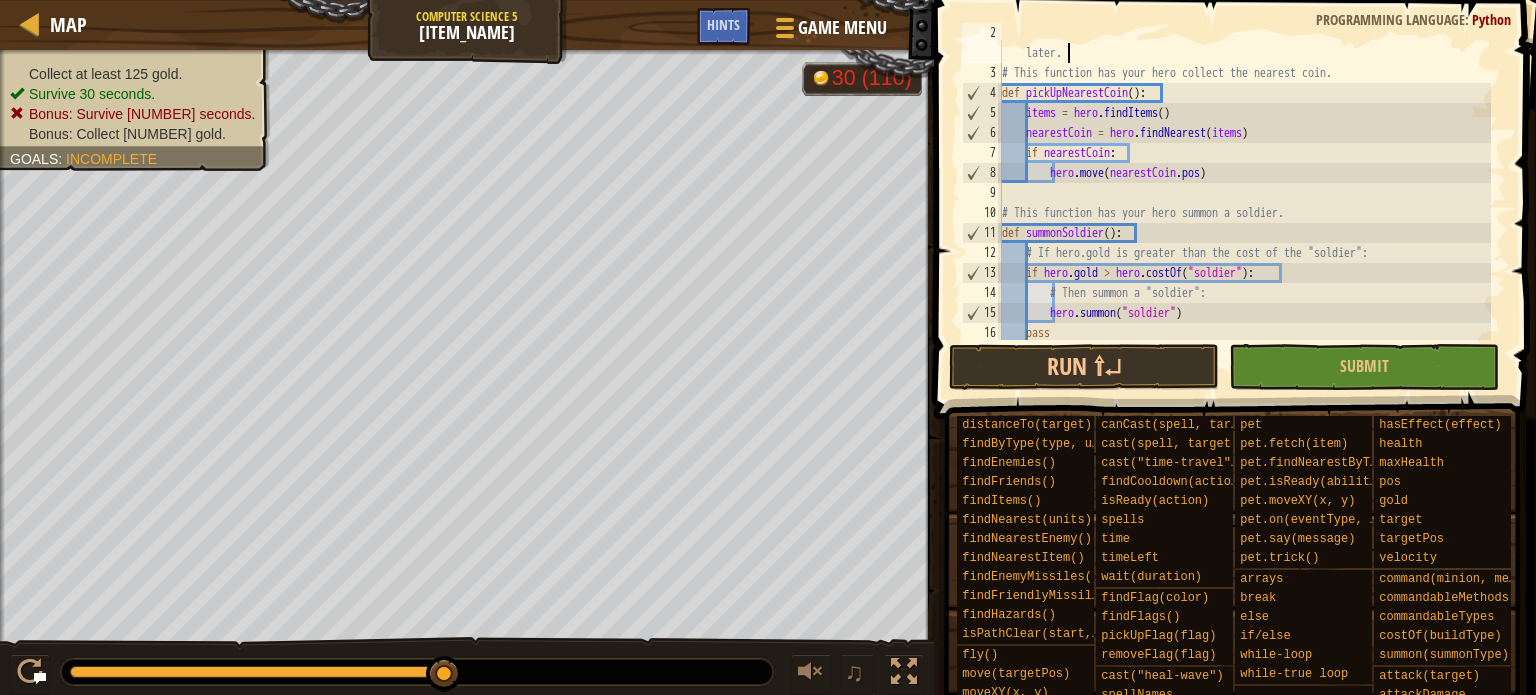 scroll, scrollTop: 0, scrollLeft: 0, axis: both 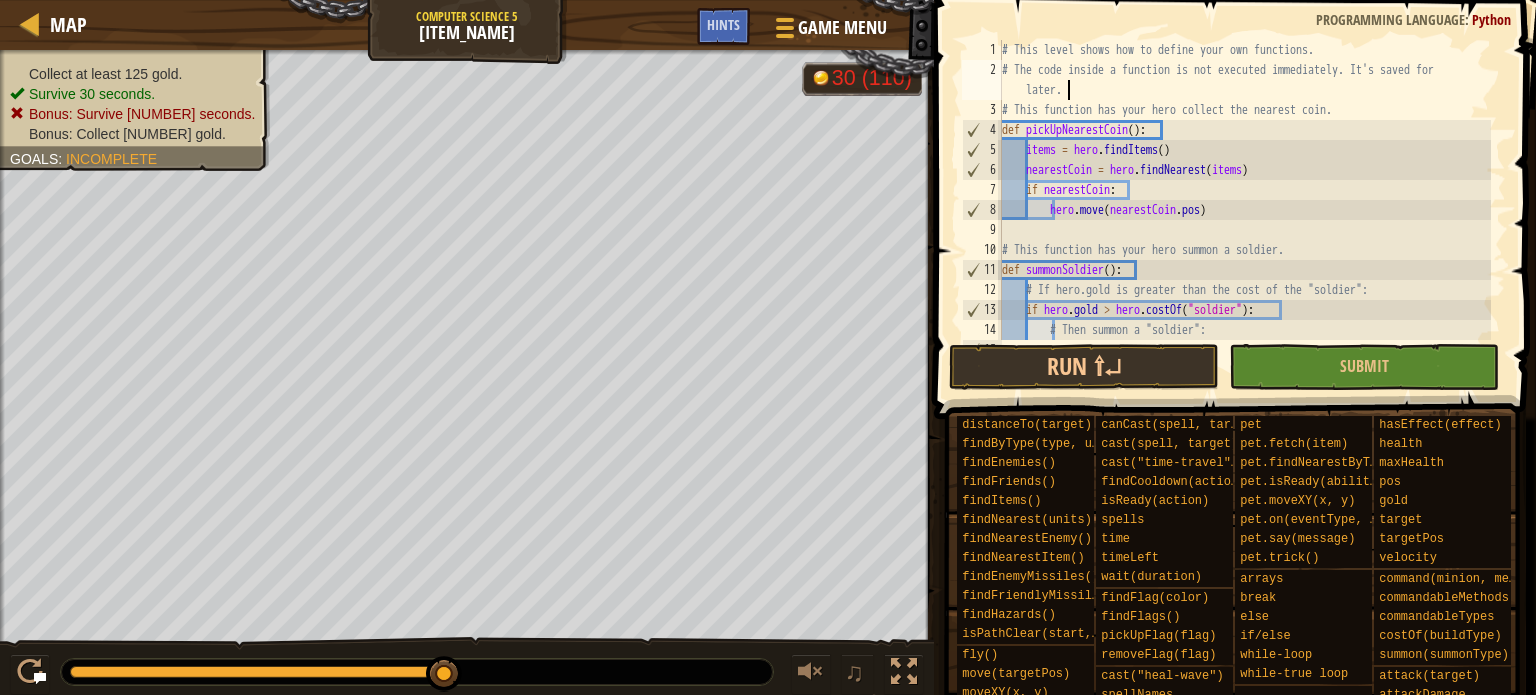 click on "# This level shows how to define your own functions. # The code inside a function is not executed immediately. It's saved for       later. # This function has your hero collect the nearest coin. def   pickUpNearestCoin ( ) :      items   =   hero . findItems ( )      nearestCoin   =   hero . findNearest ( items )      if   nearestCoin :          hero . move ( nearestCoin . pos ) # This function has your hero summon a soldier. def   summonSoldier ( ) :      # If hero.gold is greater than the cost of the "soldier":      if   hero . gold   >   hero . costOf ( "soldier" ) :          # Then summon a "soldier":          hero . summon ( "soldier" )" at bounding box center [1244, 210] 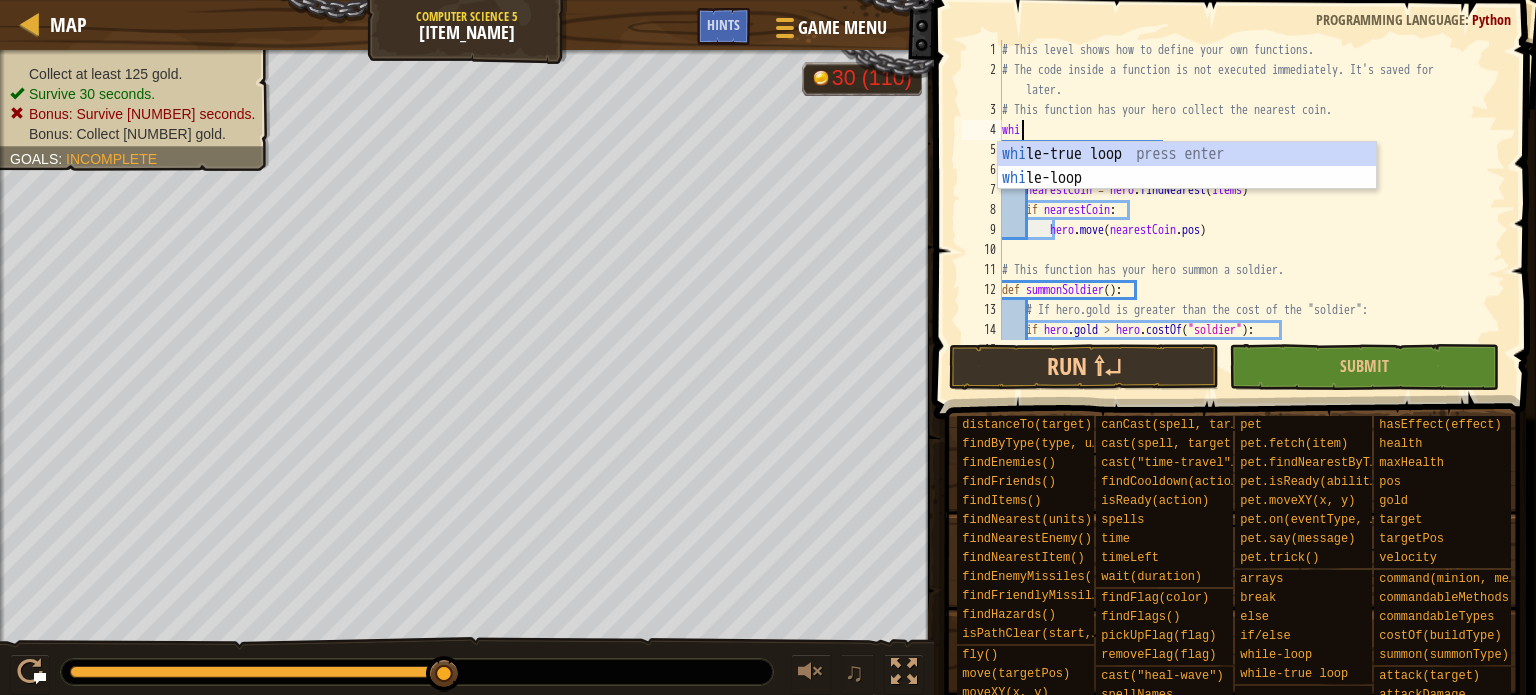scroll, scrollTop: 9, scrollLeft: 0, axis: vertical 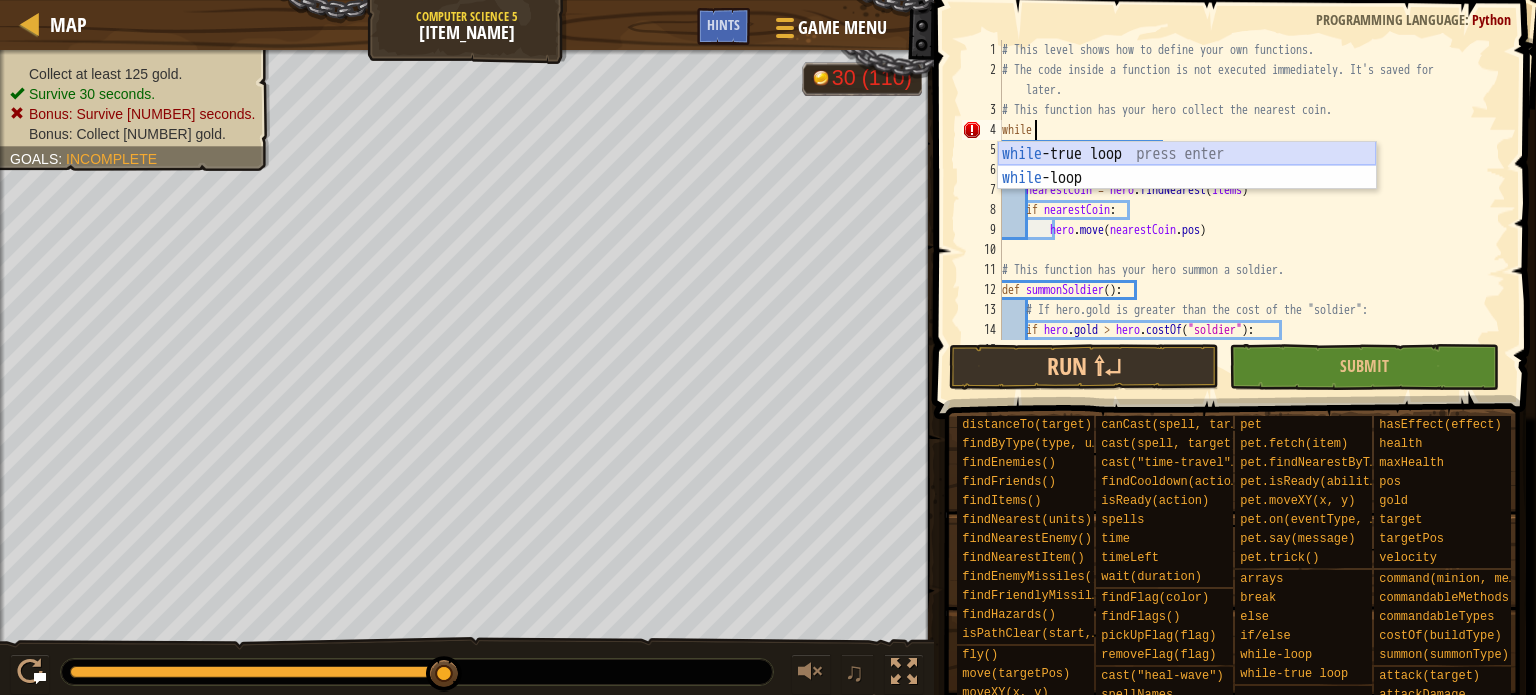 click on "while -true loop press enter while -loop press enter" at bounding box center [1187, 190] 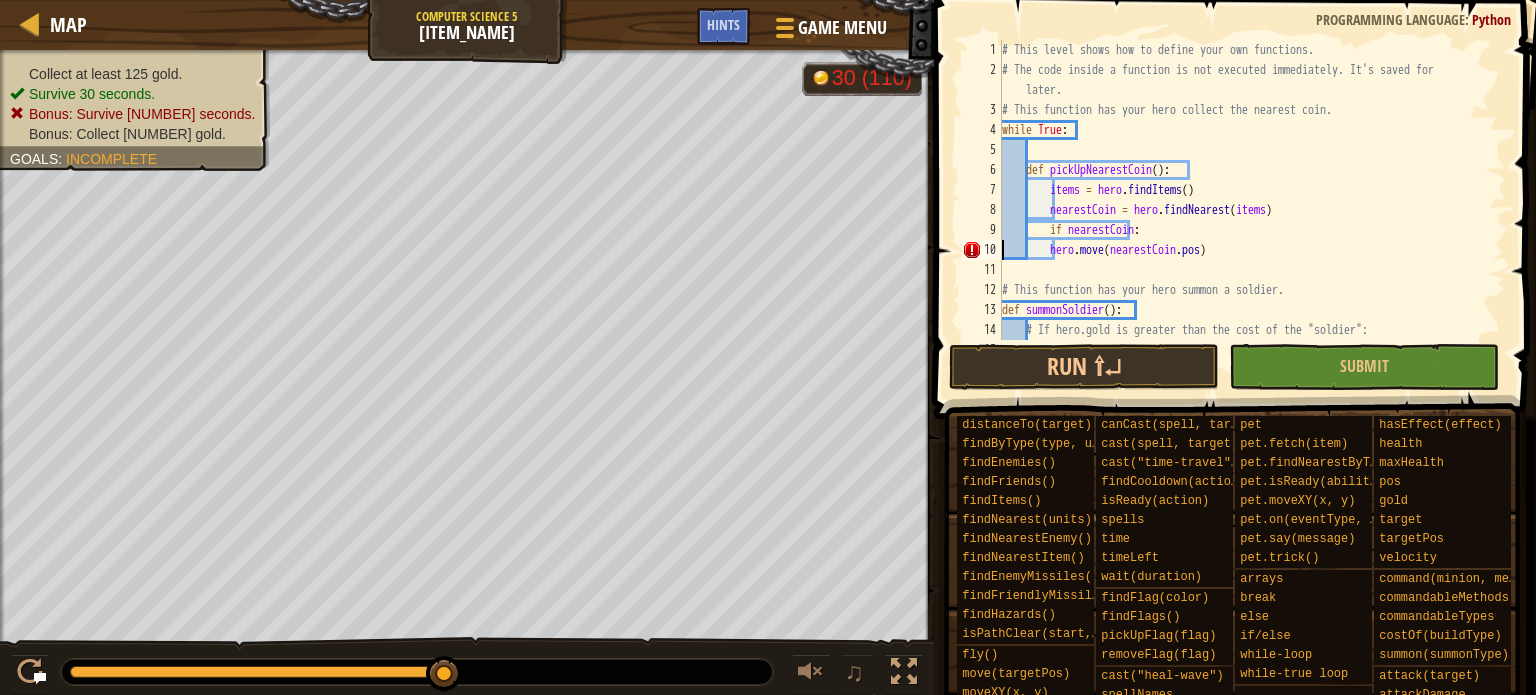 type on "hero.move(nearestCoin.pos)" 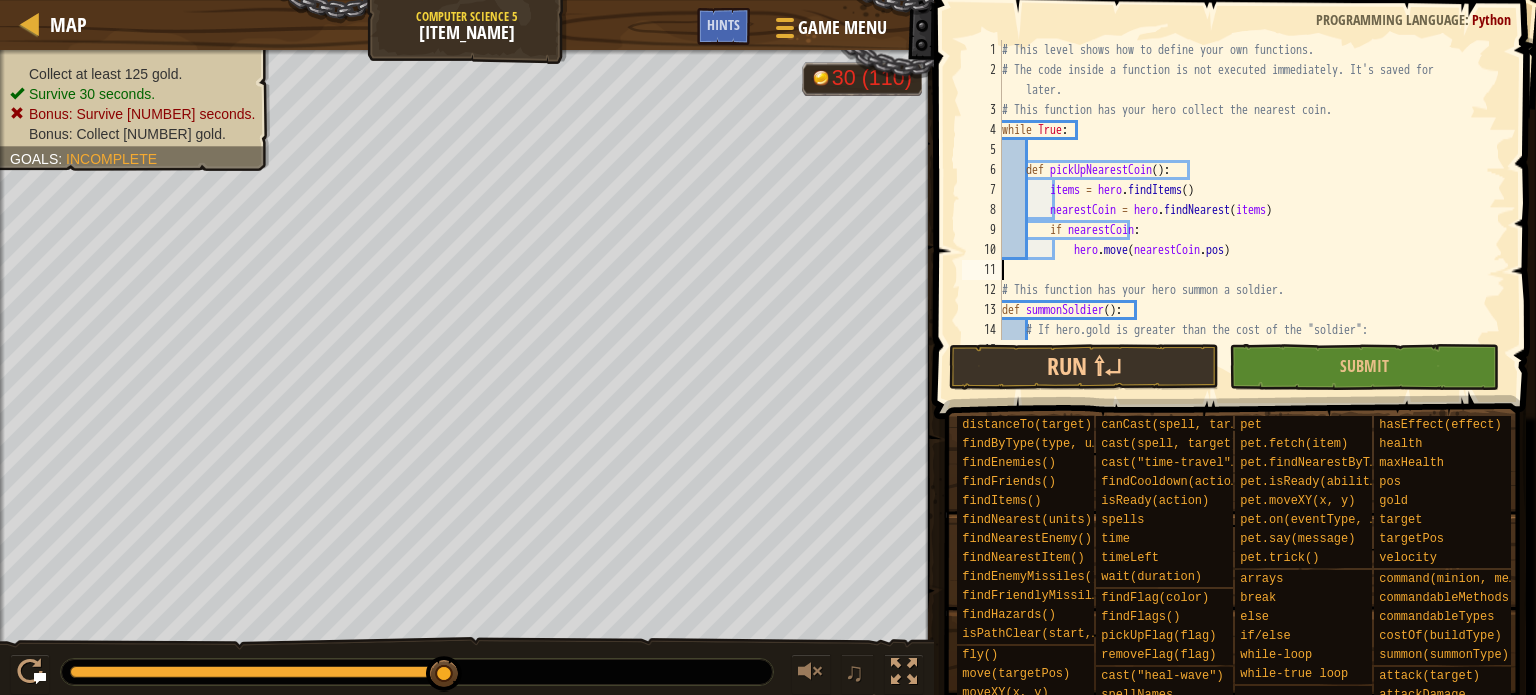 scroll, scrollTop: 9, scrollLeft: 0, axis: vertical 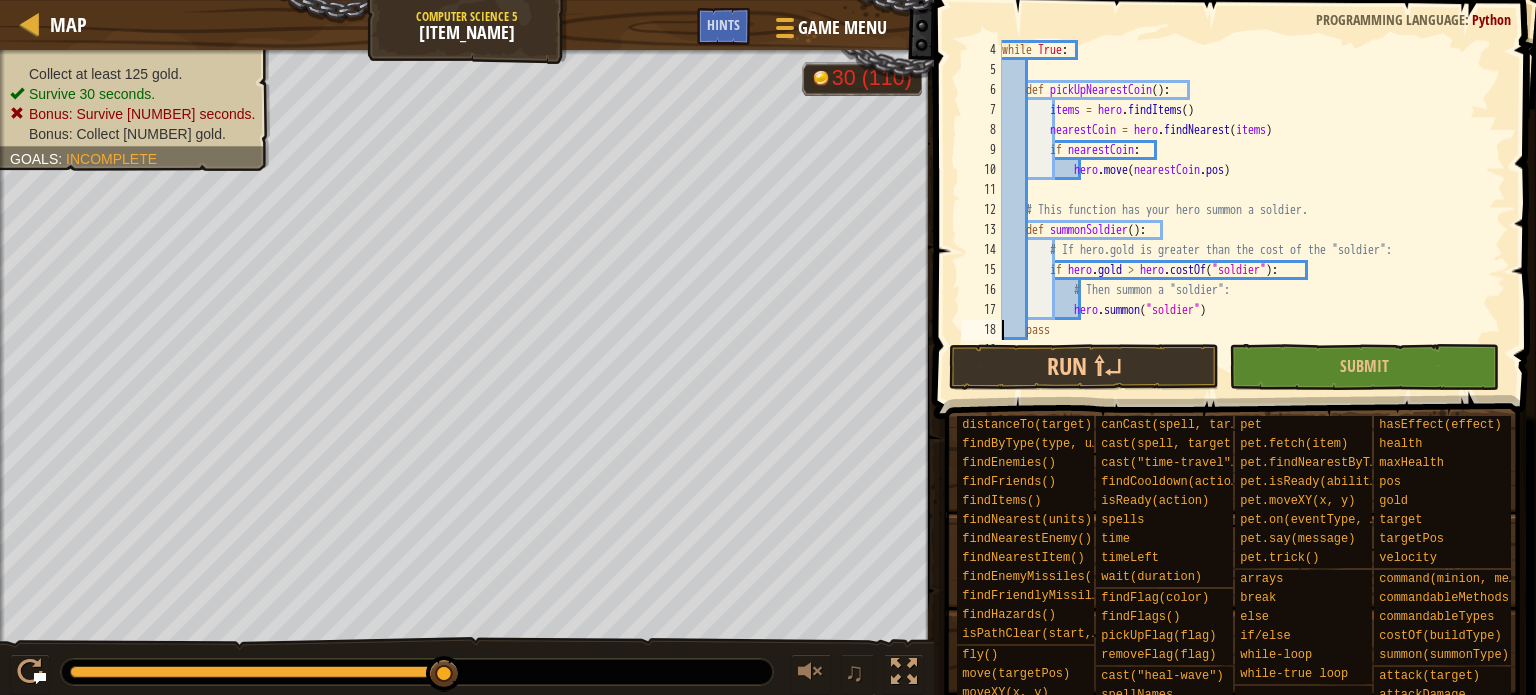 type on "pass" 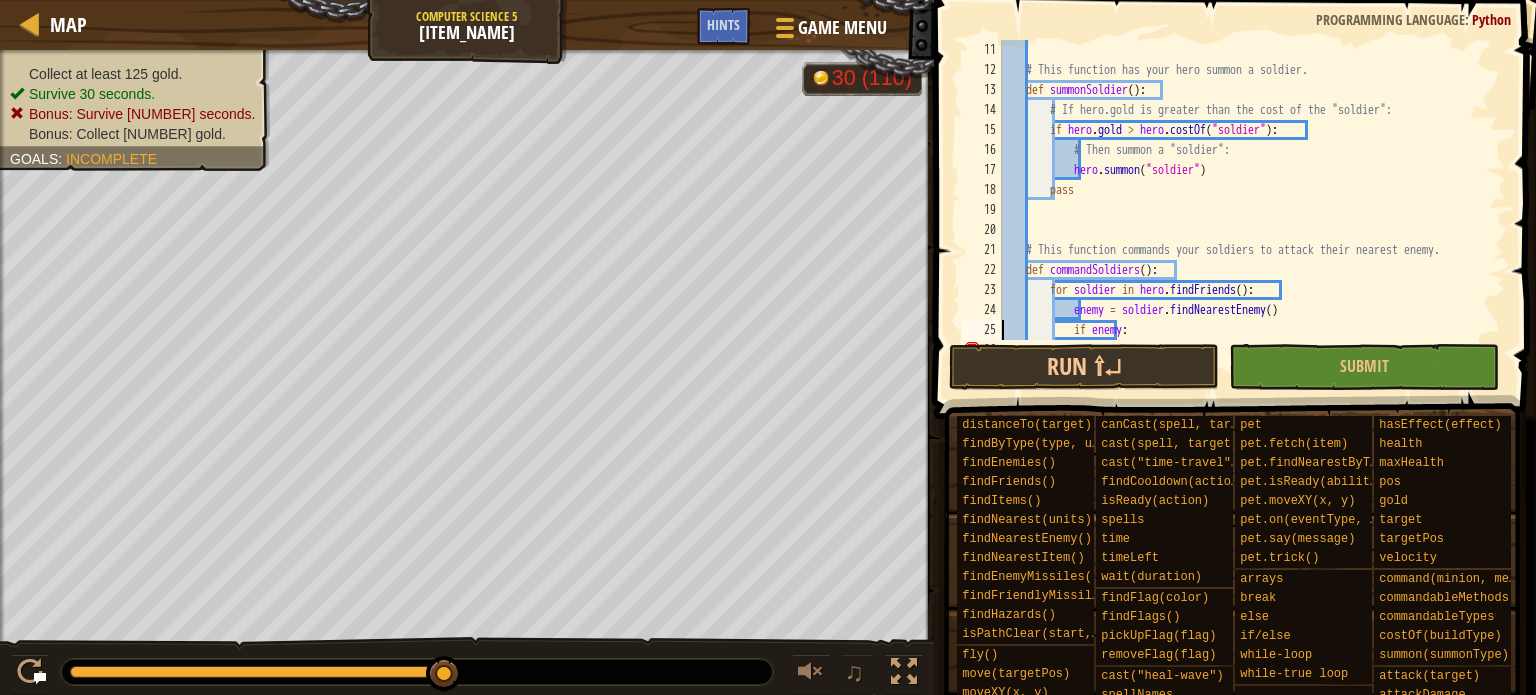 scroll, scrollTop: 240, scrollLeft: 0, axis: vertical 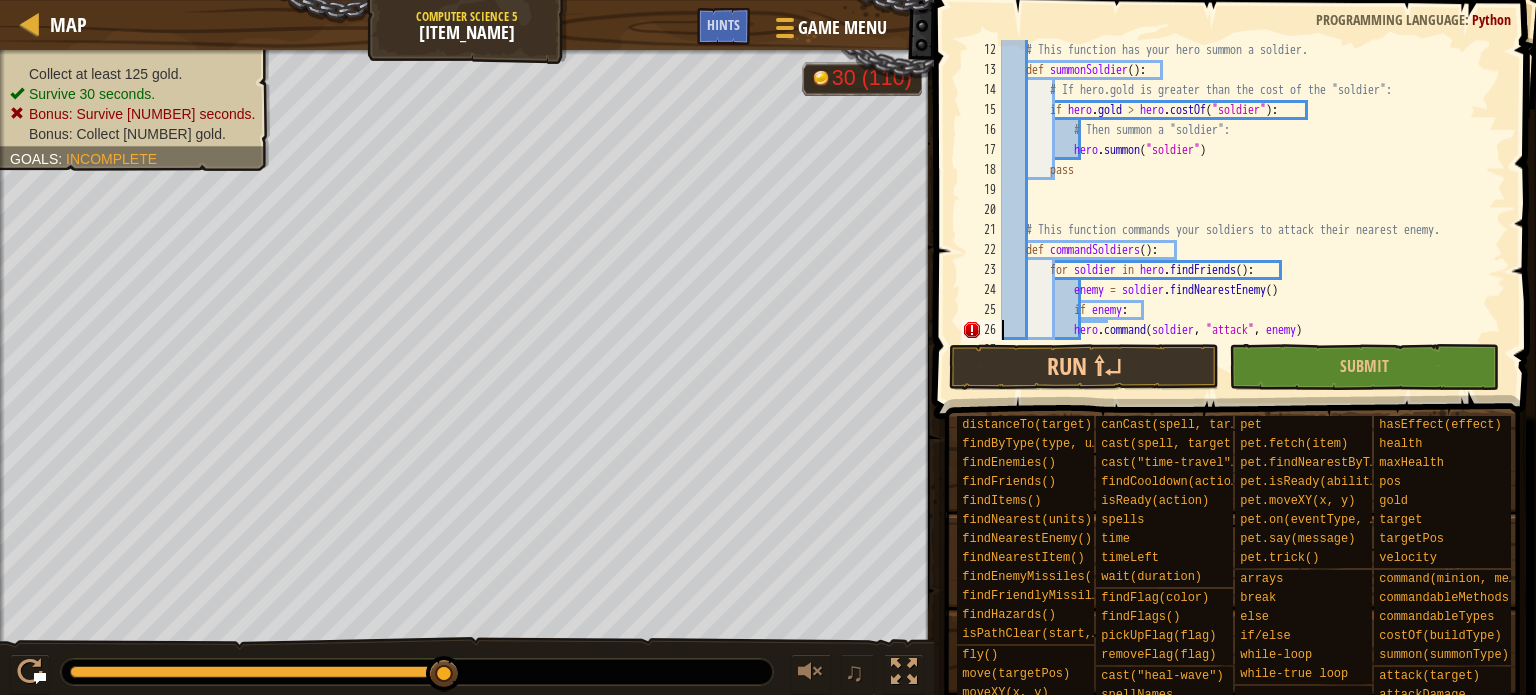 type on "hero.command(soldier, "attack", enemy)" 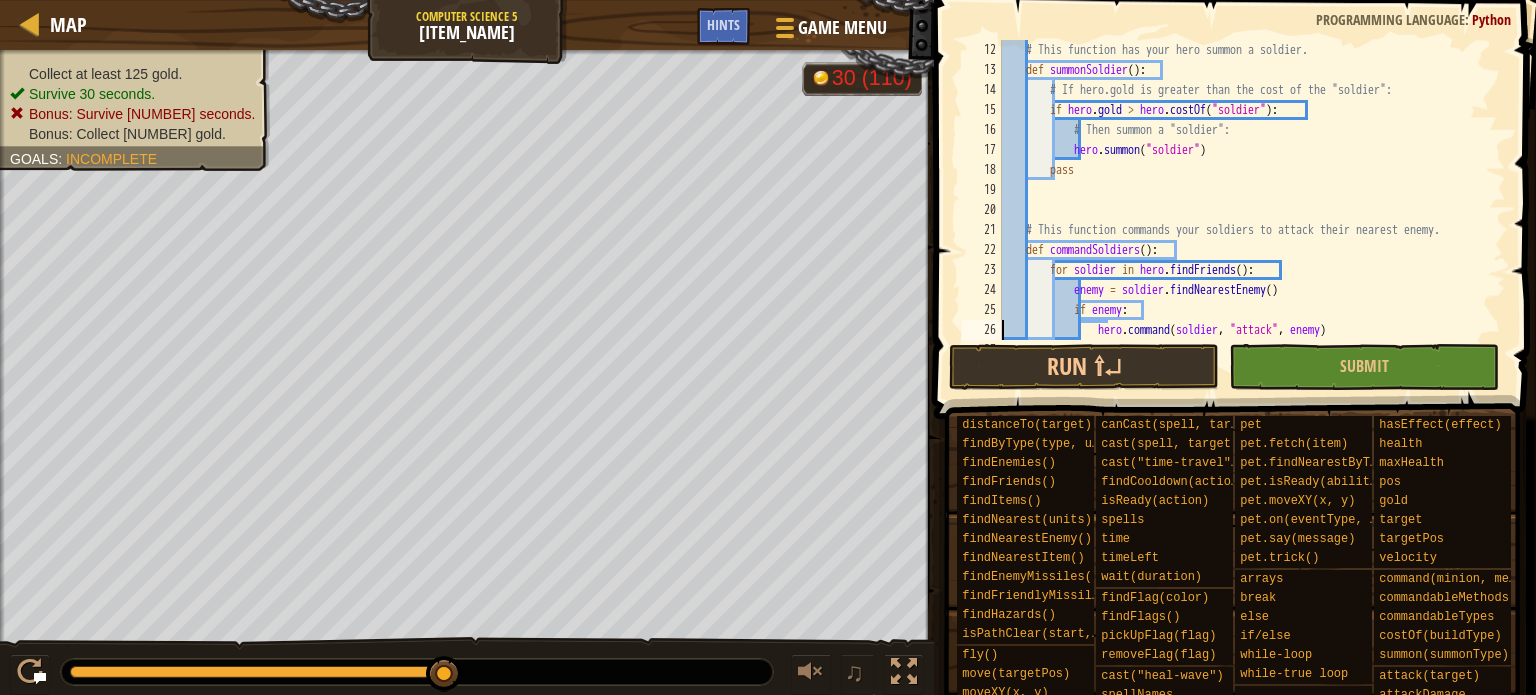 scroll, scrollTop: 260, scrollLeft: 0, axis: vertical 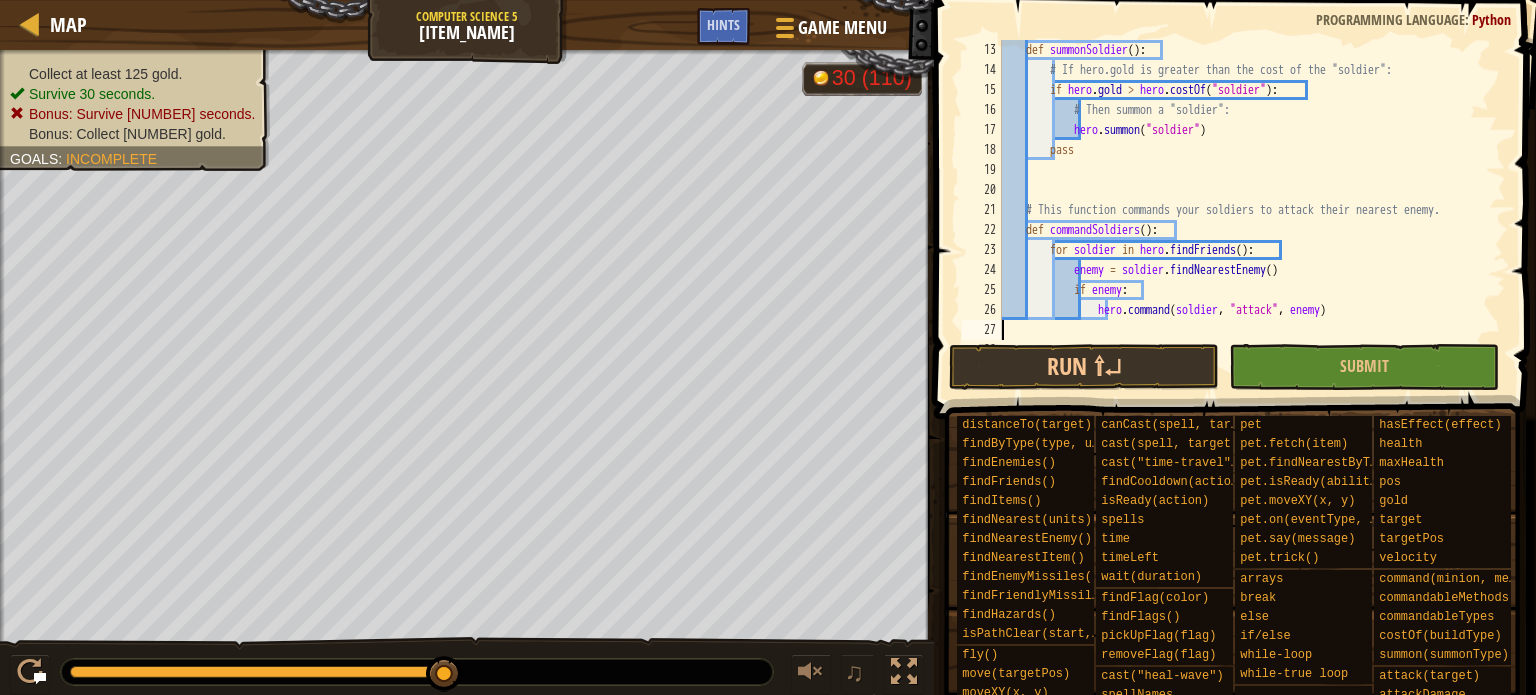 type on "while True:" 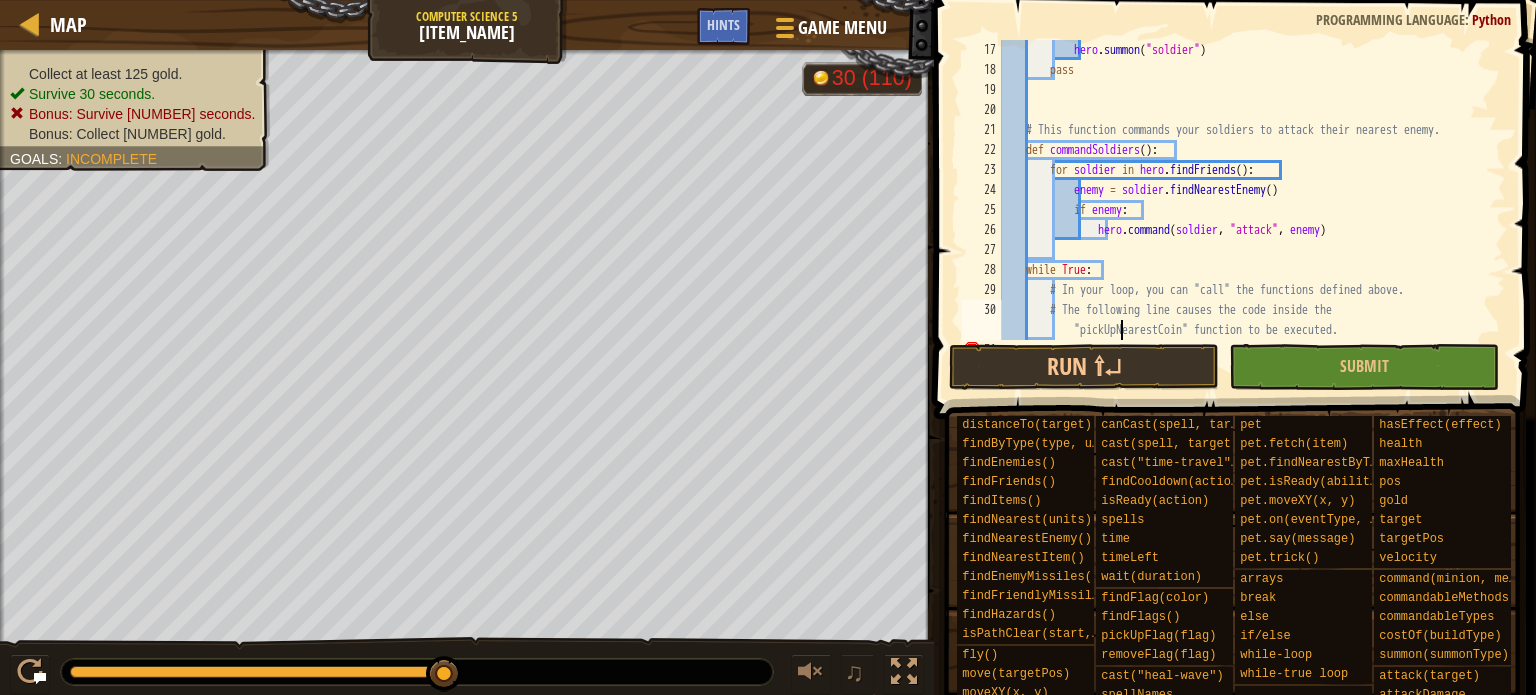 scroll, scrollTop: 460, scrollLeft: 0, axis: vertical 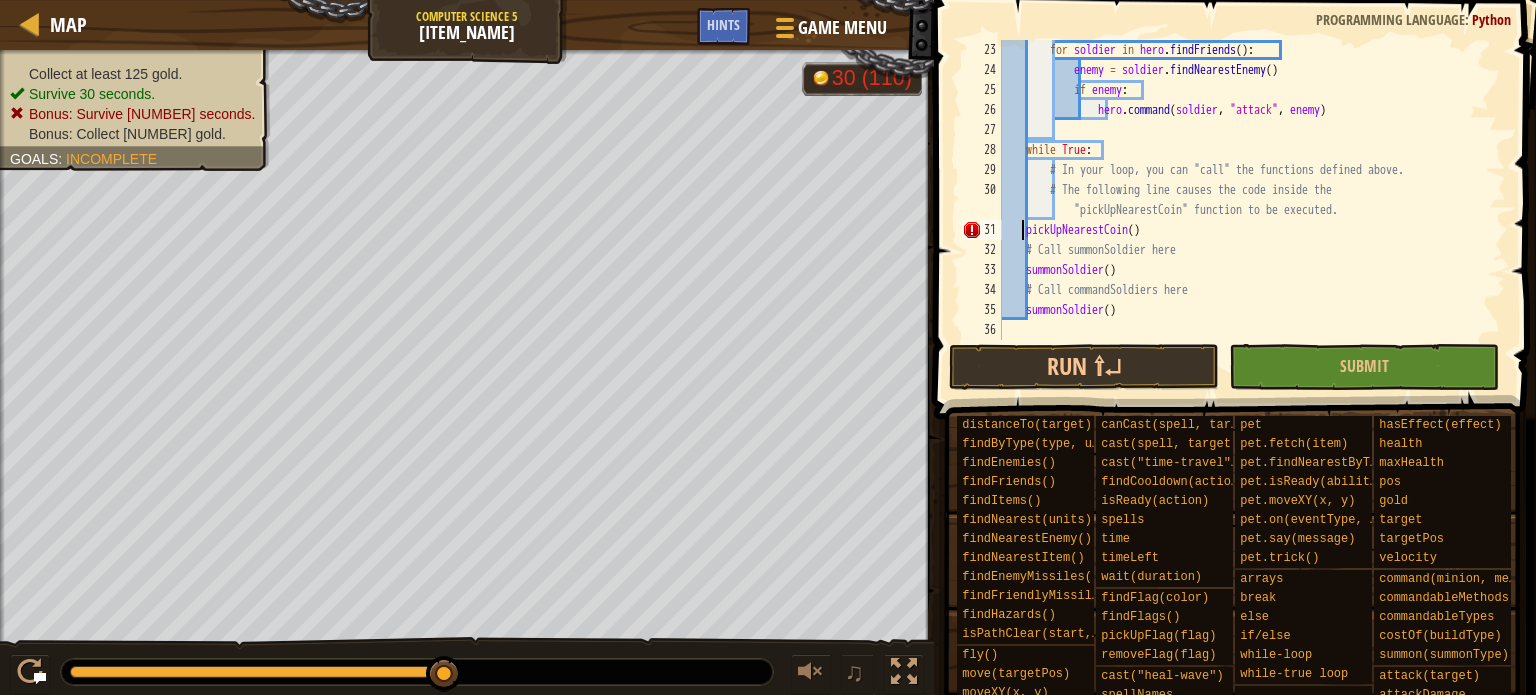 click on "for   soldier   in   hero . findFriends ( ) :              enemy   =   soldier . findNearestEnemy ( )              if   enemy :                  hero . command ( soldier ,   "attack" ,   enemy )               while   True :          # In your loop, you can "call" the functions defined above.          # The following line causes the code inside the                   "pickUpNearestCoin" function to be executed.      pickUpNearestCoin ( )      # Call summonSoldier here      summonSoldier ( )      # Call commandSoldiers here      summonSoldier ()" at bounding box center [1244, 210] 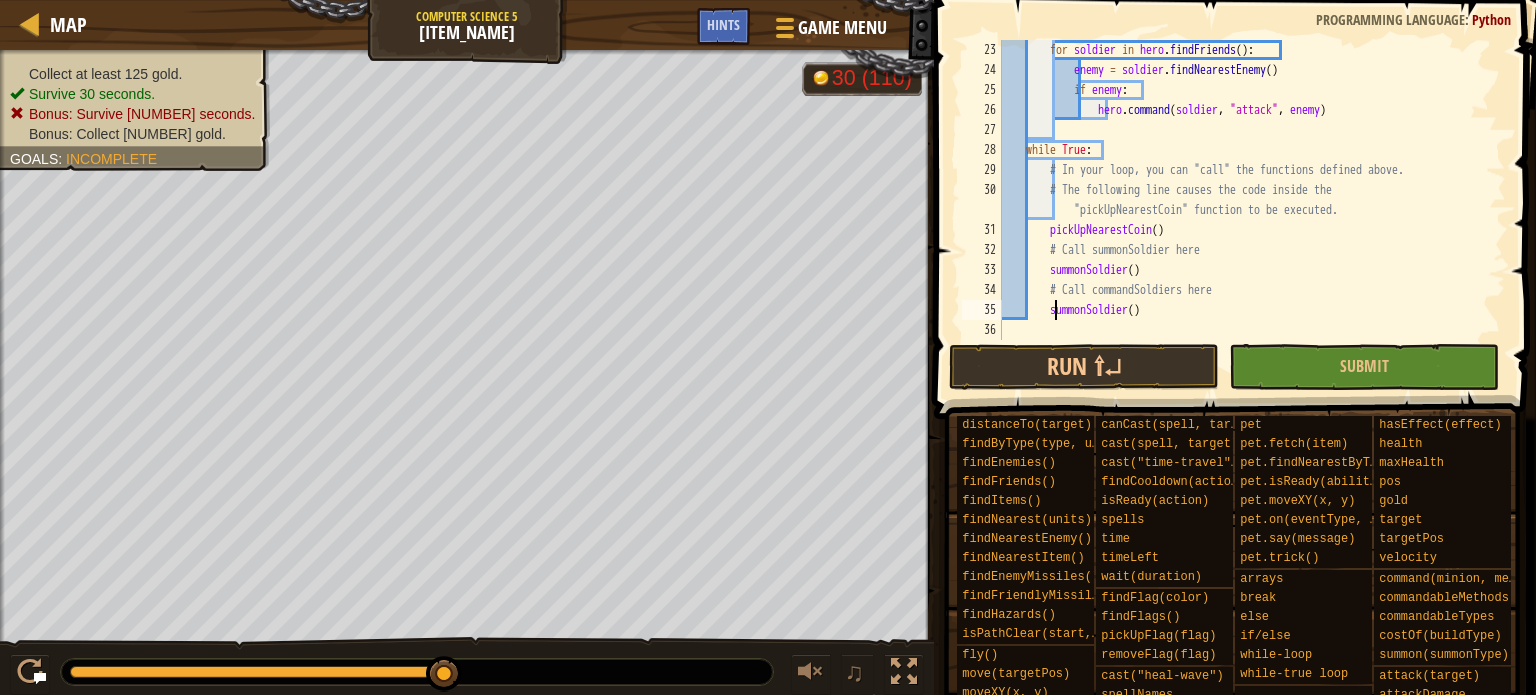 click on "for   soldier   in   hero . findFriends ( ) :          enemy   =   soldier . findNearestEnemy ( )          if   enemy :              hero . command ( soldier ,   "attack" ,   enemy ) while   True :      # In your loop, you can "call" the functions defined above.      # The following line causes the code inside the                   "pickUpNearestCoin" function to be executed.      pickUpNearestCoin ( )      # Call summonSoldier here      summonSoldier ( )      # Call commandSoldiers here      summonSoldier ( )" at bounding box center (1244, 210) 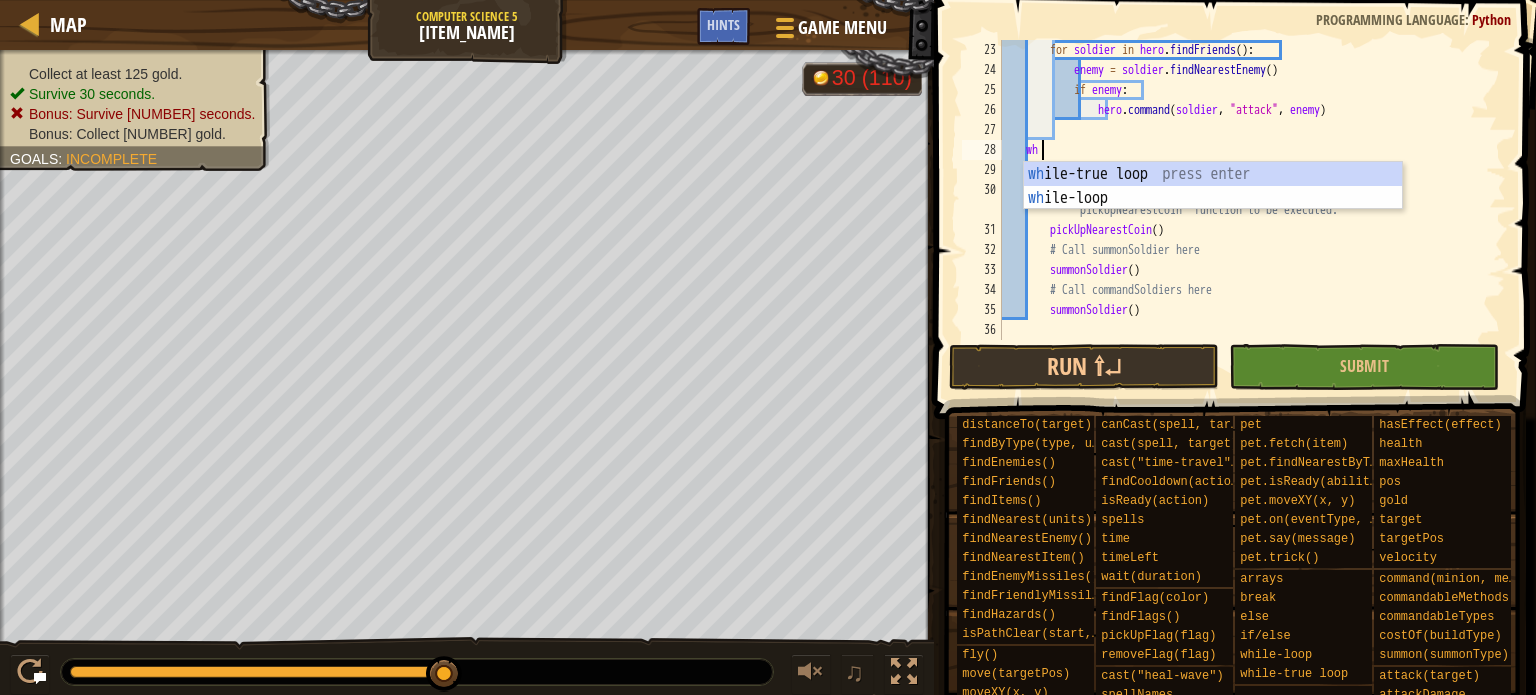 type on "w" 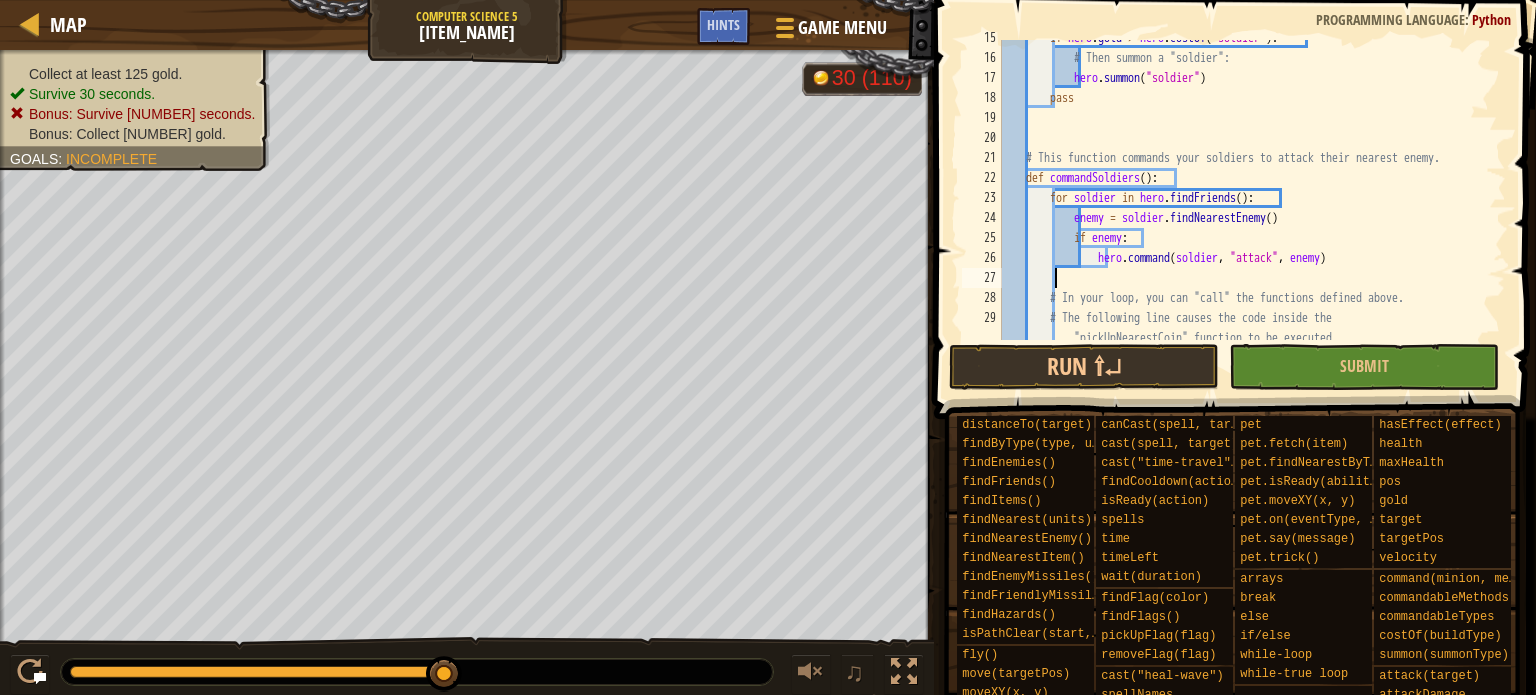 scroll, scrollTop: 351, scrollLeft: 0, axis: vertical 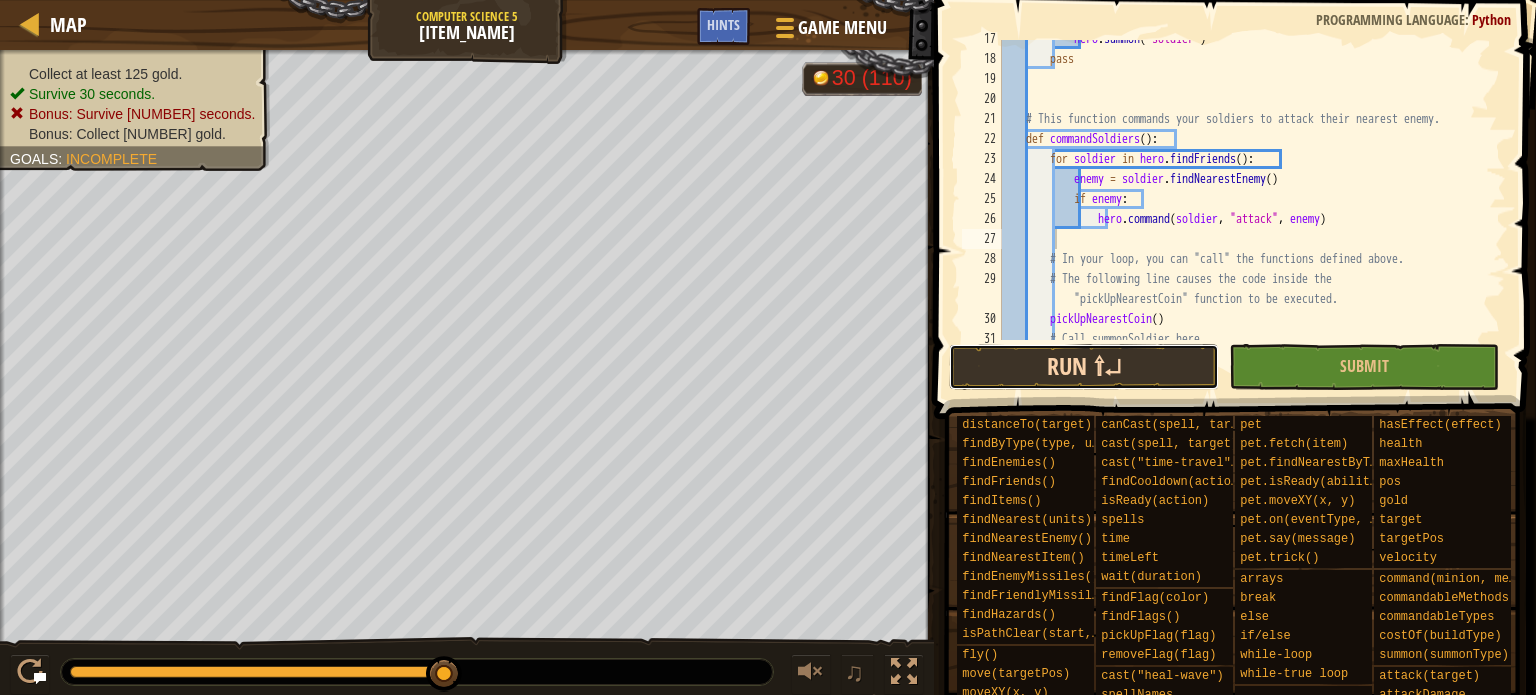 click on "Run ⇧↵" at bounding box center [1084, 367] 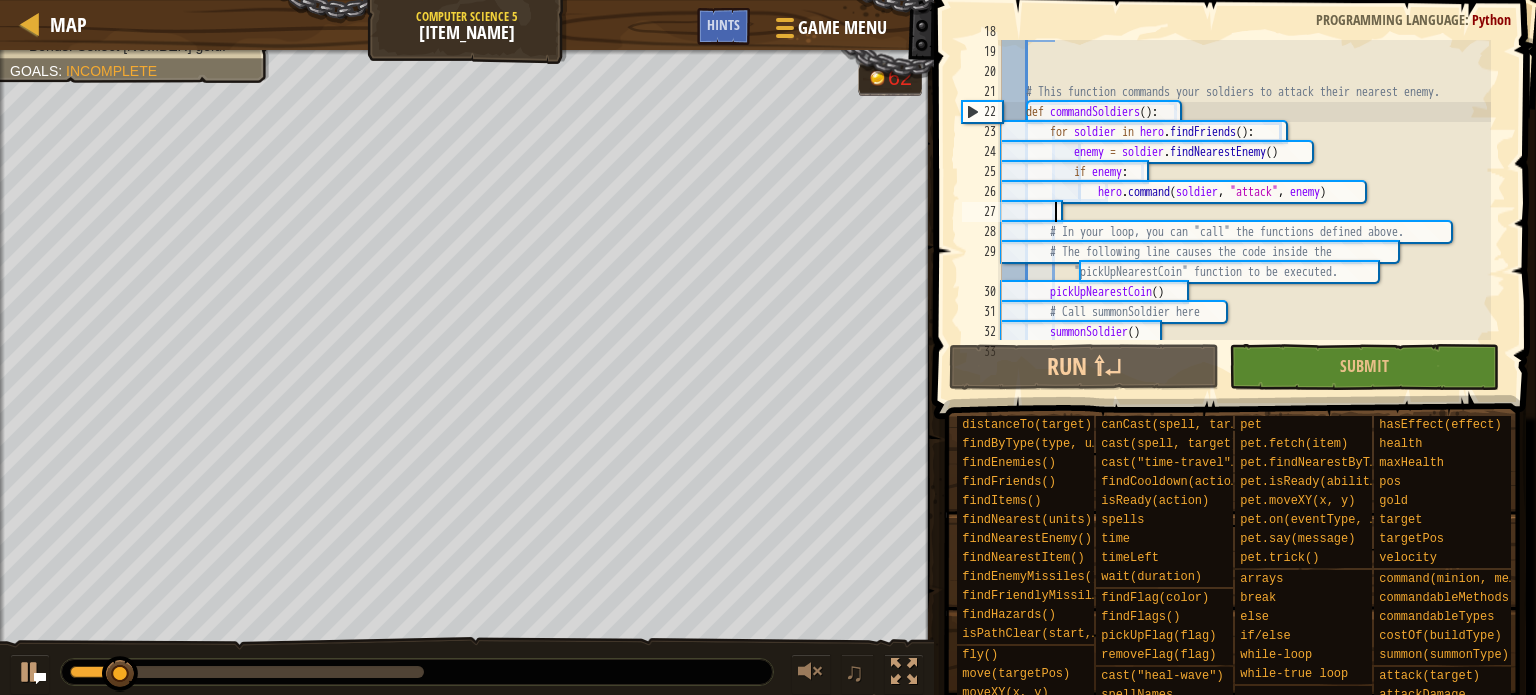 scroll, scrollTop: 440, scrollLeft: 0, axis: vertical 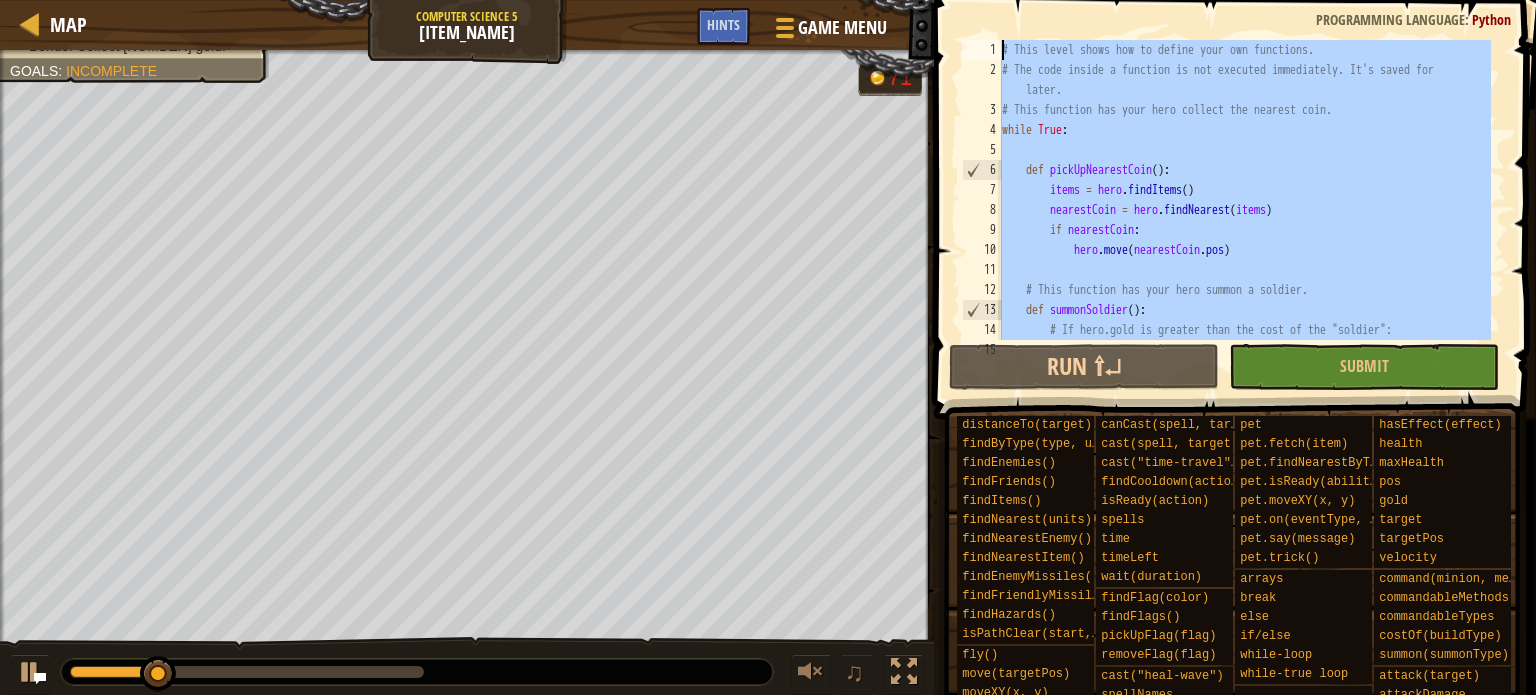 drag, startPoint x: 1049, startPoint y: 332, endPoint x: 1020, endPoint y: -110, distance: 442.95035 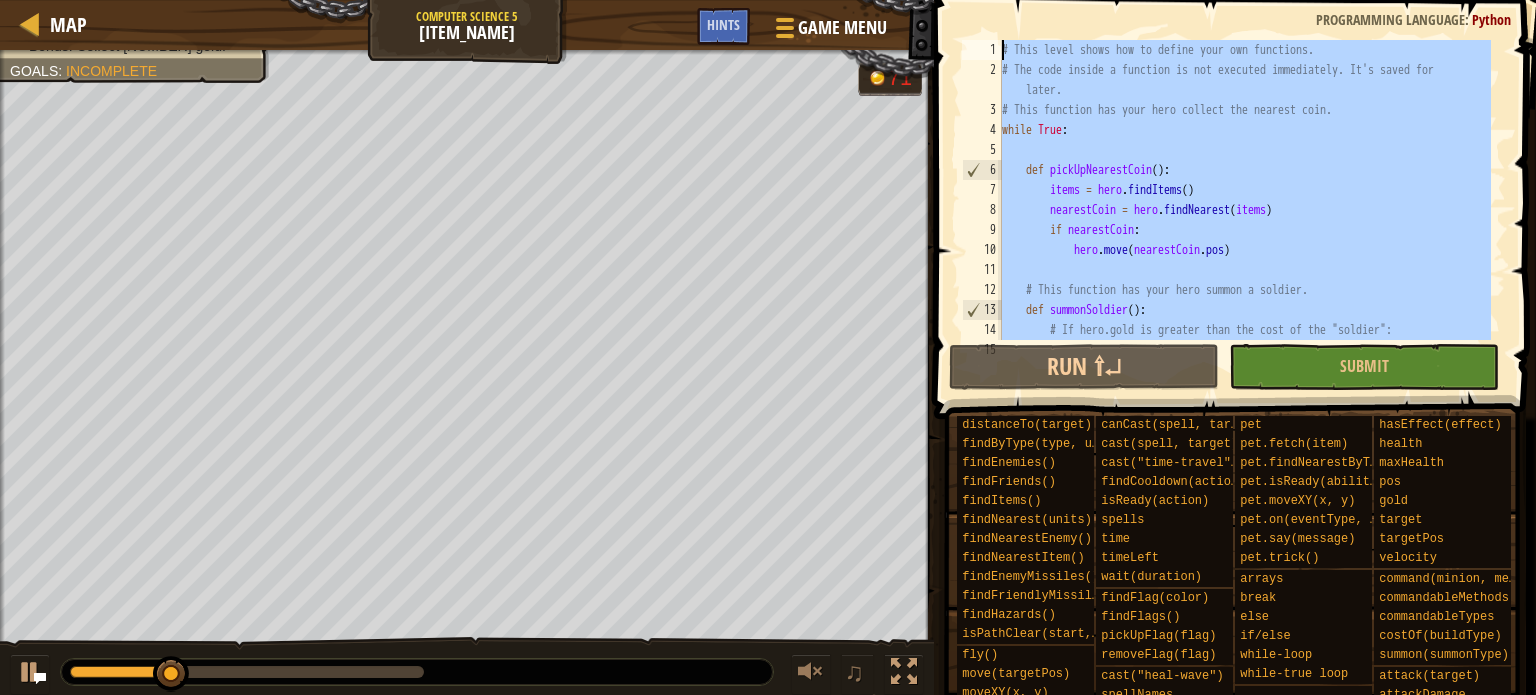 type 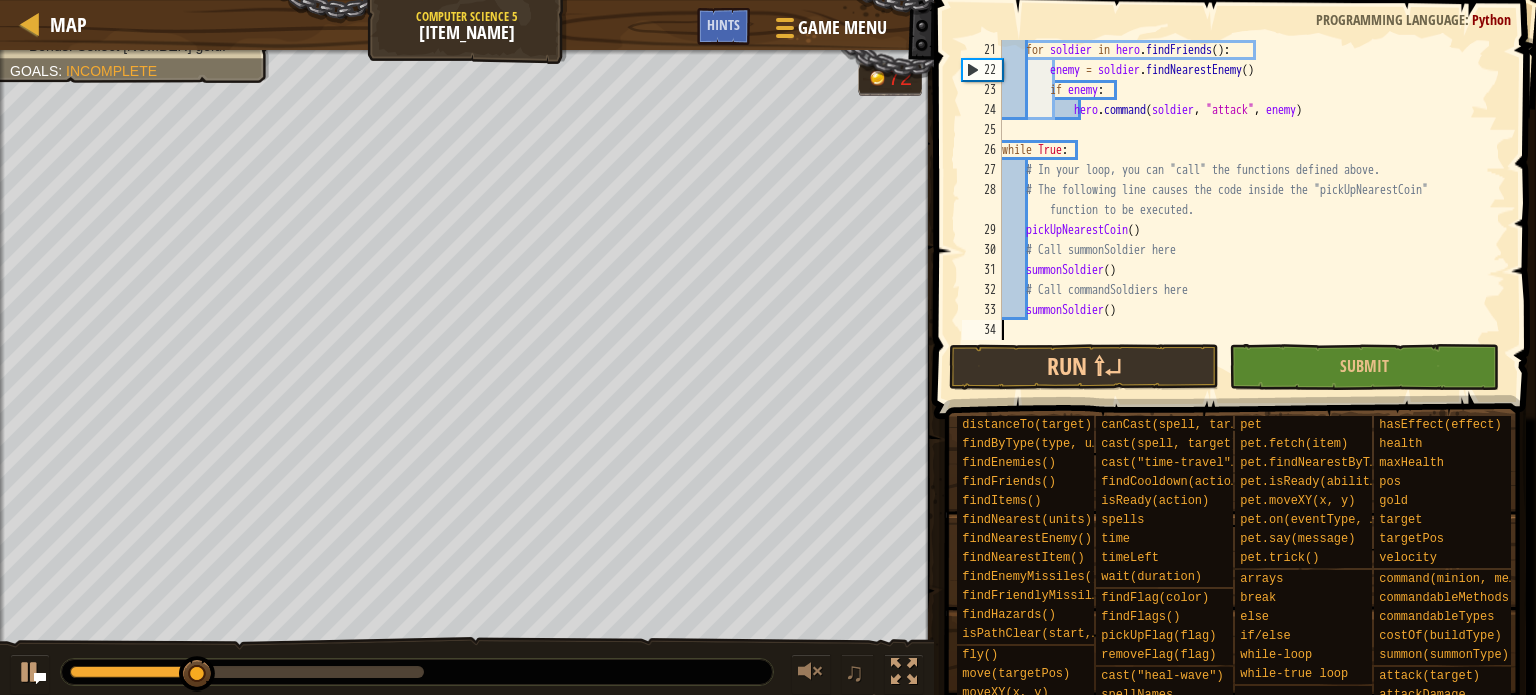 scroll, scrollTop: 420, scrollLeft: 0, axis: vertical 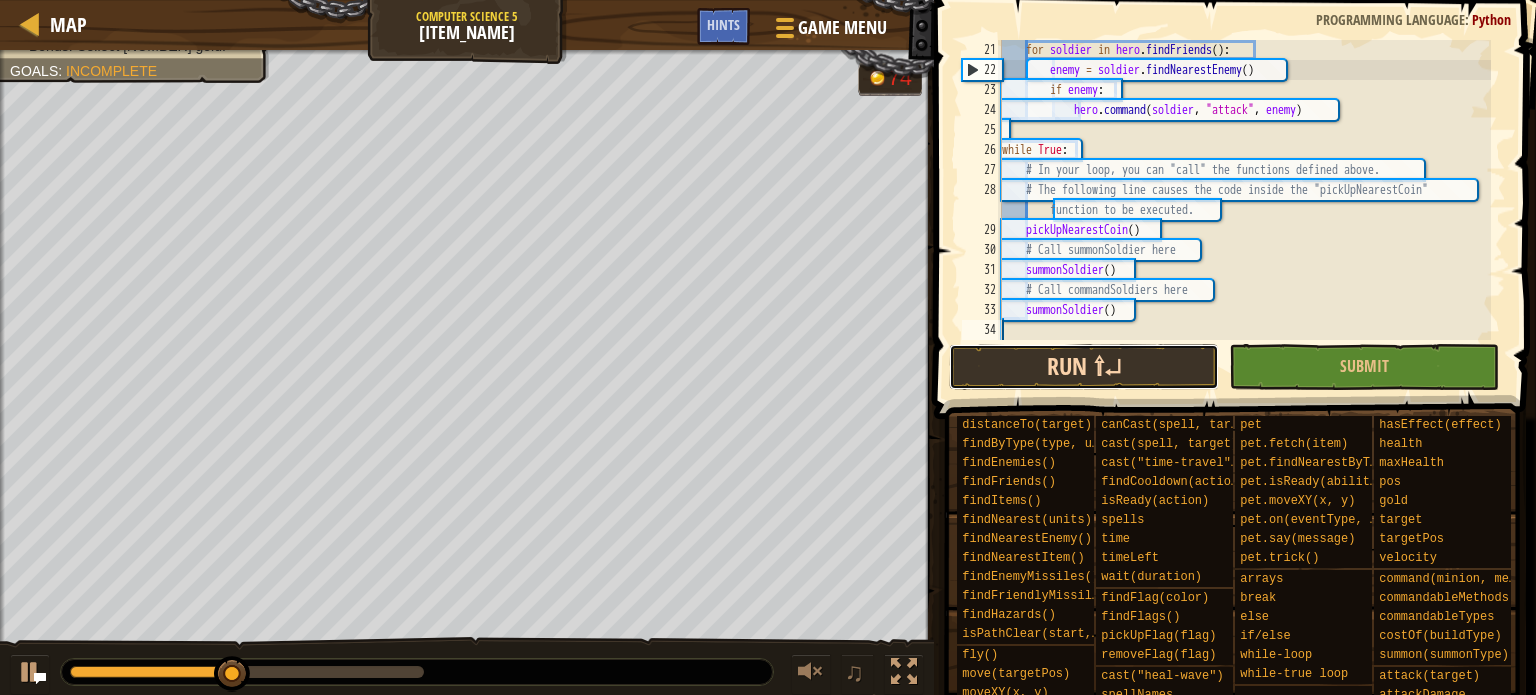 click on "Run ⇧↵" at bounding box center (1084, 367) 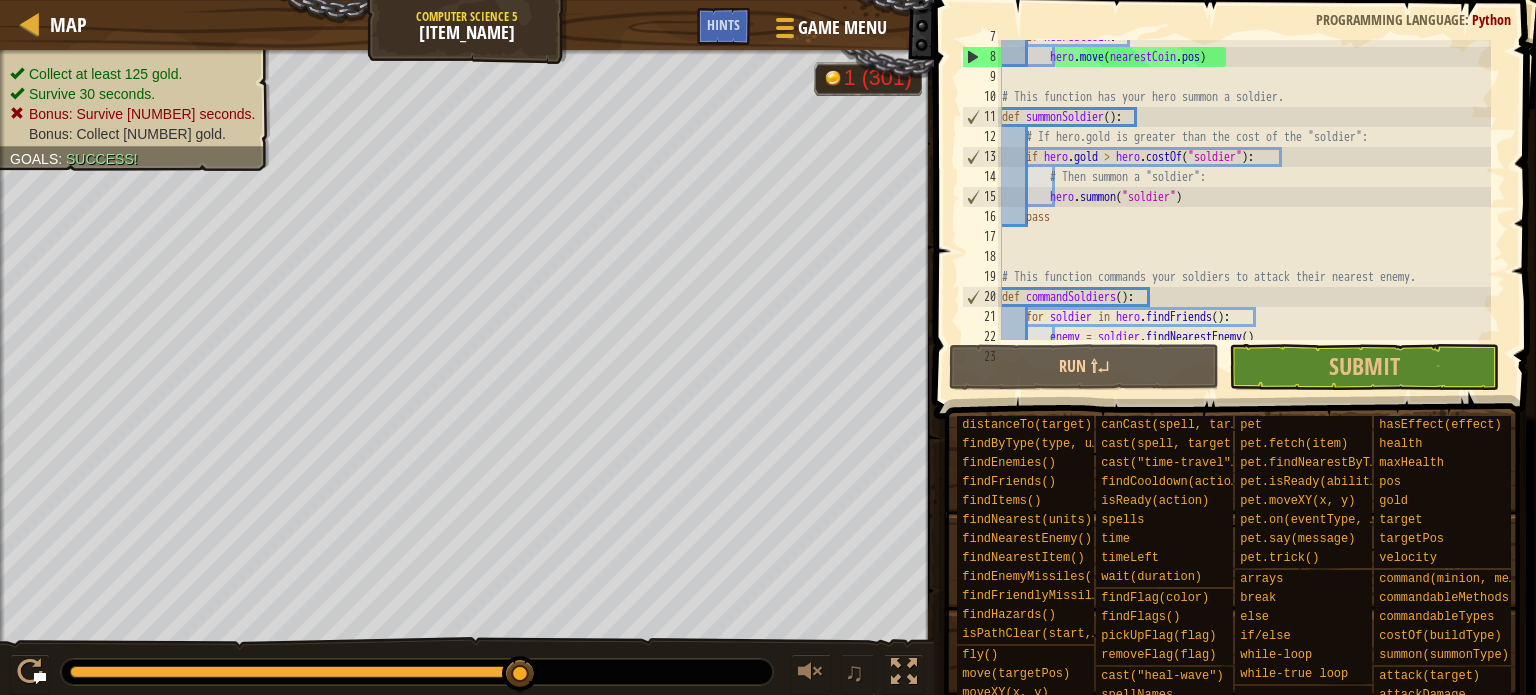 scroll, scrollTop: 152, scrollLeft: 0, axis: vertical 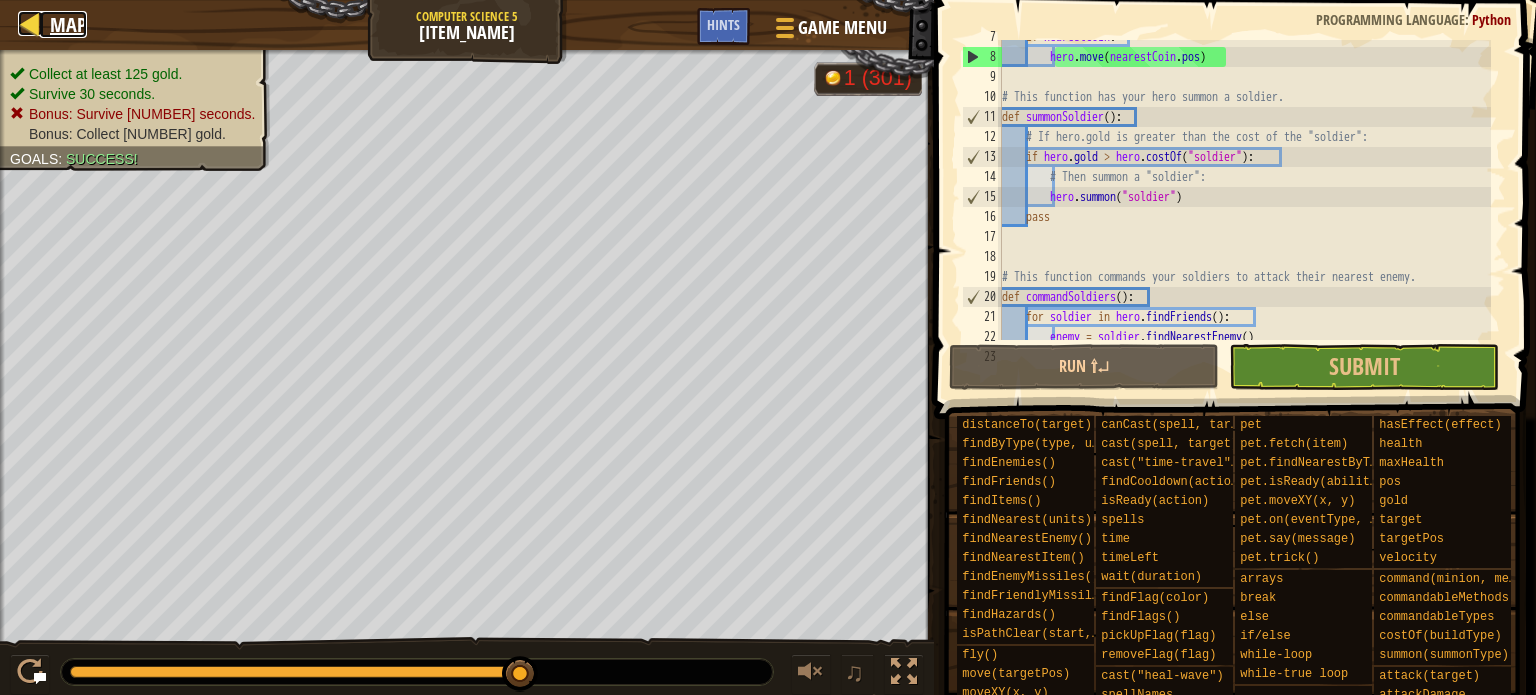 click at bounding box center (30, 23) 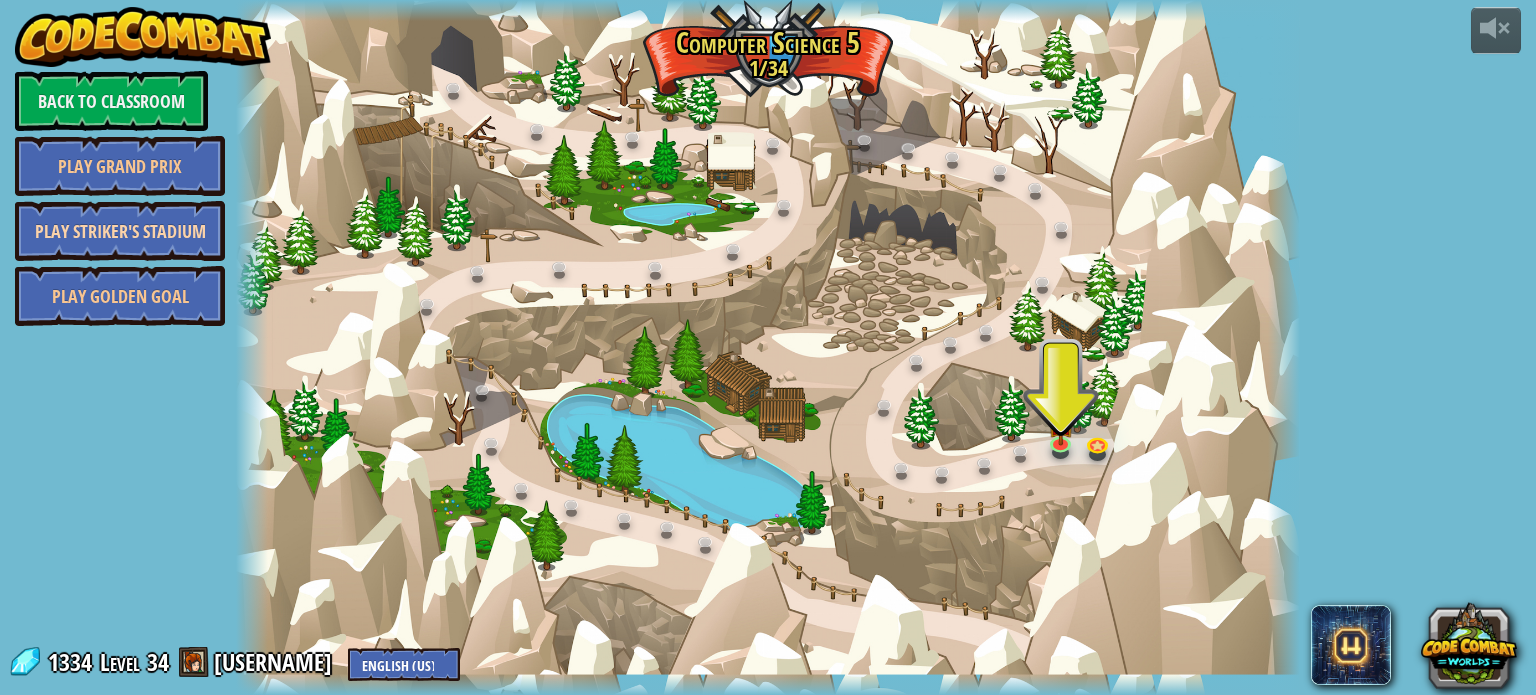 click on "Play Striker's Stadium" at bounding box center (120, 231) 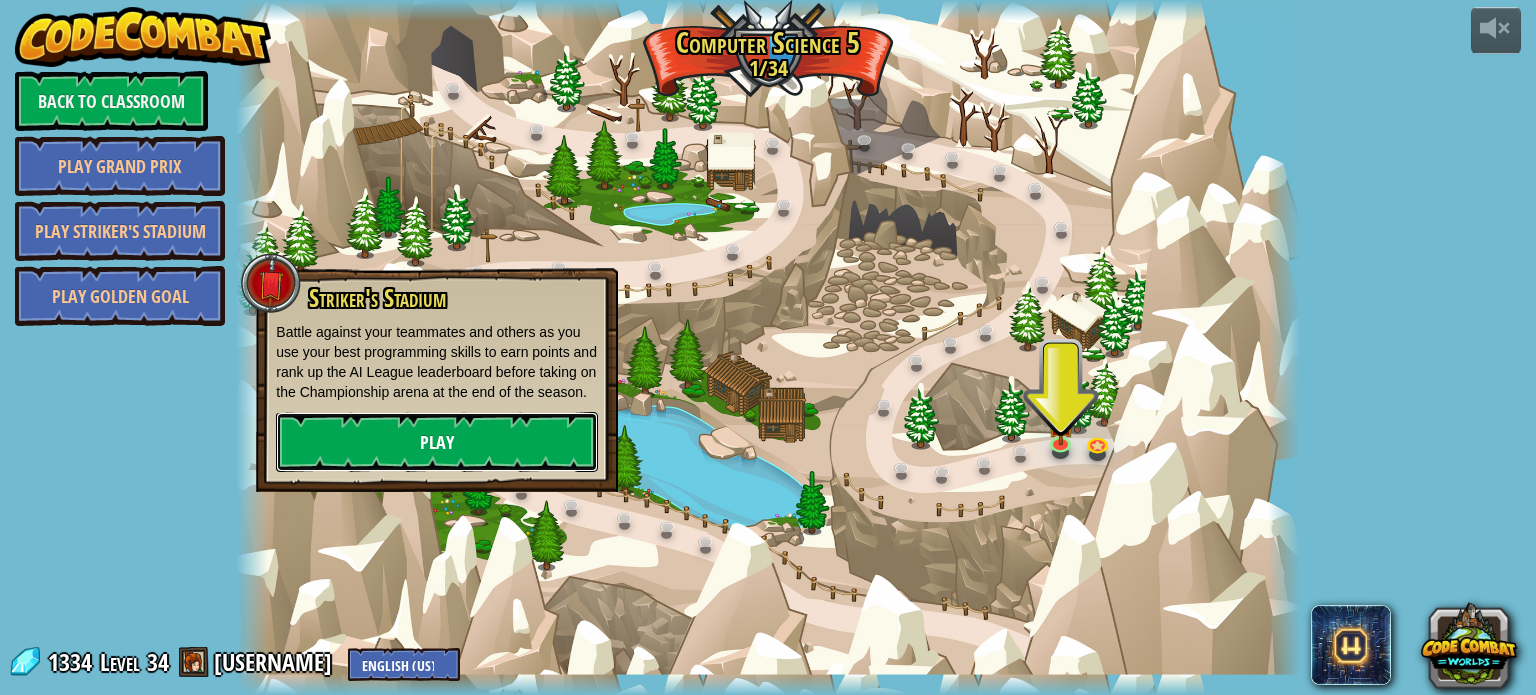 click on "Play" at bounding box center (437, 442) 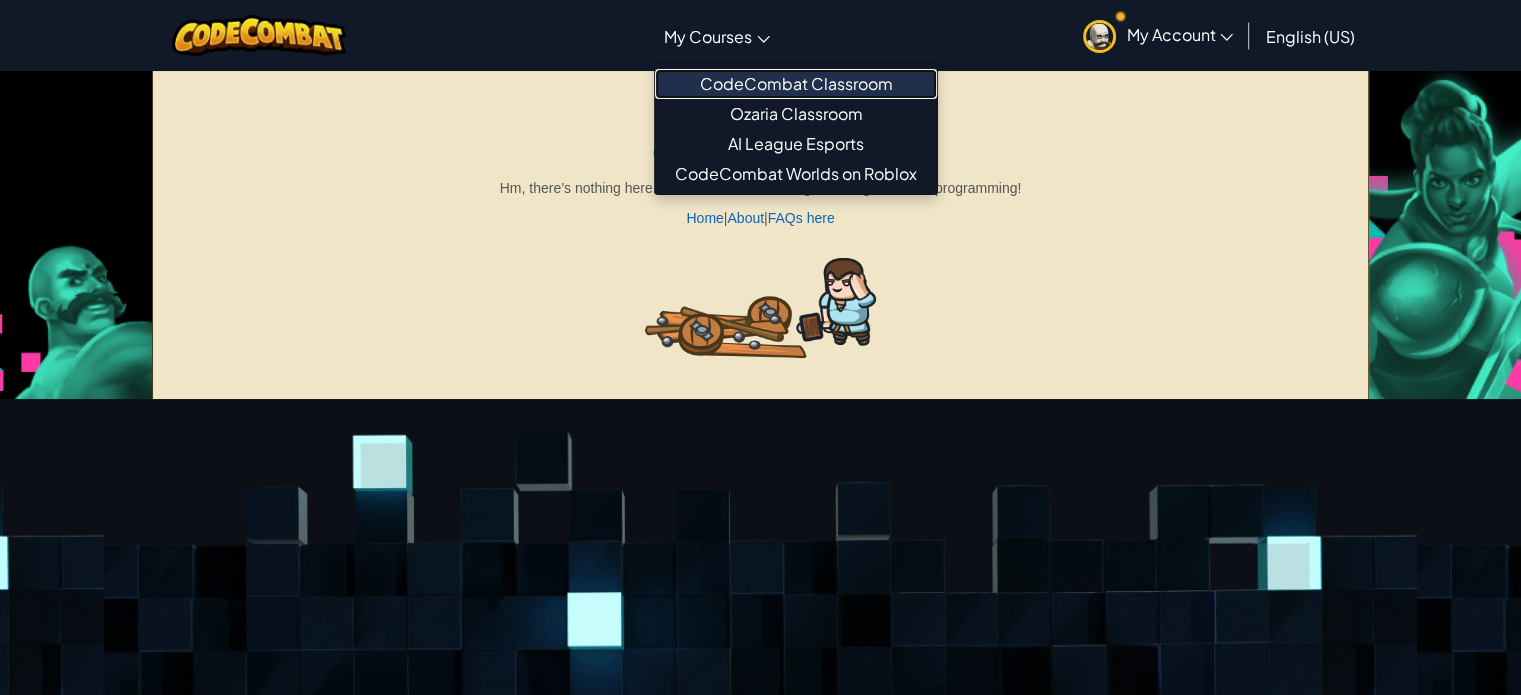 click on "CodeCombat Classroom" at bounding box center (796, 84) 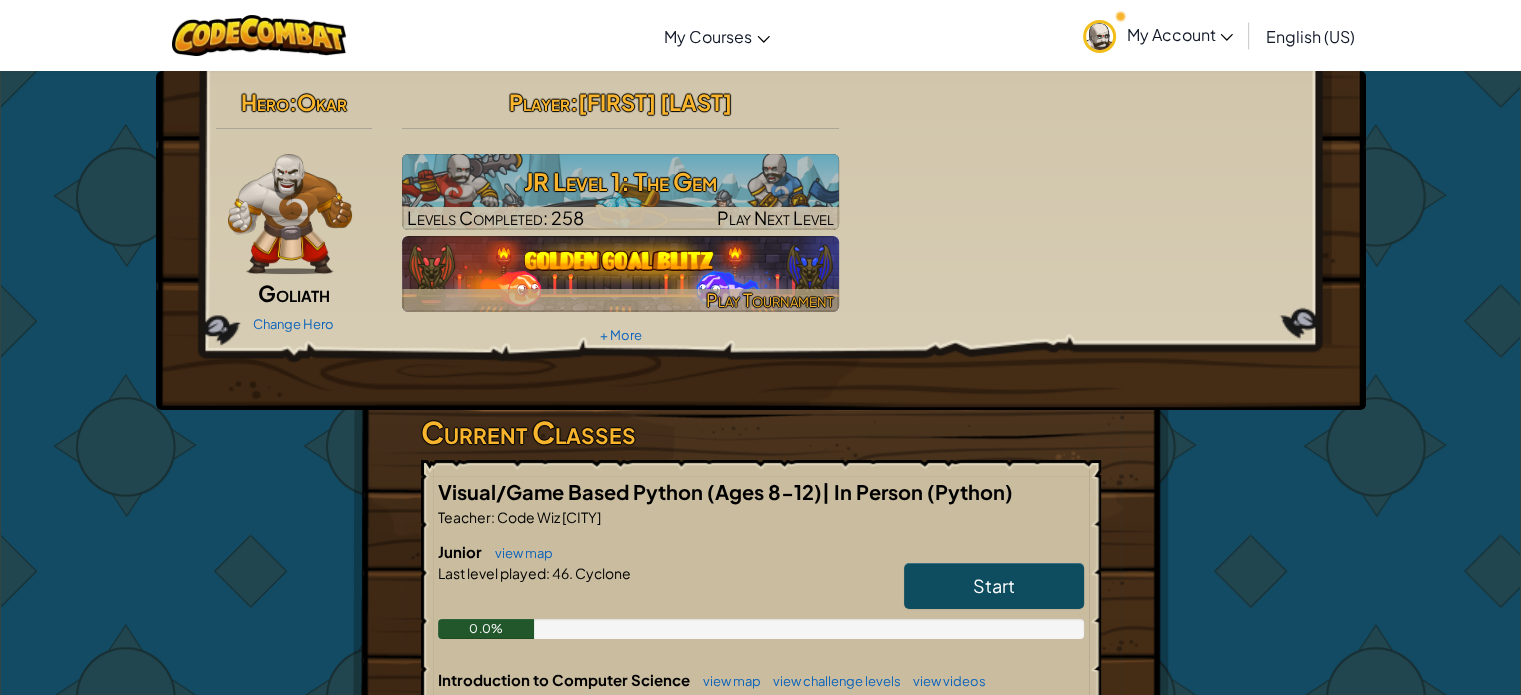 click at bounding box center [620, 274] 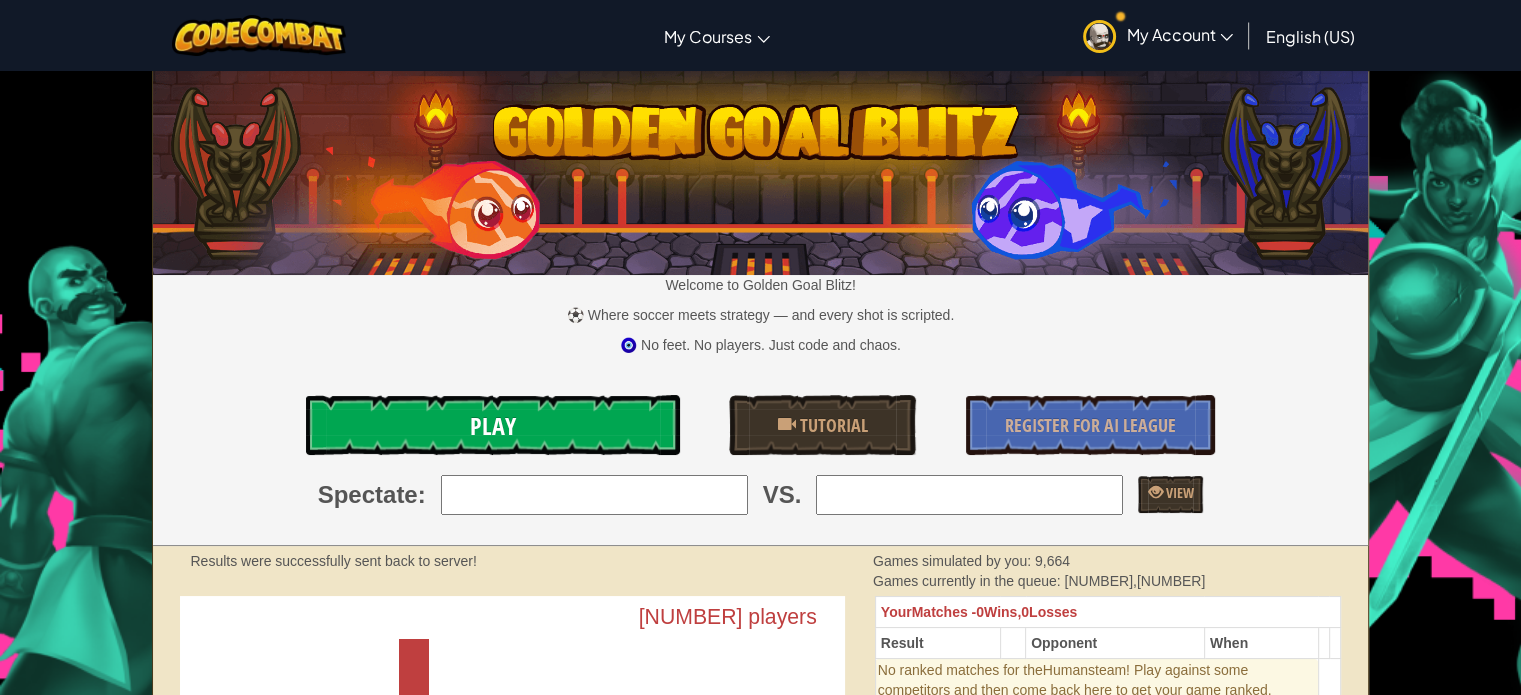 click on "Play" at bounding box center [492, 425] 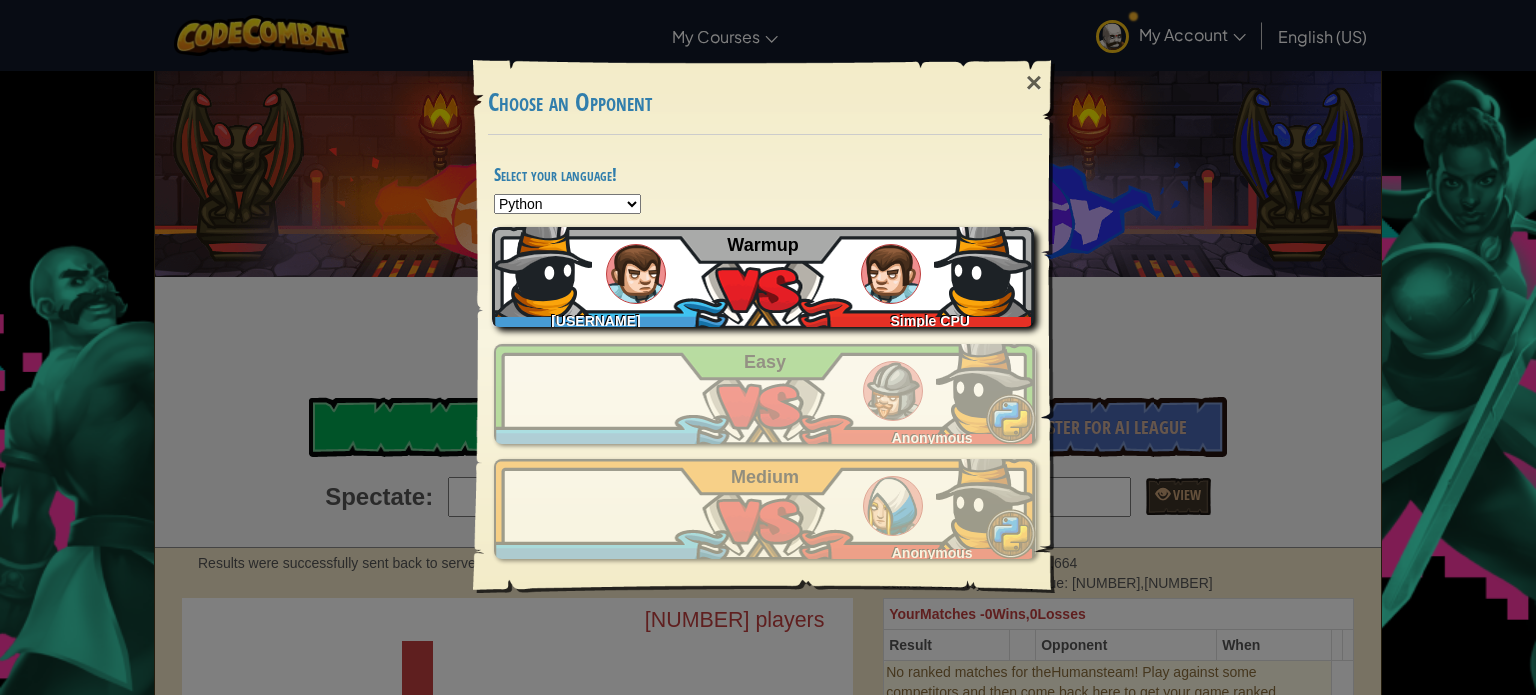 click on "AugustG7 Simple CPU Warmup" at bounding box center (763, 277) 